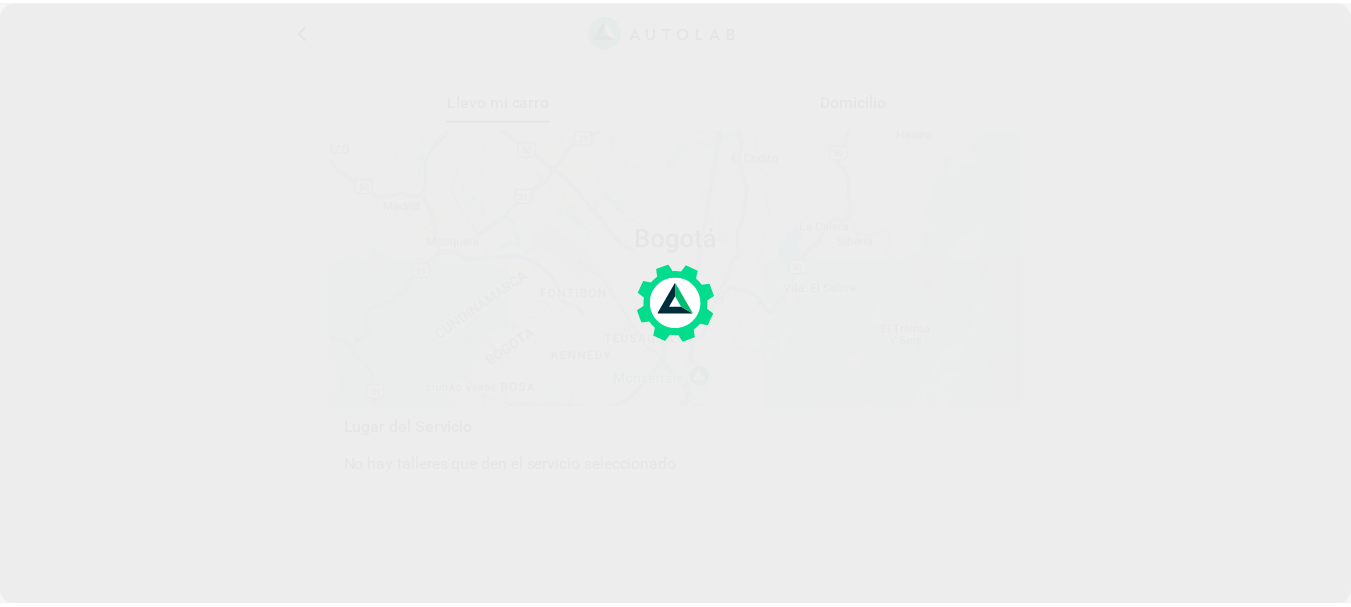 scroll, scrollTop: 0, scrollLeft: 0, axis: both 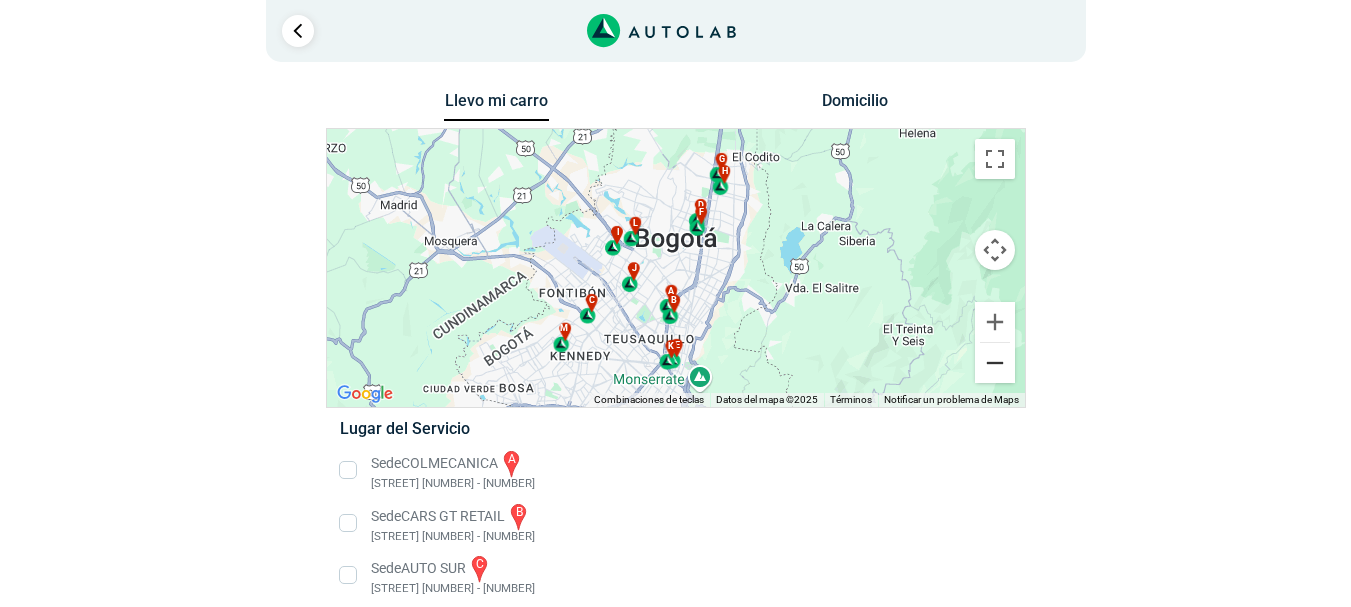 click at bounding box center [995, 363] 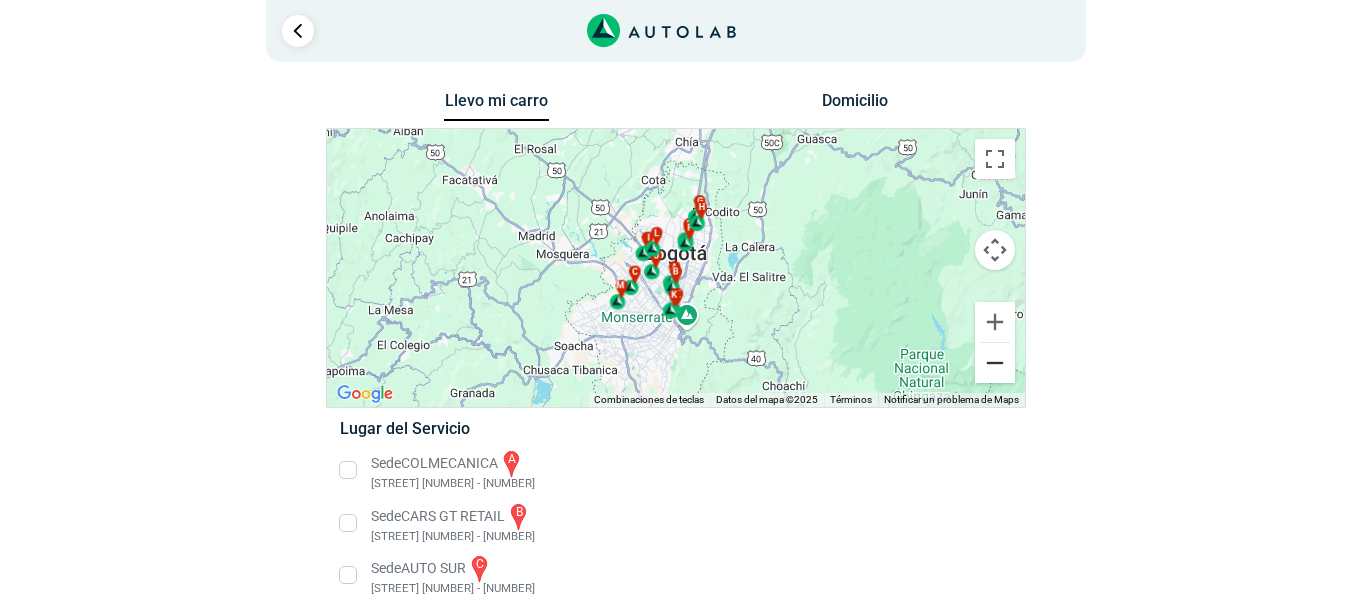 click at bounding box center (995, 363) 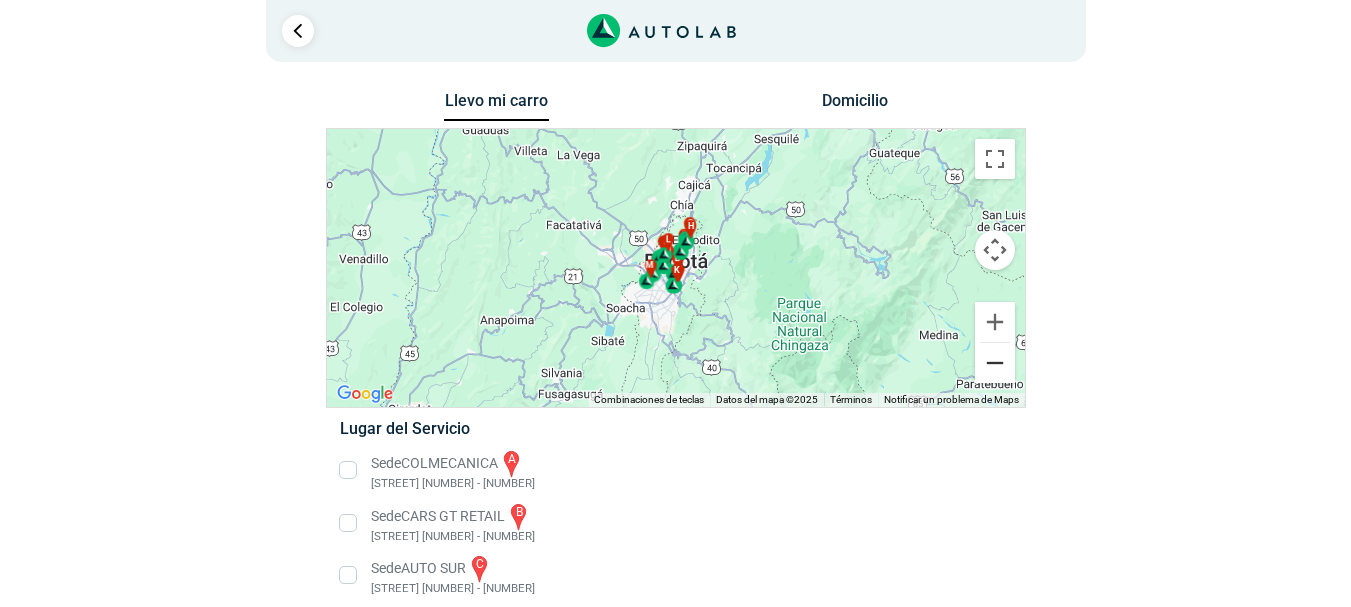 click at bounding box center [995, 363] 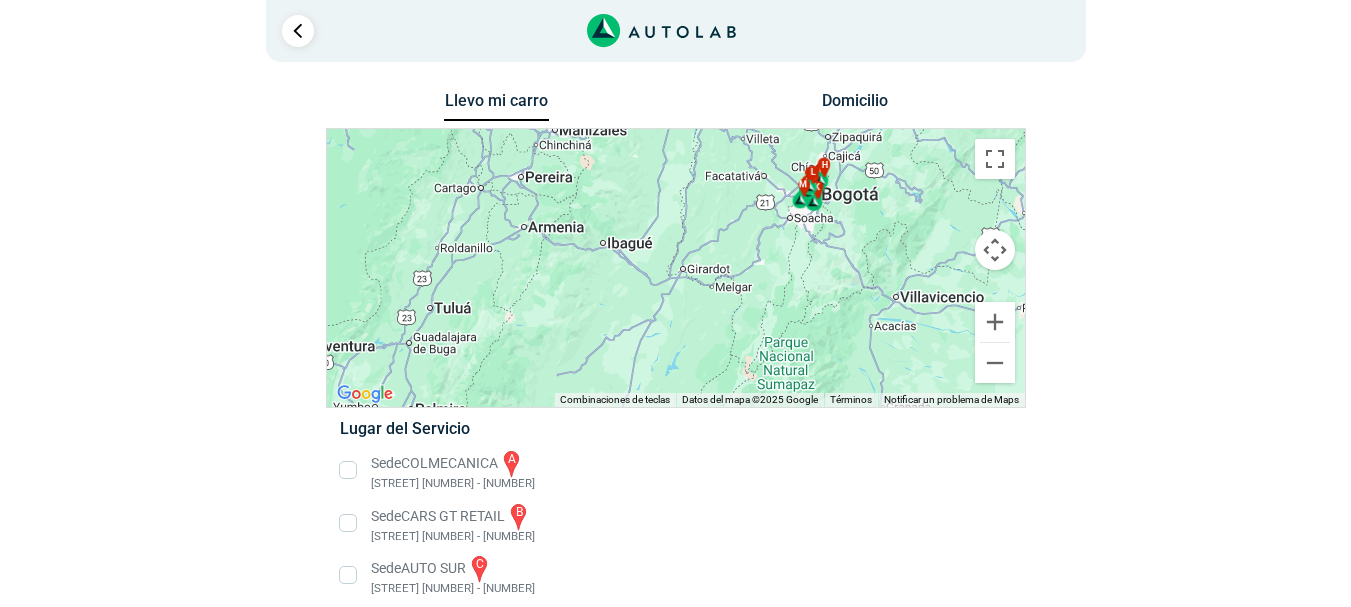 drag, startPoint x: 659, startPoint y: 321, endPoint x: 790, endPoint y: 248, distance: 149.96666 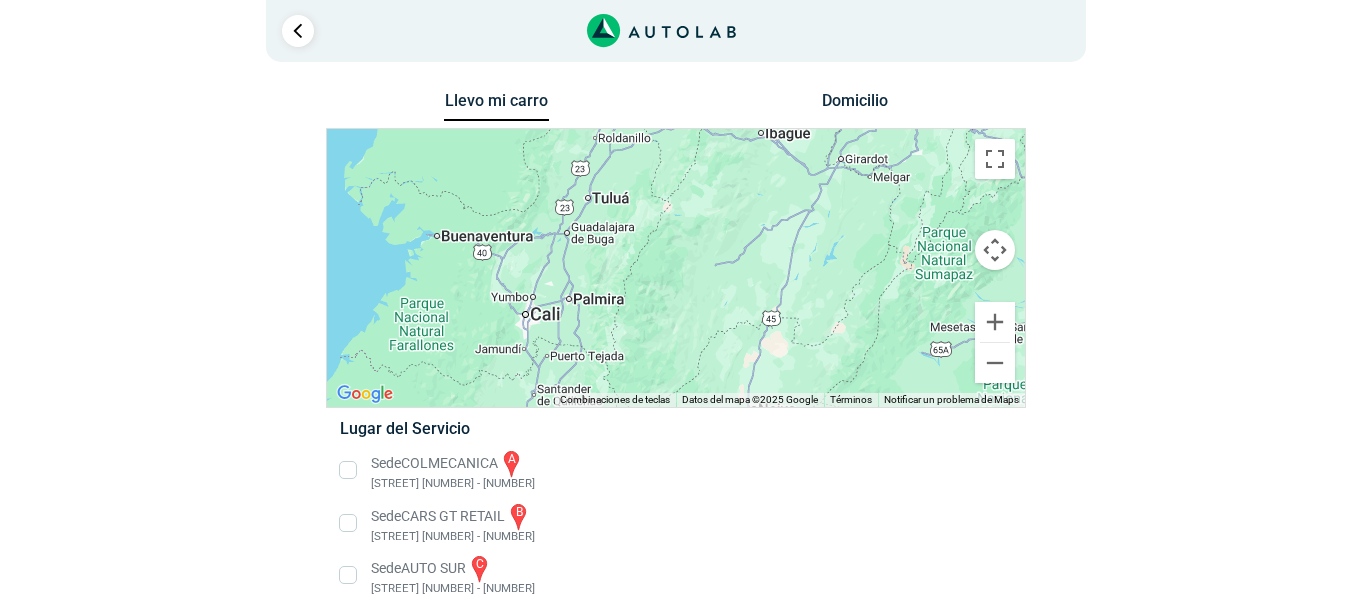 drag, startPoint x: 606, startPoint y: 307, endPoint x: 729, endPoint y: 211, distance: 156.02884 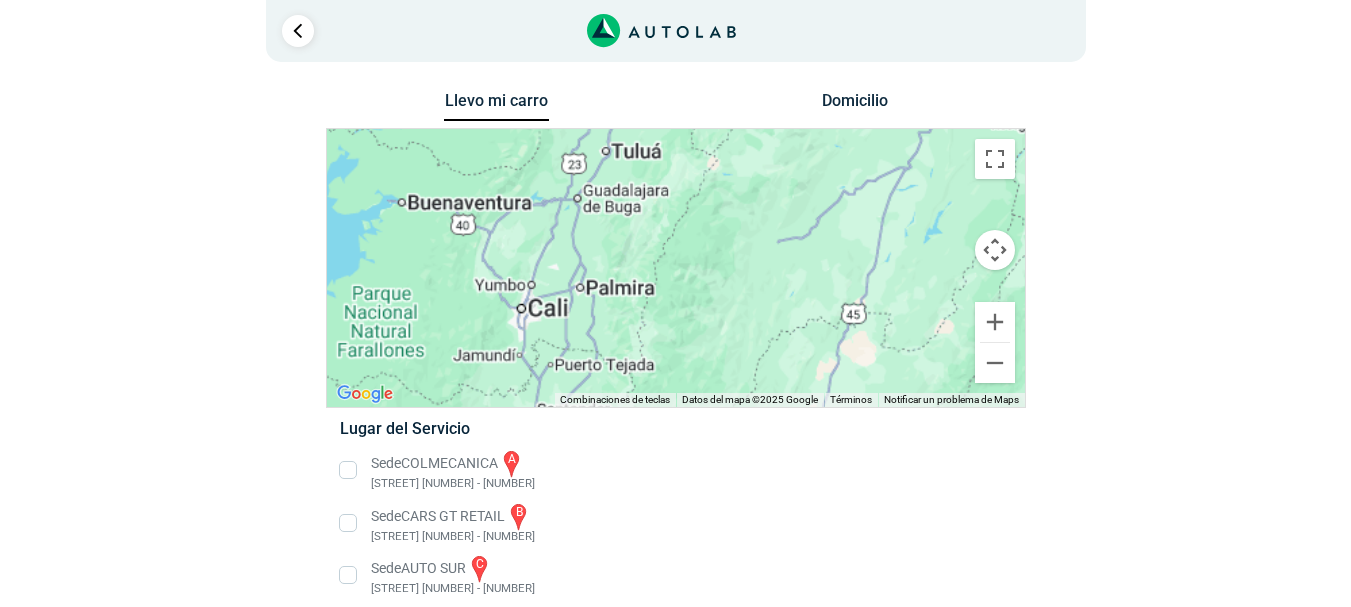 click on "a
b
c
d
e
f
g" at bounding box center (676, 268) 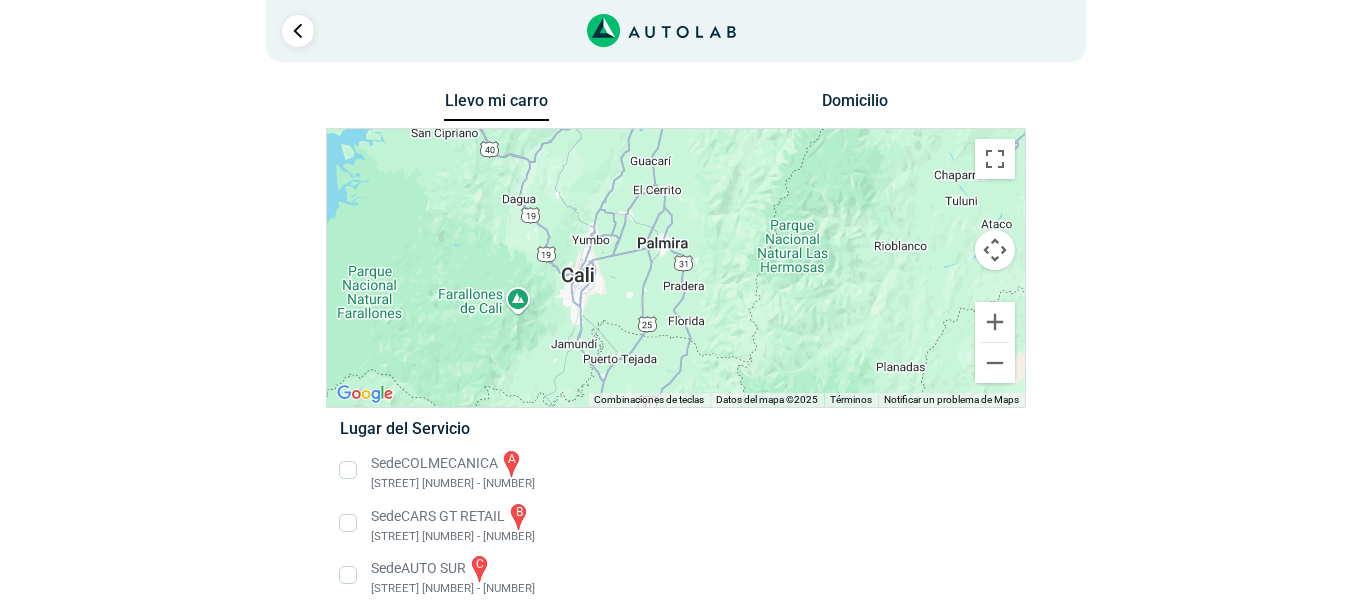 drag, startPoint x: 648, startPoint y: 313, endPoint x: 697, endPoint y: 282, distance: 57.982758 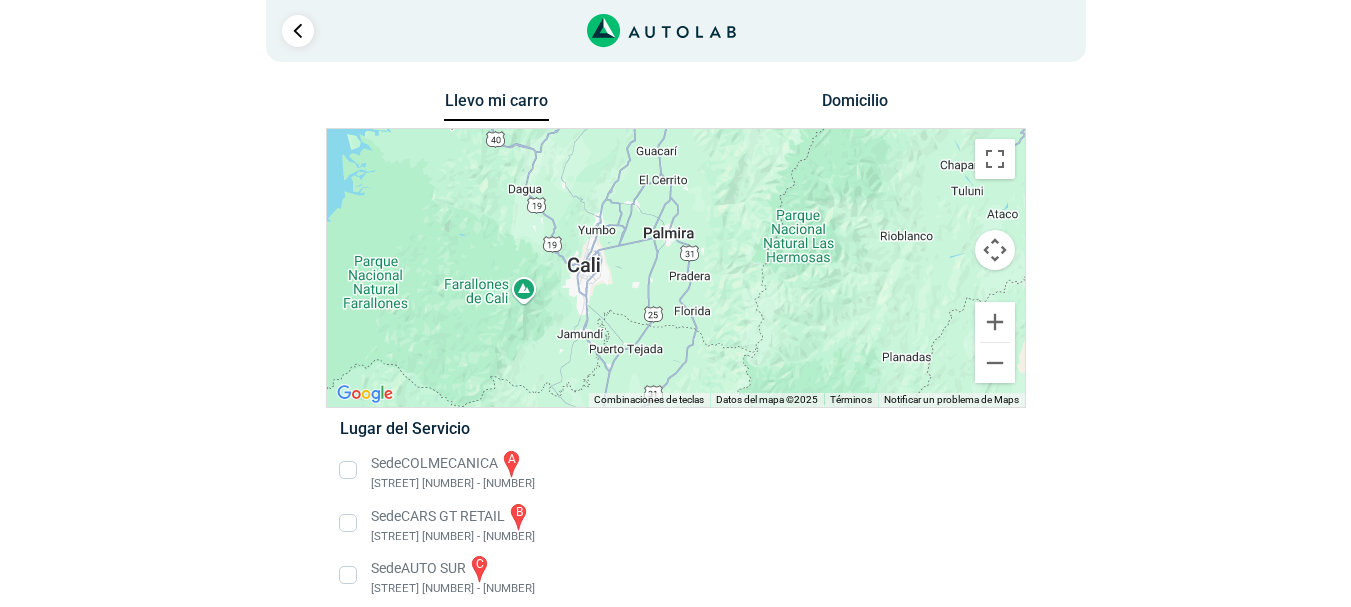 click on "a
b
c
d
e
f
g" at bounding box center [676, 268] 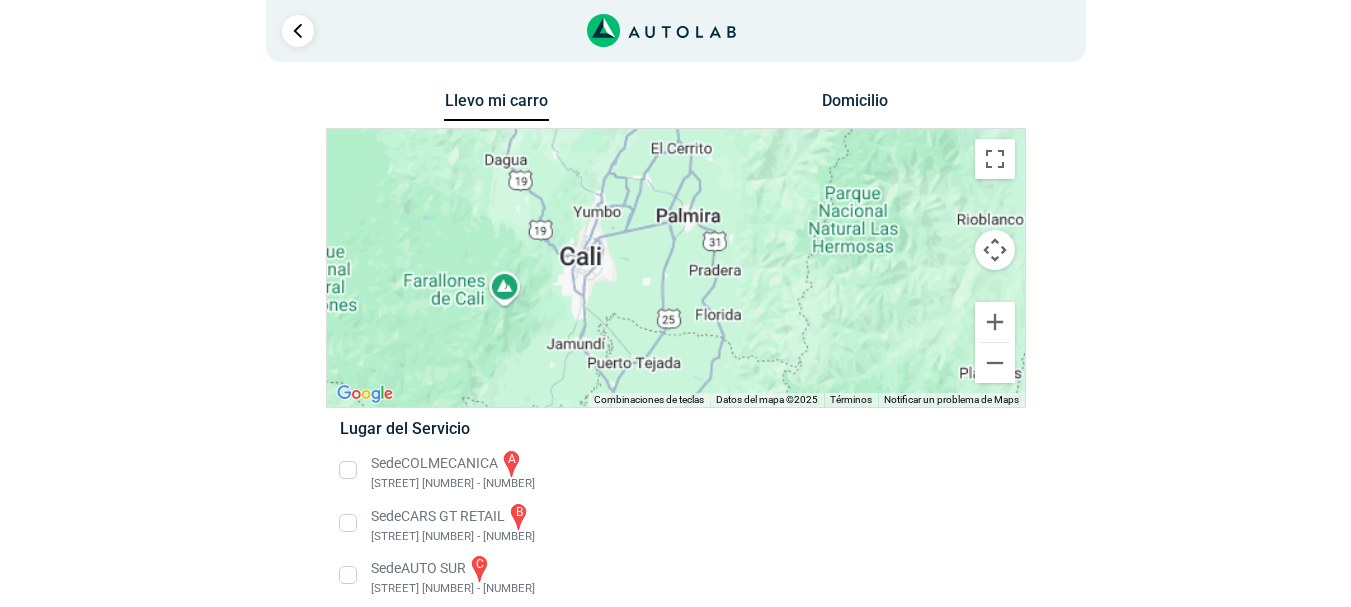 click on "a
b
c
d
e
f
g" at bounding box center (676, 268) 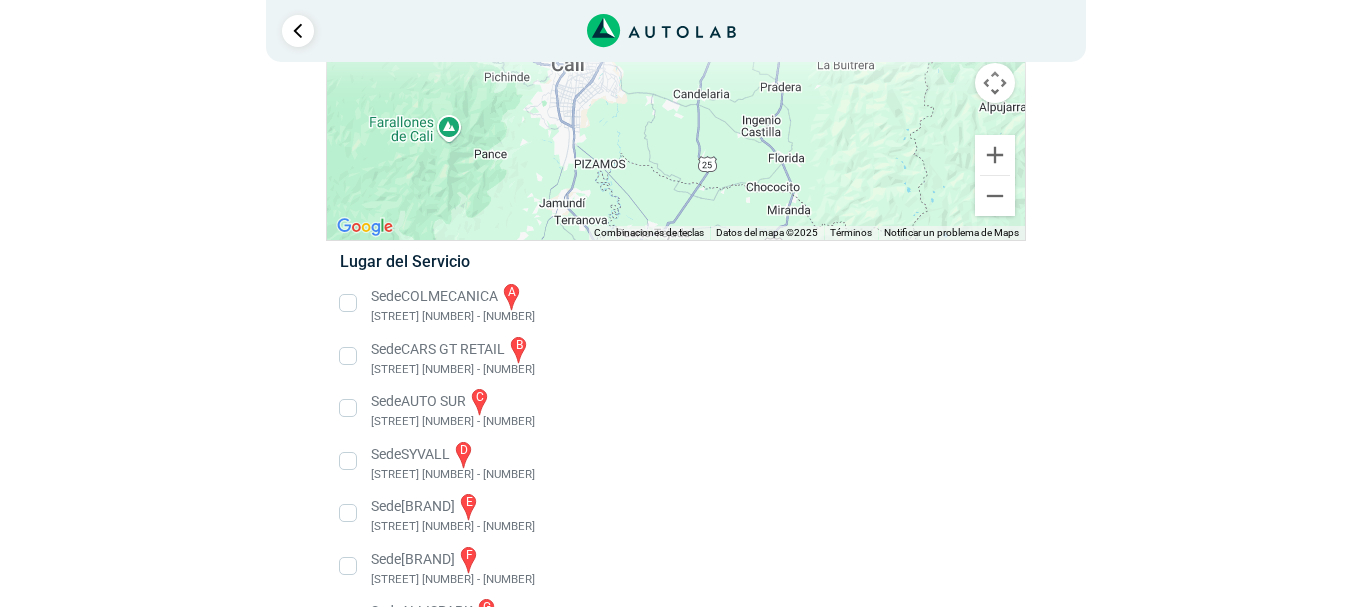 scroll, scrollTop: 0, scrollLeft: 0, axis: both 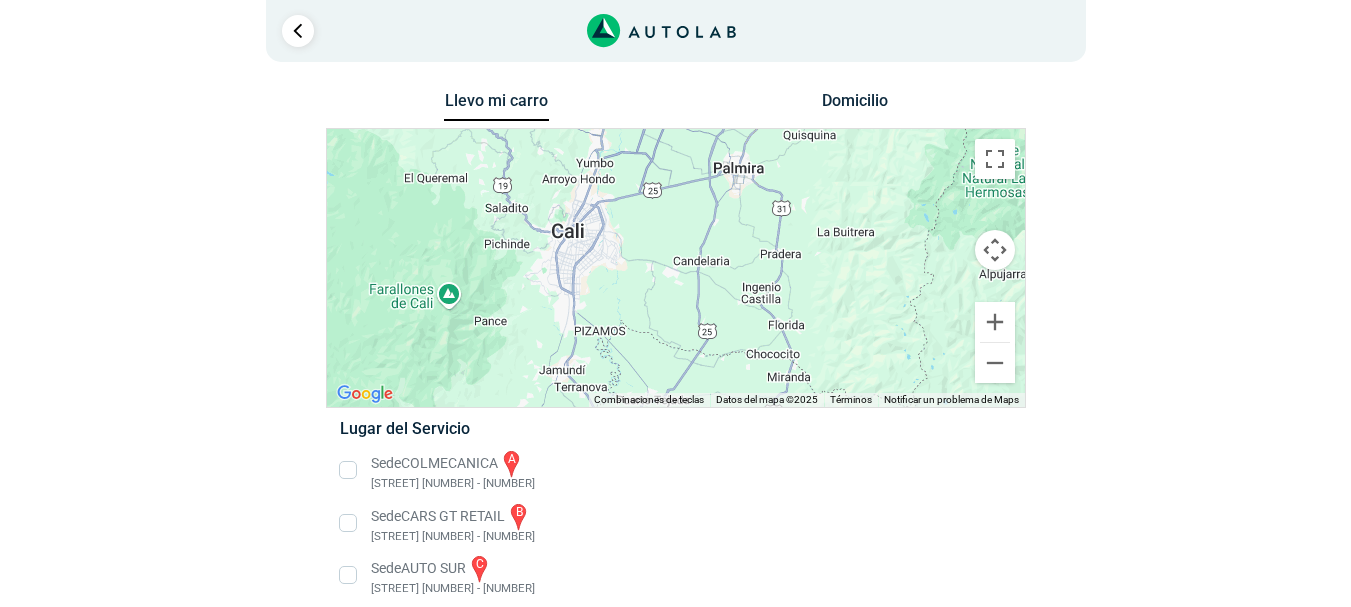 click on "a
b
c
d
e
f
g" at bounding box center (676, 268) 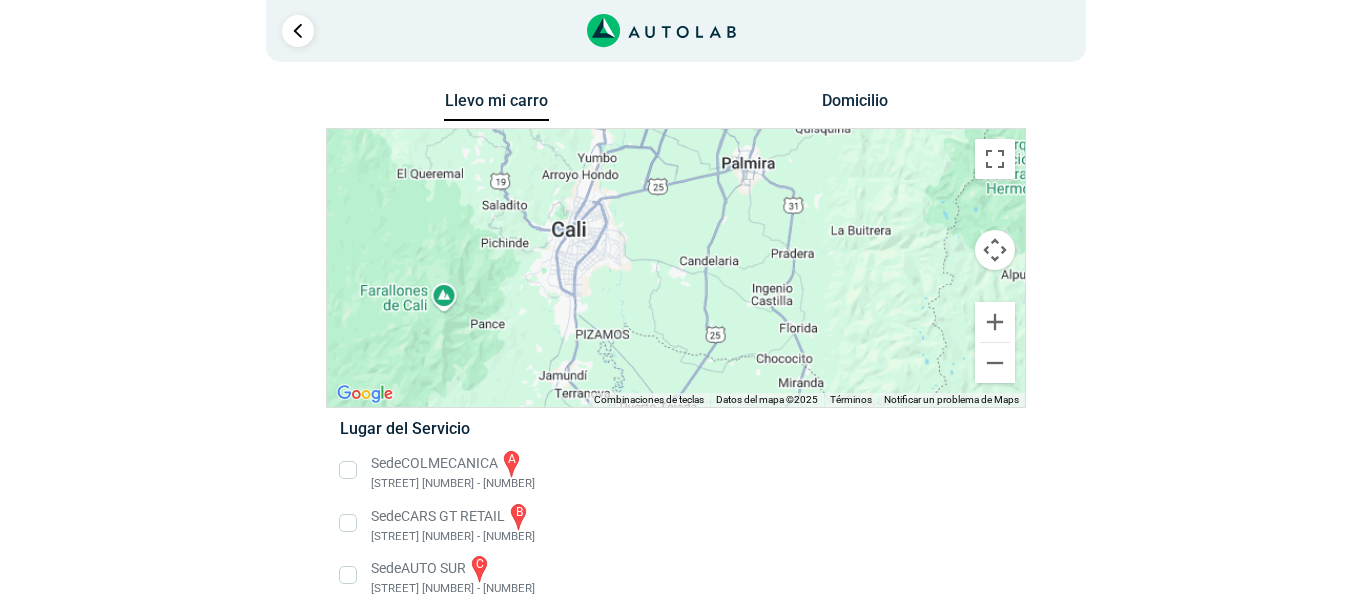 click on "a
b
c
d
e
f
g" at bounding box center (676, 268) 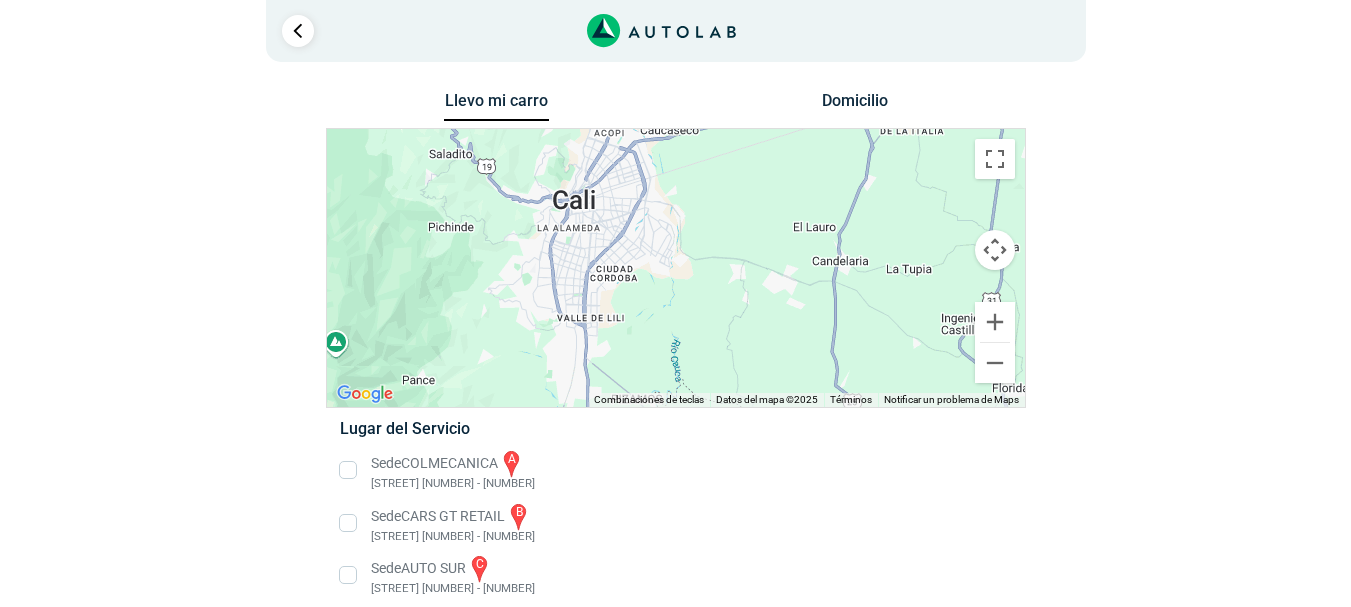 click on "a
b
c
d
e
f
g" at bounding box center (676, 268) 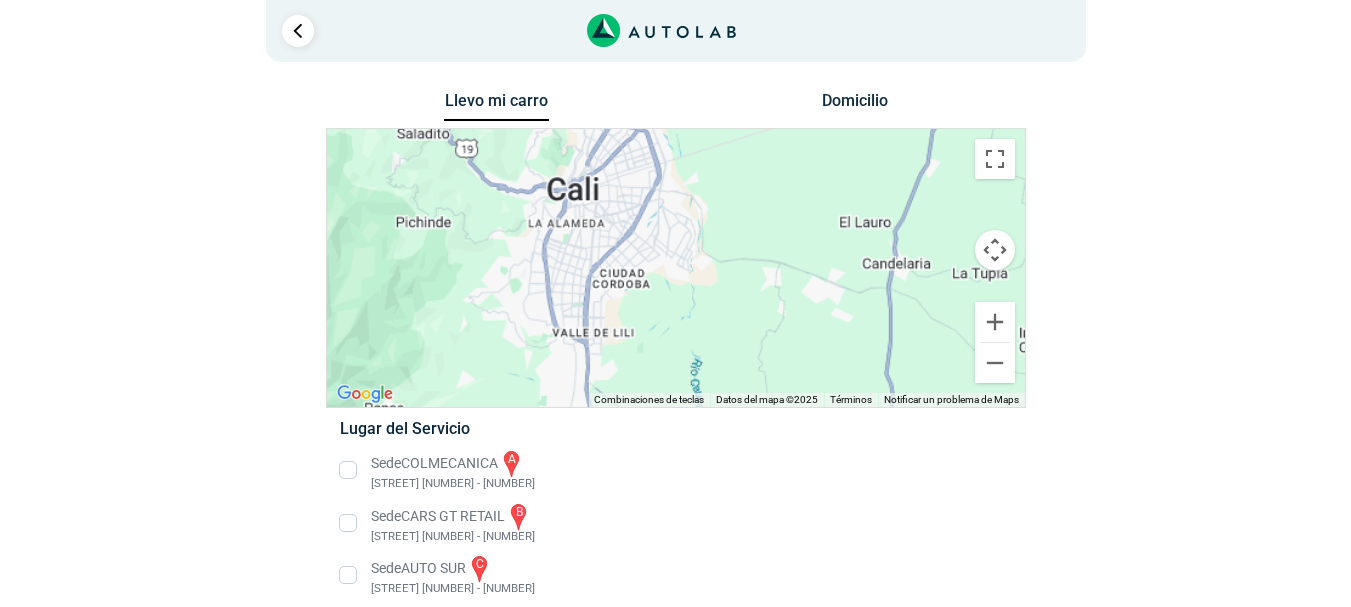 click on "a
b
c
d
e
f
g" at bounding box center [676, 268] 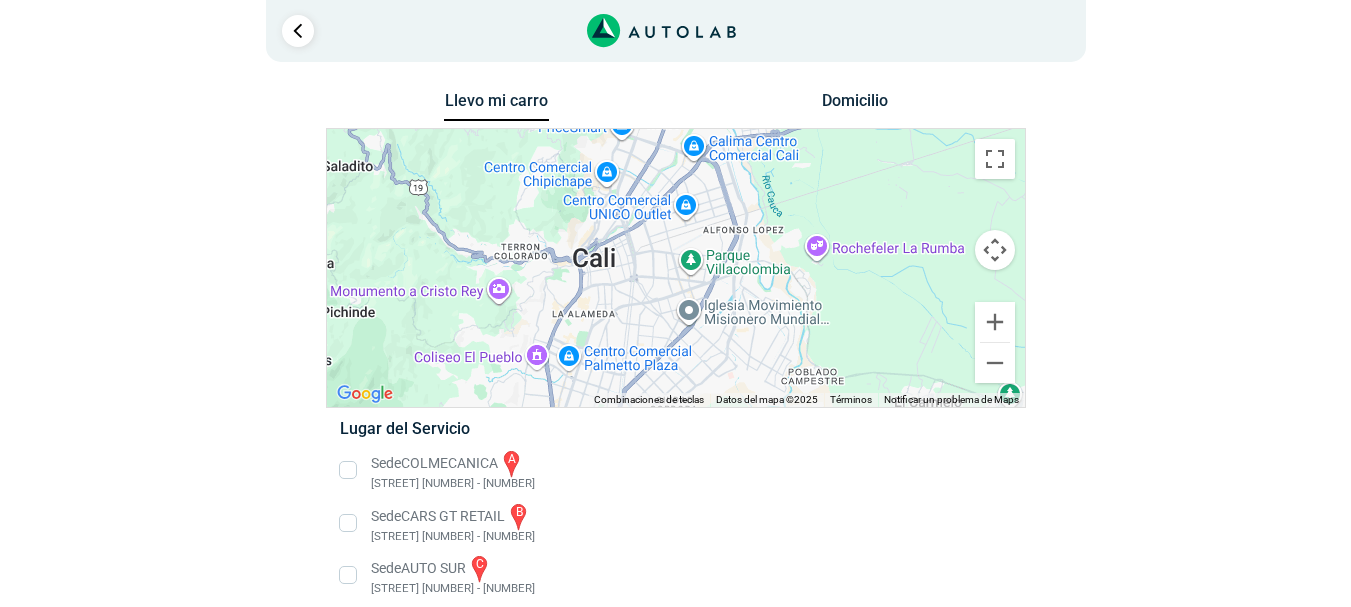 drag, startPoint x: 714, startPoint y: 237, endPoint x: 749, endPoint y: 369, distance: 136.56134 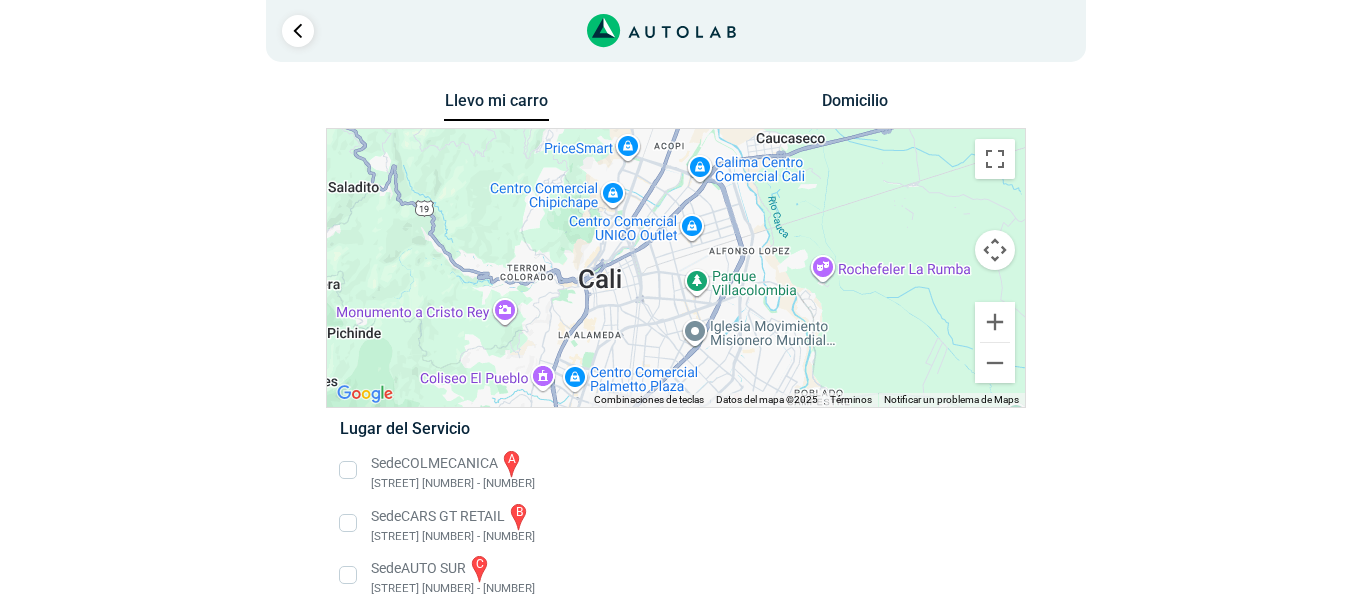 click on "a
b
c
d
e
f
g" at bounding box center (676, 268) 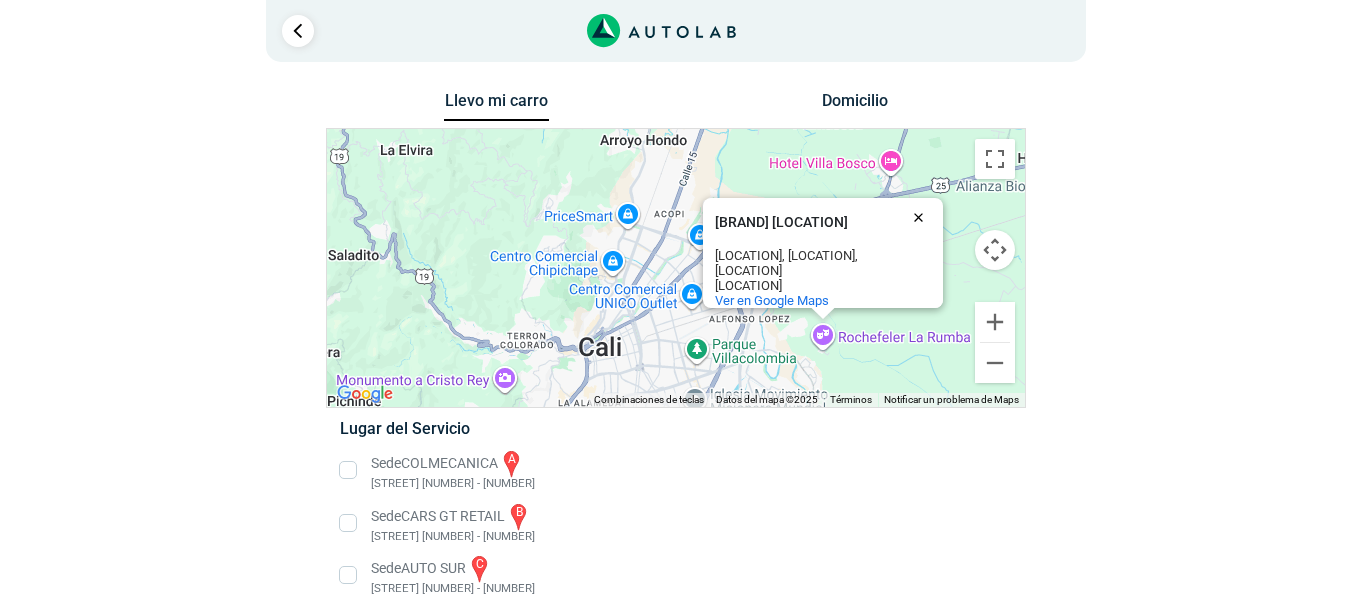 click at bounding box center [923, 217] 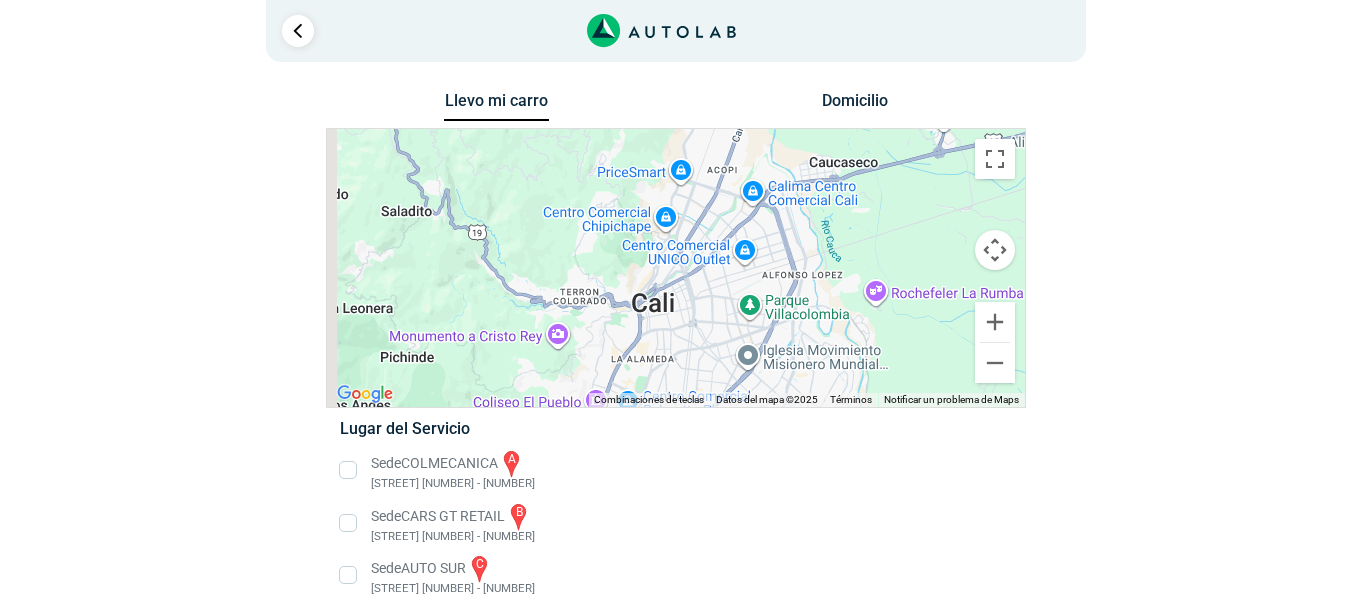 drag, startPoint x: 693, startPoint y: 269, endPoint x: 761, endPoint y: 217, distance: 85.60374 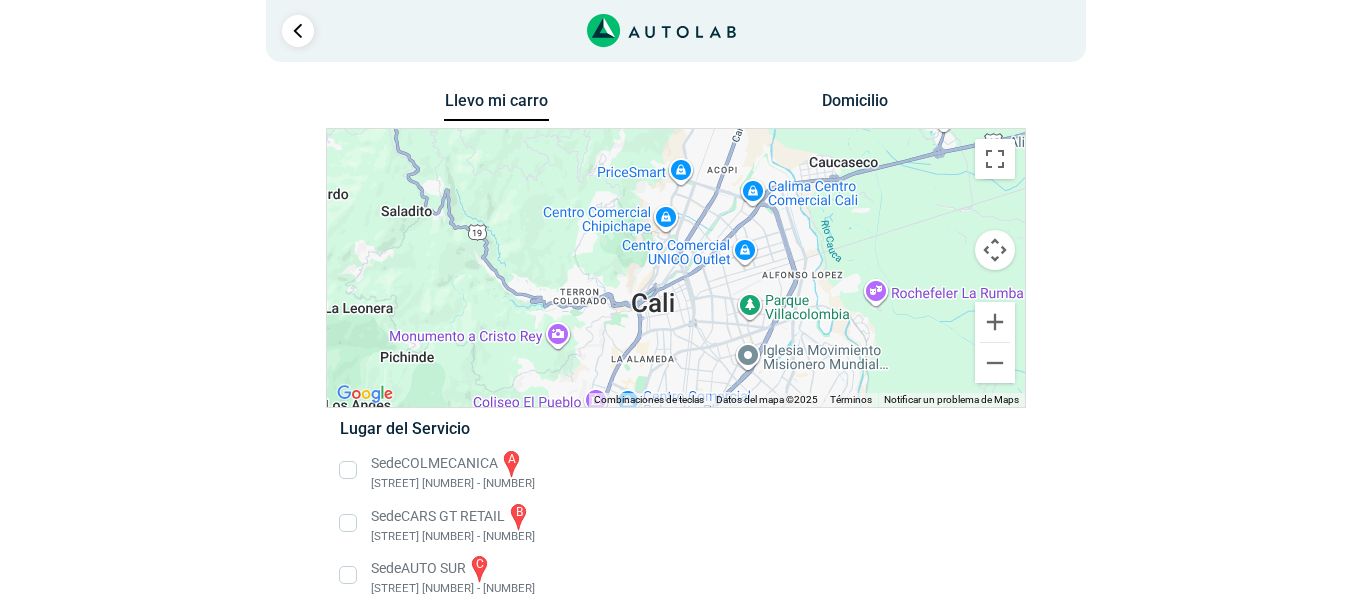 click on "Domicilio" at bounding box center [854, 105] 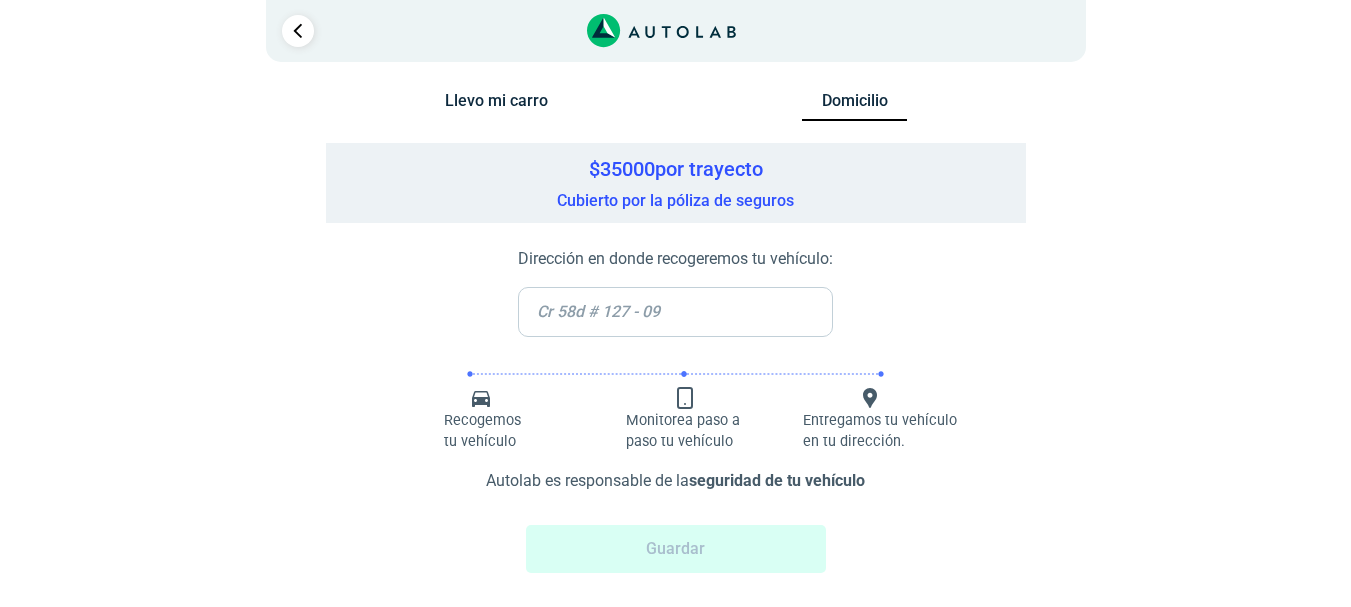 click on "Llevo mi carro" at bounding box center (496, 105) 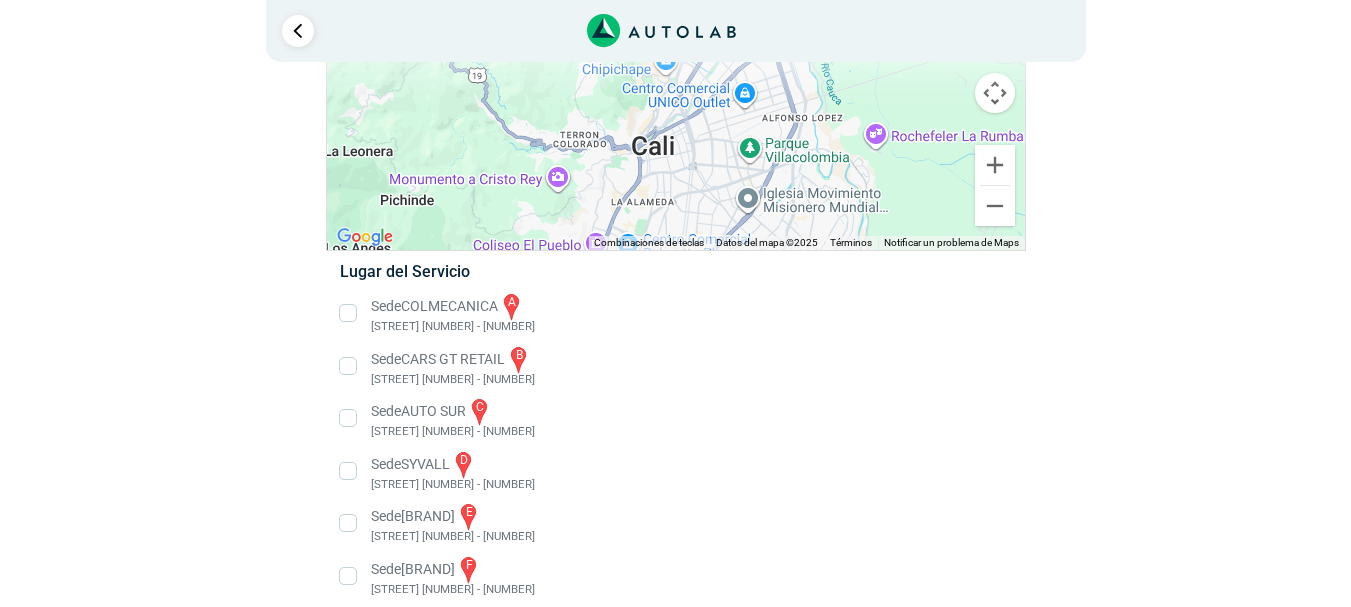 scroll, scrollTop: 0, scrollLeft: 0, axis: both 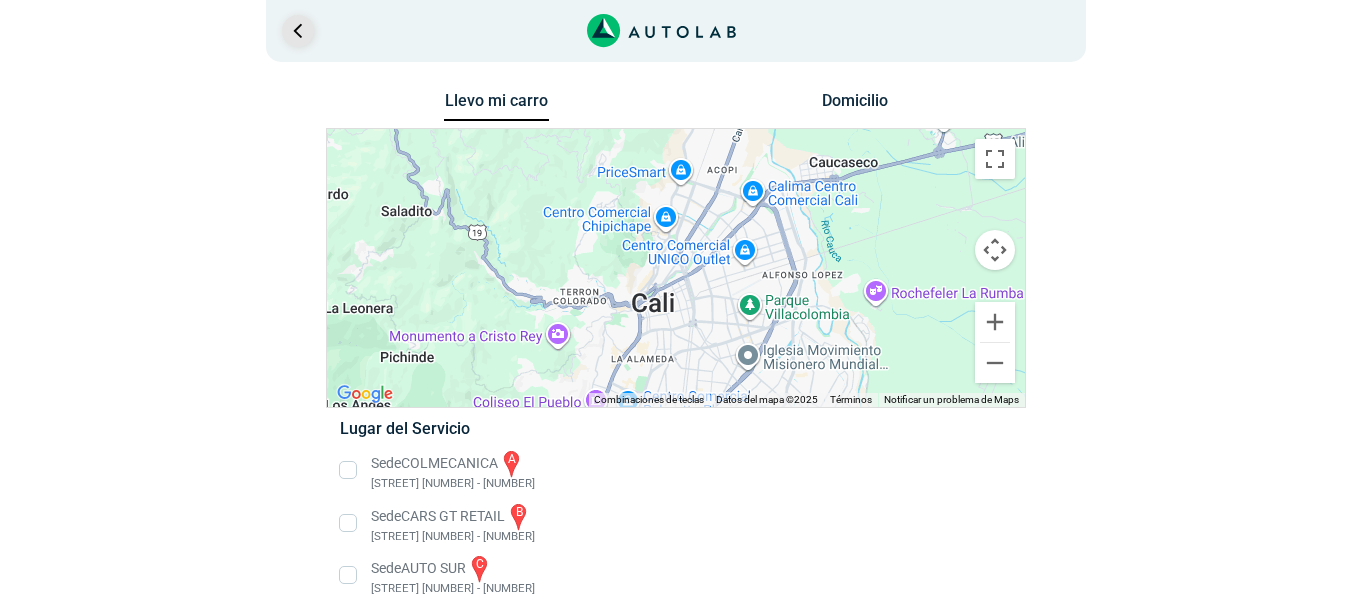 click at bounding box center [298, 31] 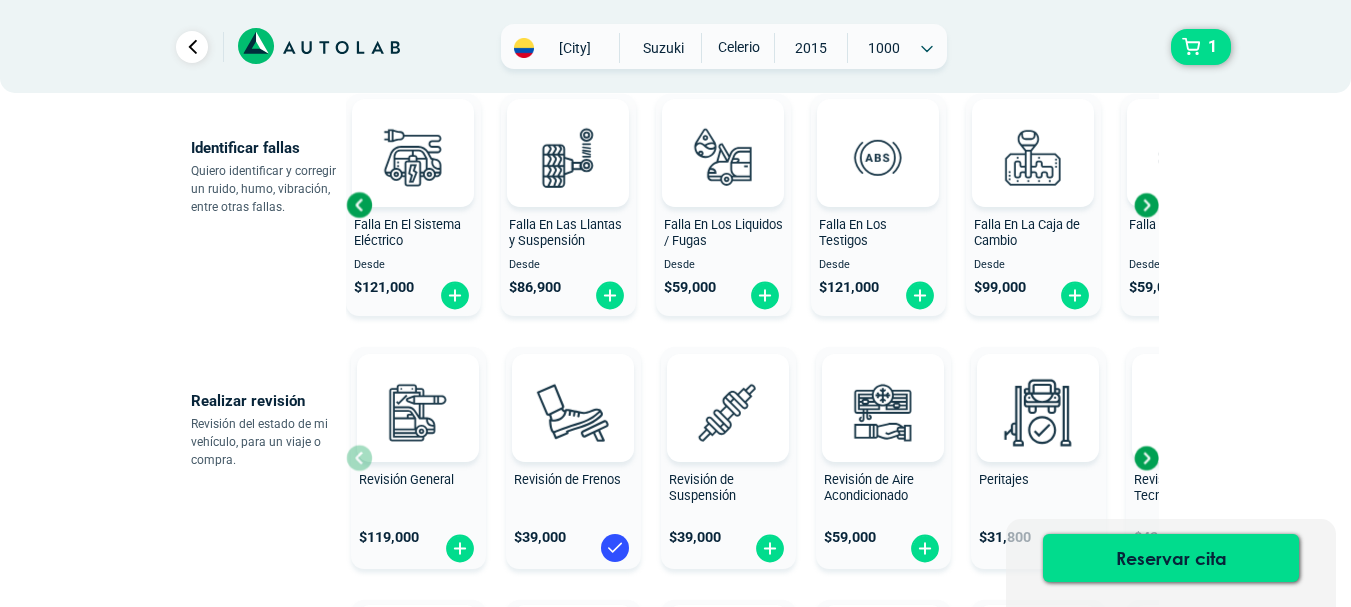 scroll, scrollTop: 0, scrollLeft: 0, axis: both 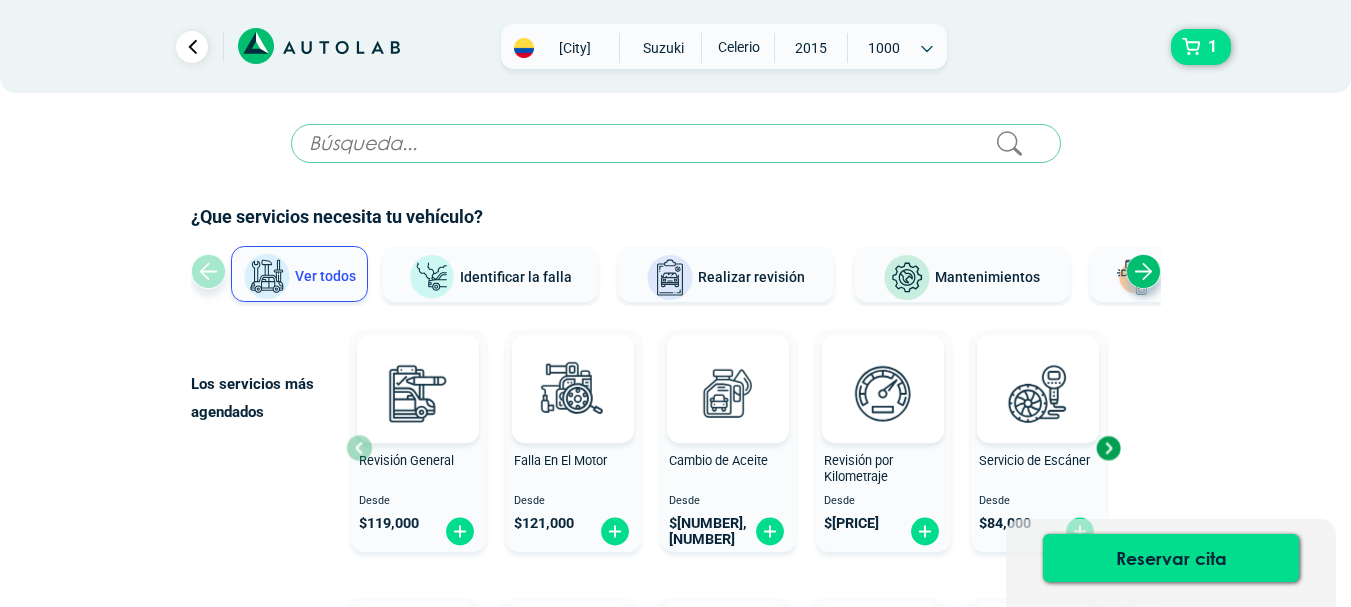 click 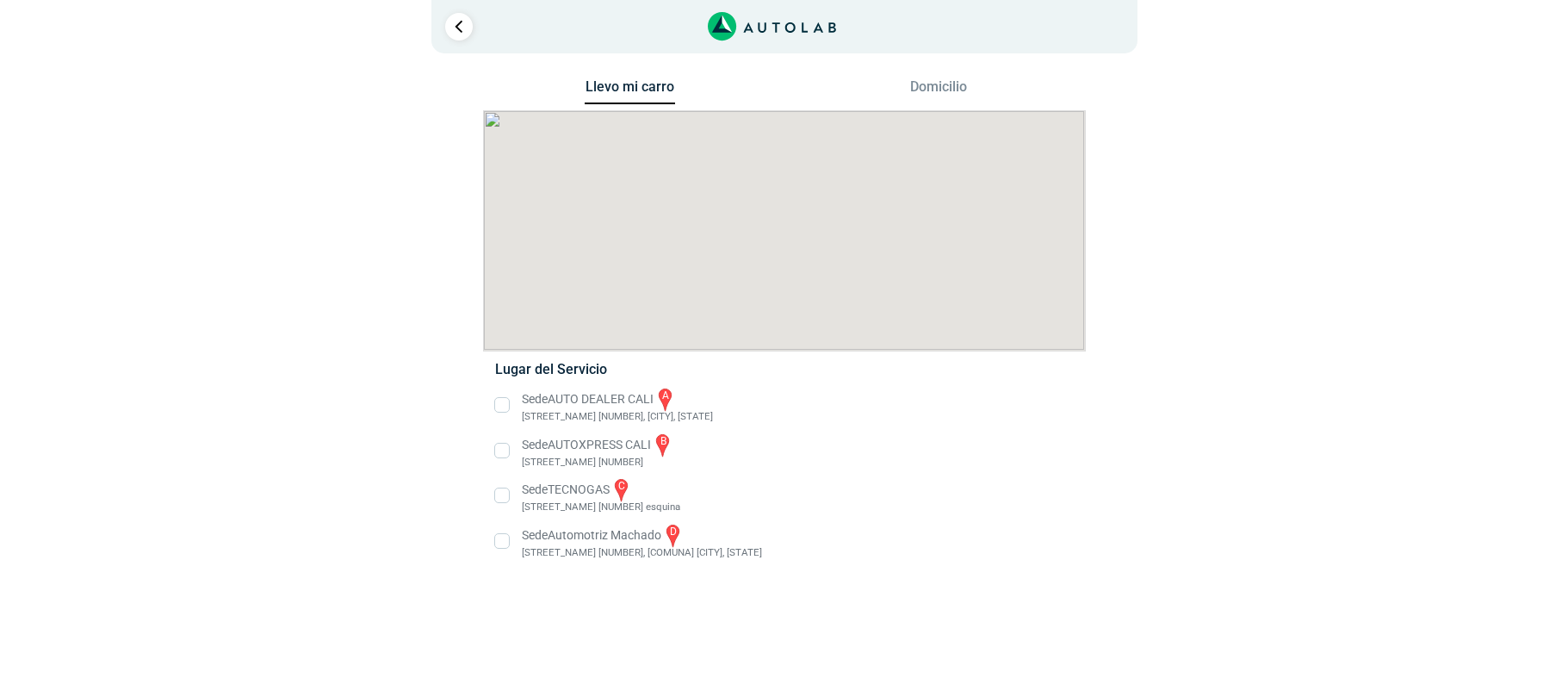 scroll, scrollTop: 0, scrollLeft: 0, axis: both 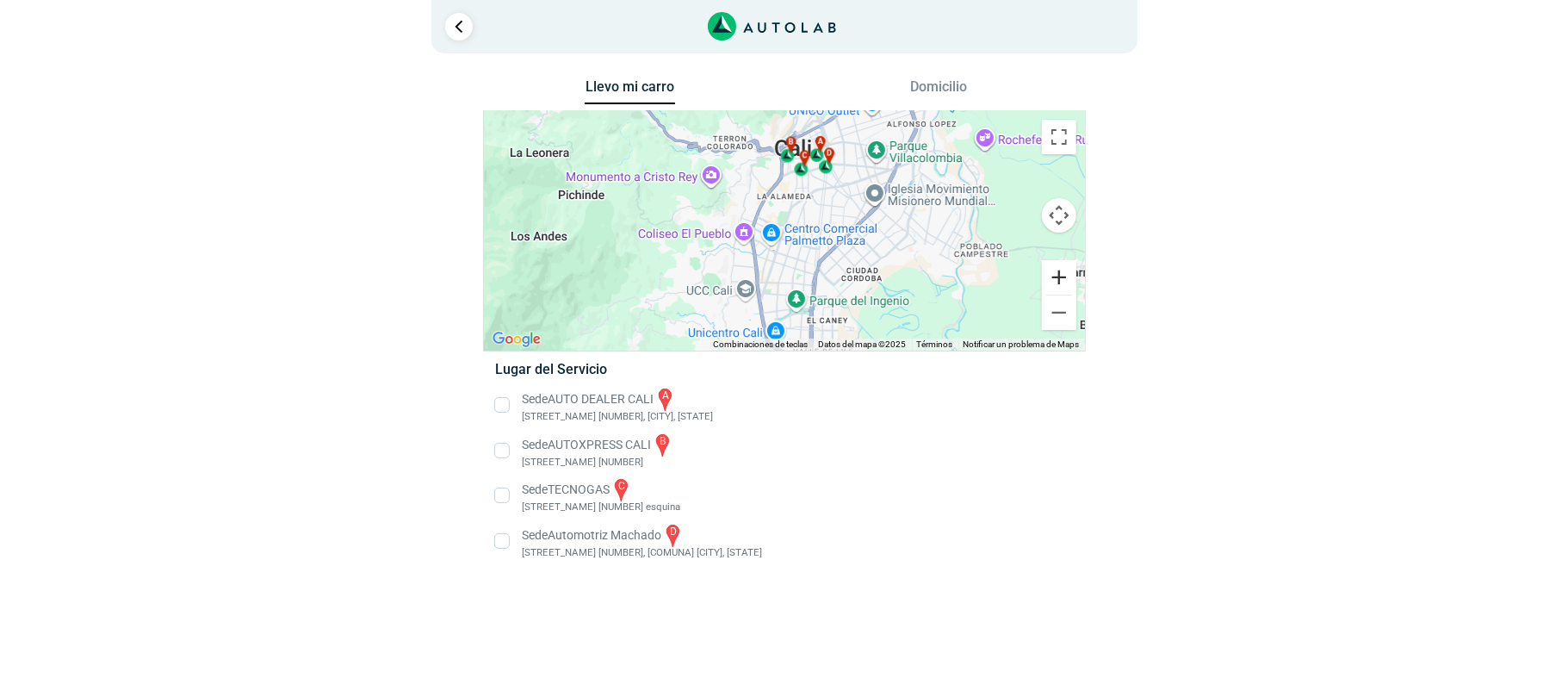 click at bounding box center [1059, 277] 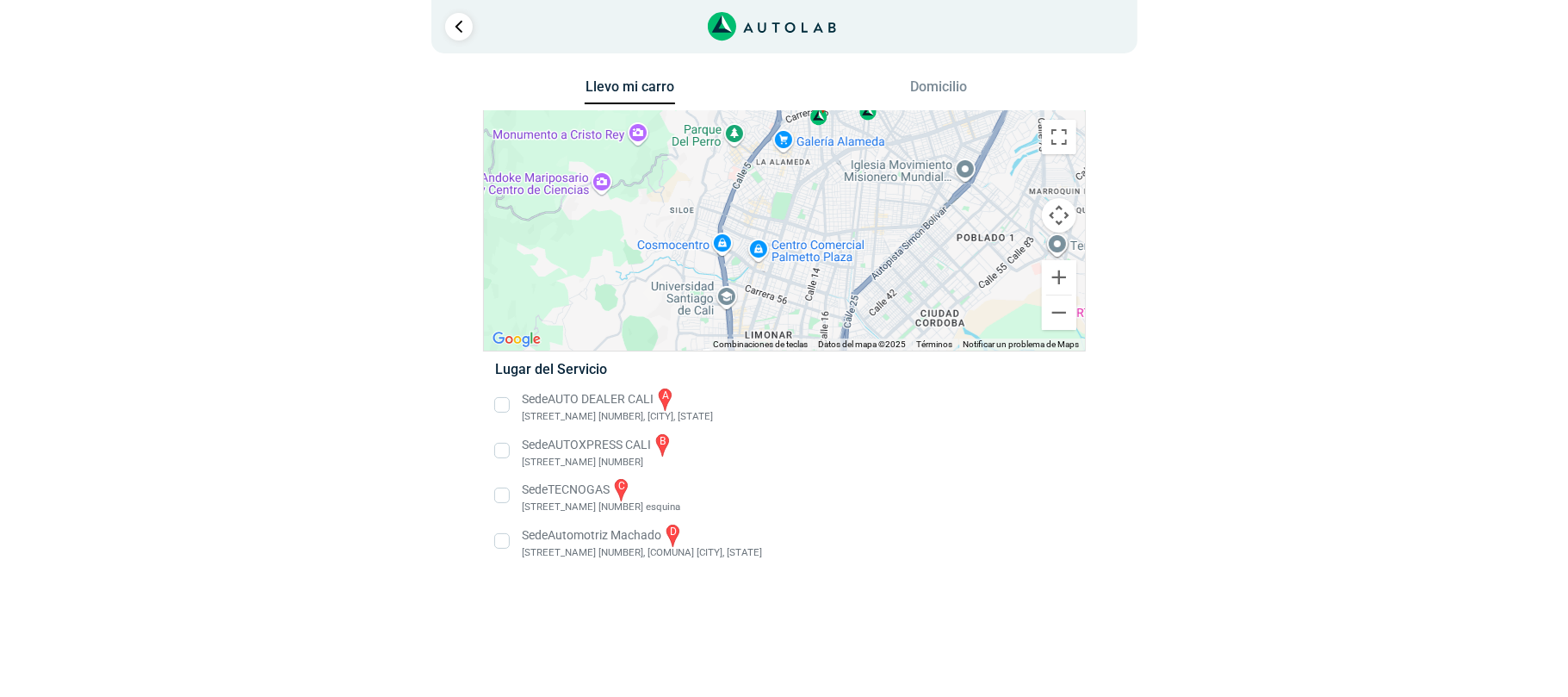 click on "Llevo mi carro
Domicilio
← Mover a la izquierda → Mover a la derecha ↑ Mover hacia arriba ↓ Mover hacia abajo + Ampliar - Reducir Inicio Saltar hacia la izquierda un 75 % Fin Saltar hacia la derecha un 75 % Re Pág Saltar hacia arriba un 75 % Av Pág Saltar hacia abajo un 75 %
a
b
c" at bounding box center (784, 329) 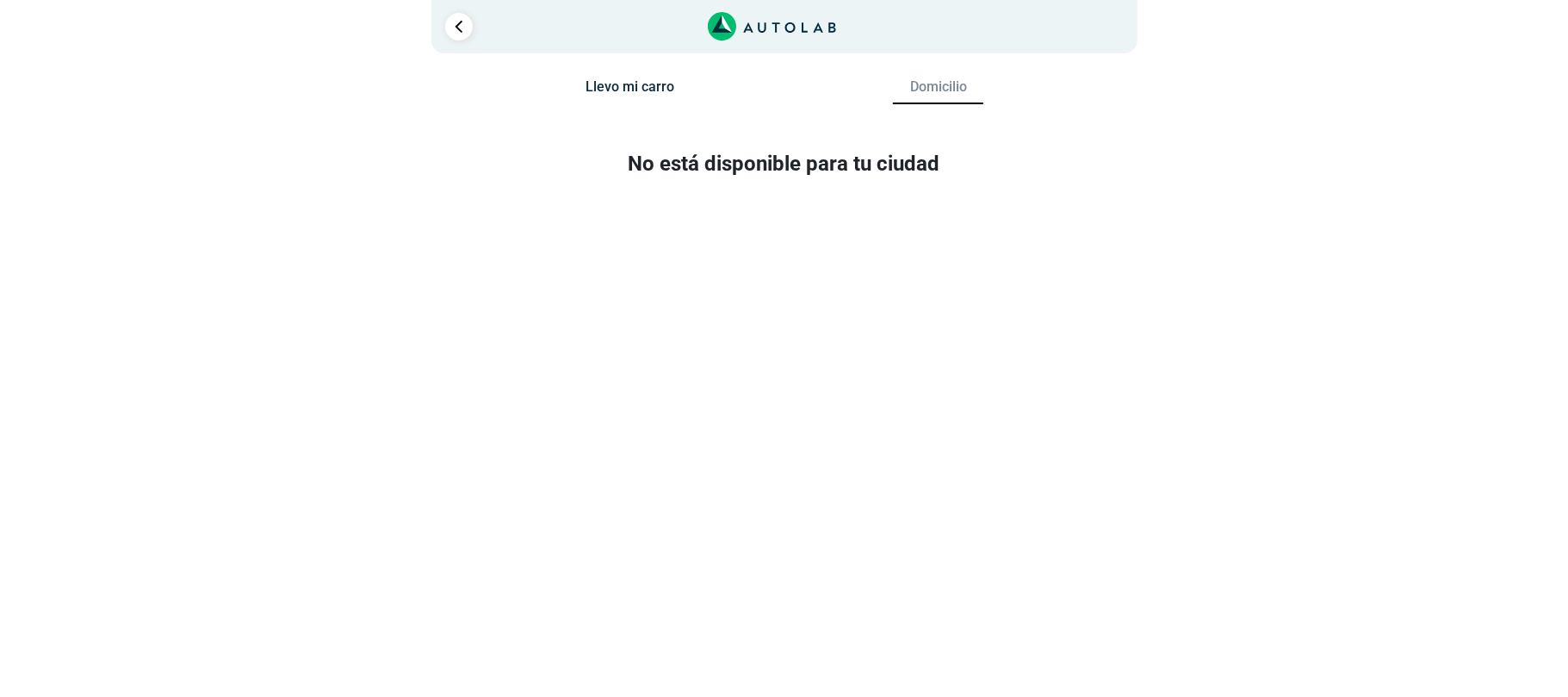 click on "Domicilio" at bounding box center (938, 91) 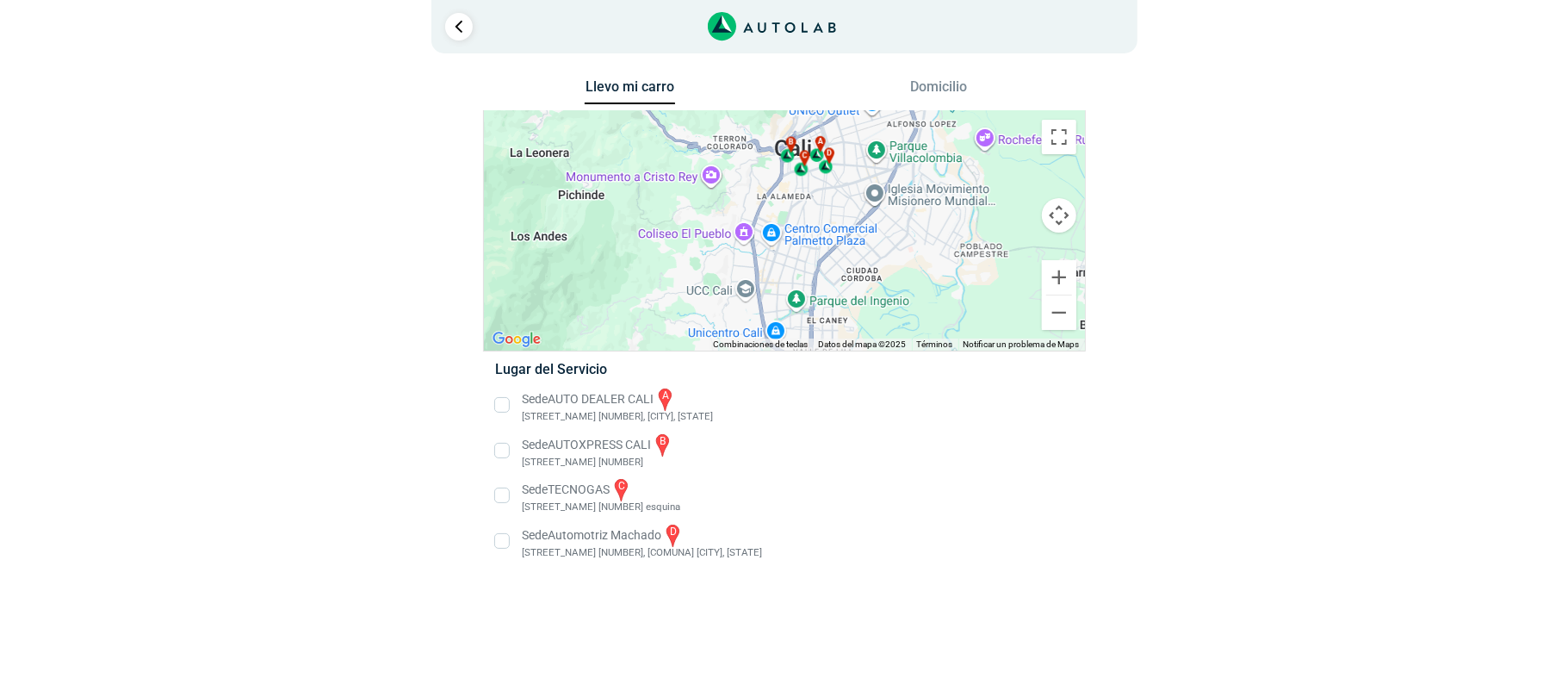 click on "Domicilio" at bounding box center [938, 90] 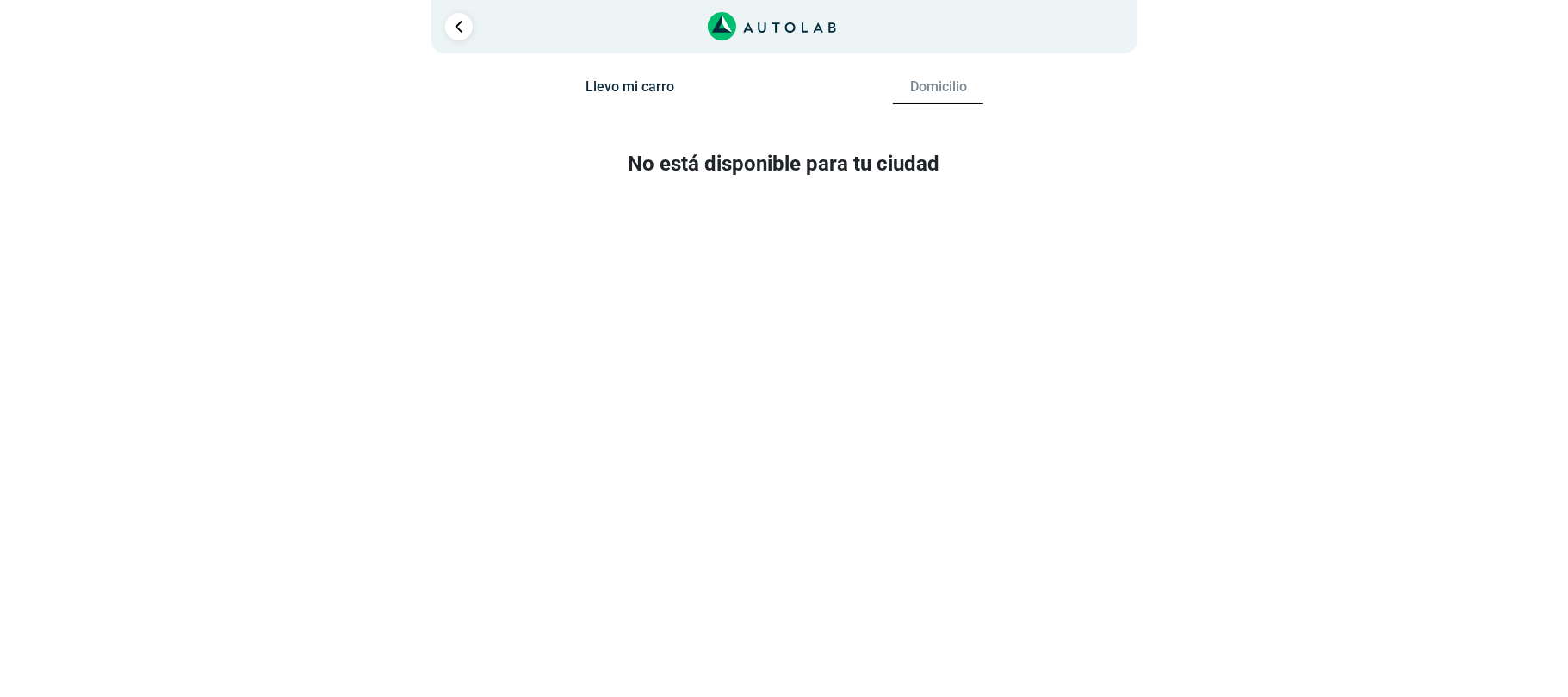 click on "Llevo mi carro" at bounding box center (629, 90) 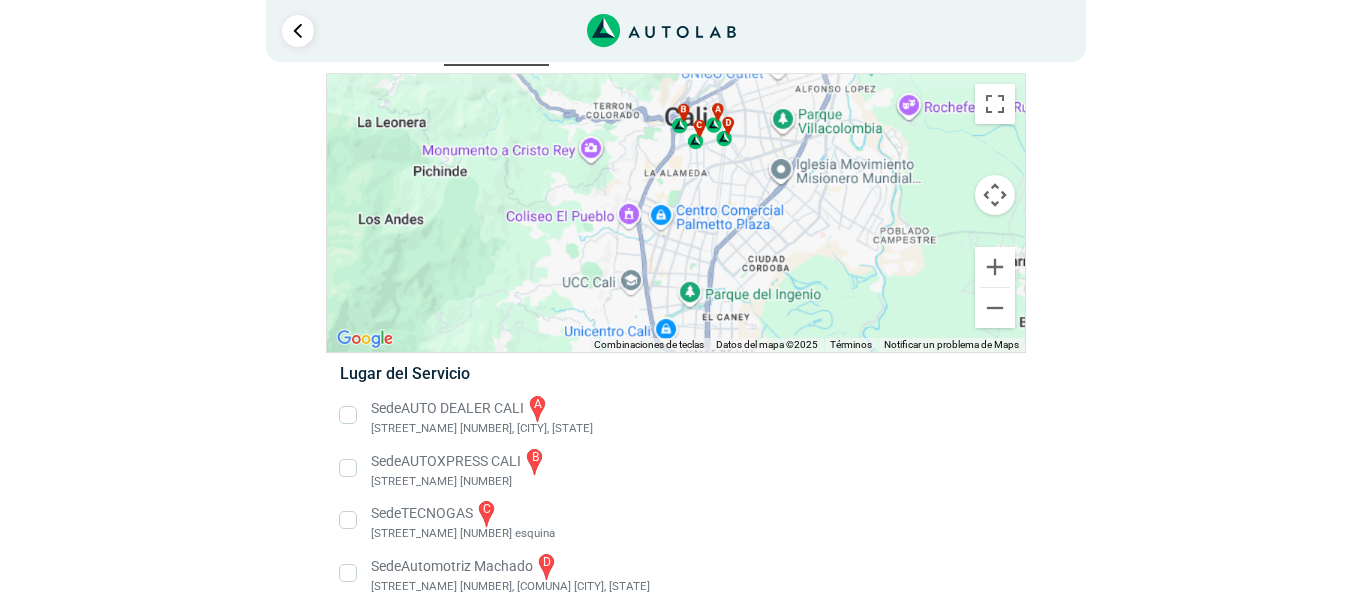 scroll, scrollTop: 70, scrollLeft: 0, axis: vertical 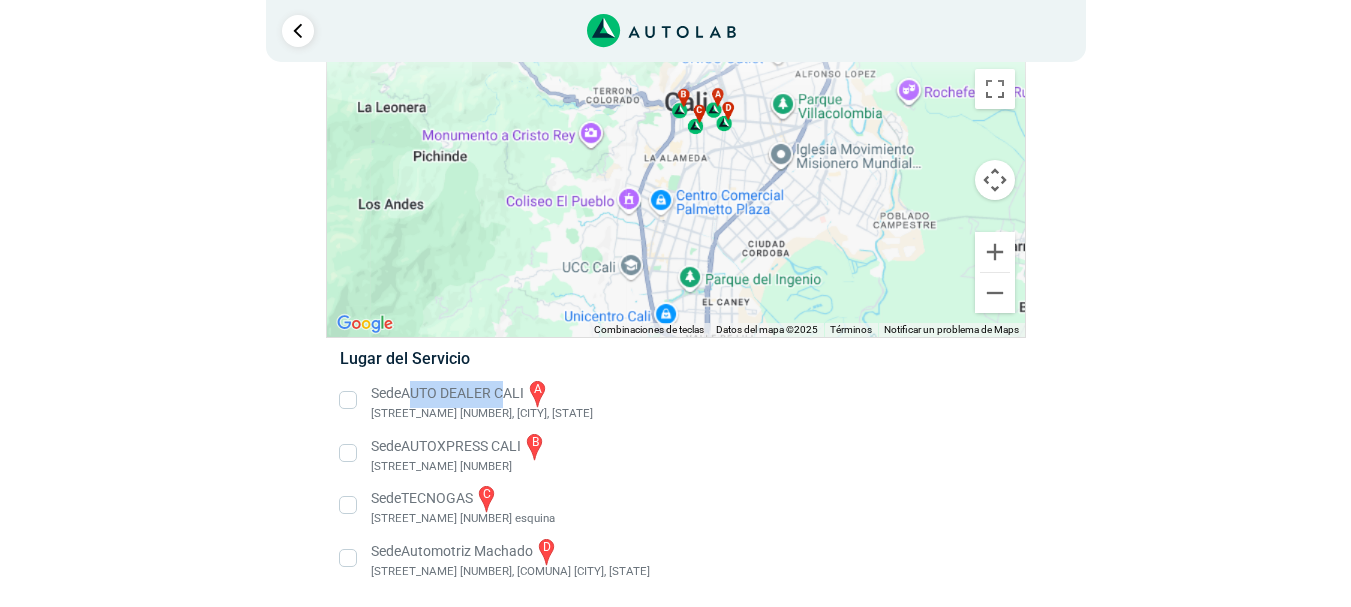click on "Sede  AUTO DEALER CALI
a
Cra. 15 # 22A-17, Cali, Valle del Cauca" at bounding box center [675, 400] 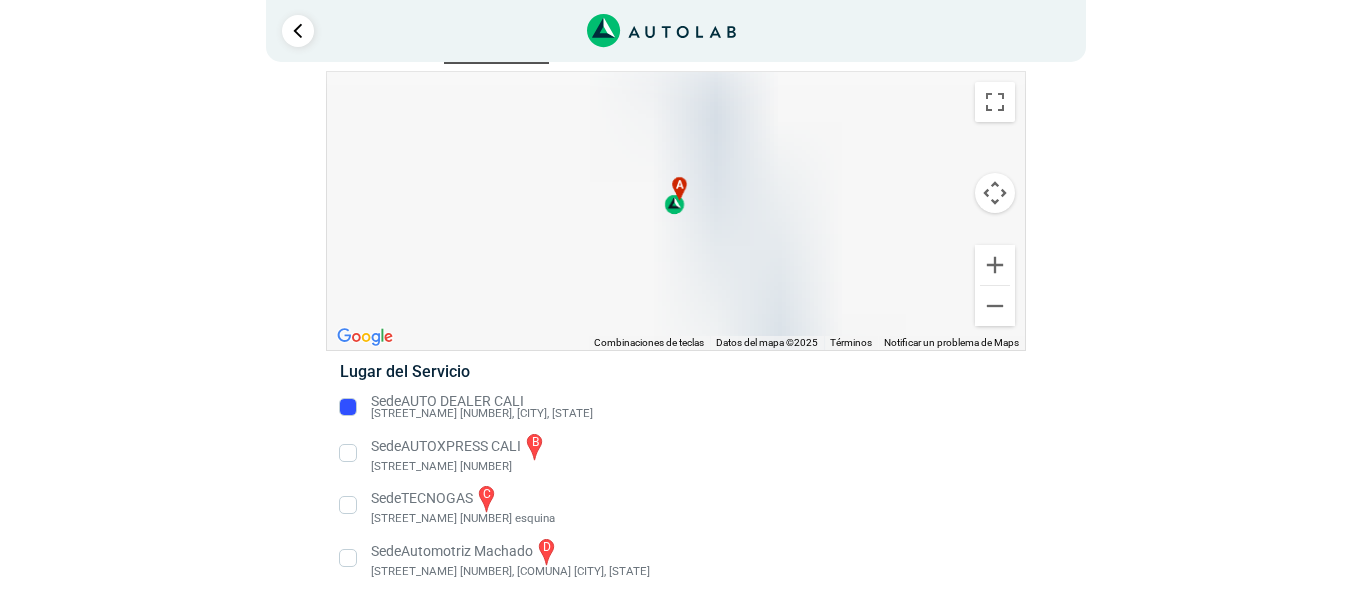 click on "Sede  AUTO DEALER CALI
Cra. 15 # 22A-17, Cali, Valle del Cauca" at bounding box center [675, 407] 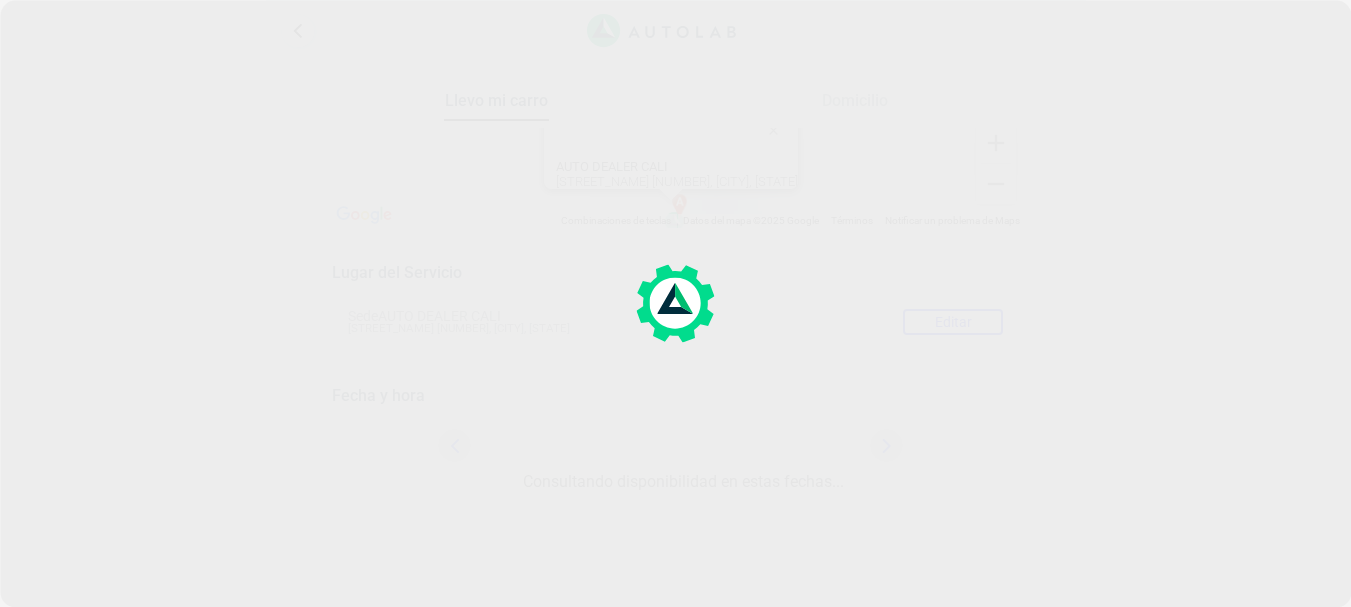 scroll, scrollTop: 0, scrollLeft: 0, axis: both 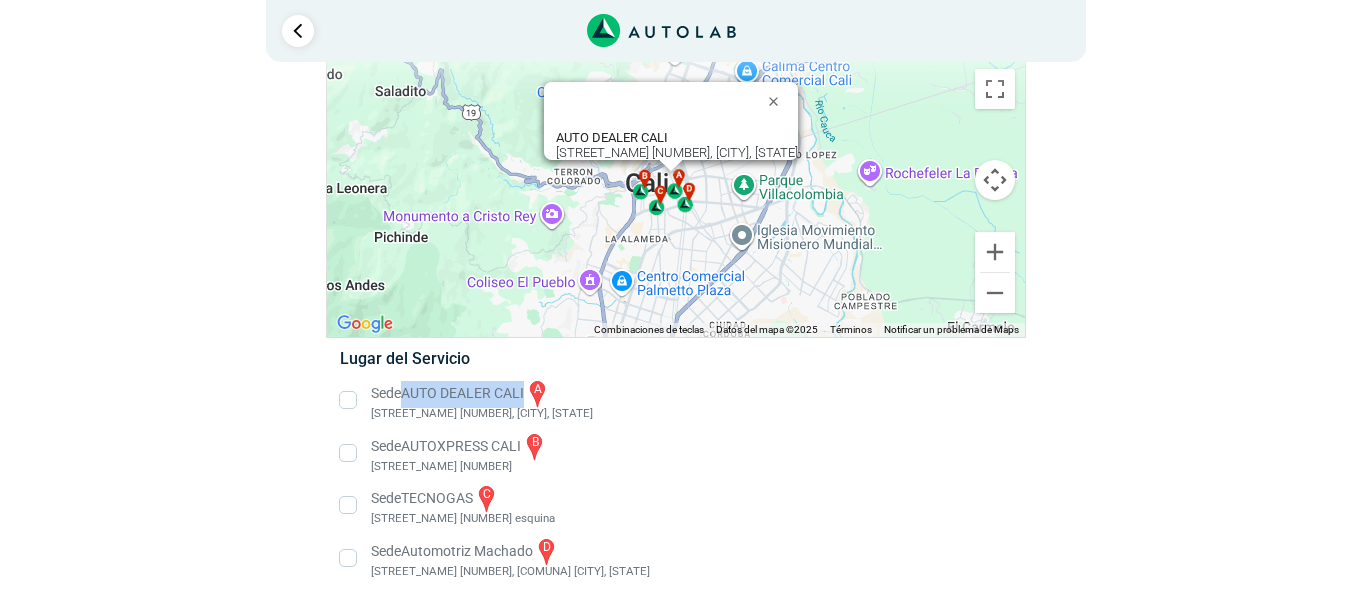 drag, startPoint x: 408, startPoint y: 396, endPoint x: 528, endPoint y: 395, distance: 120.004166 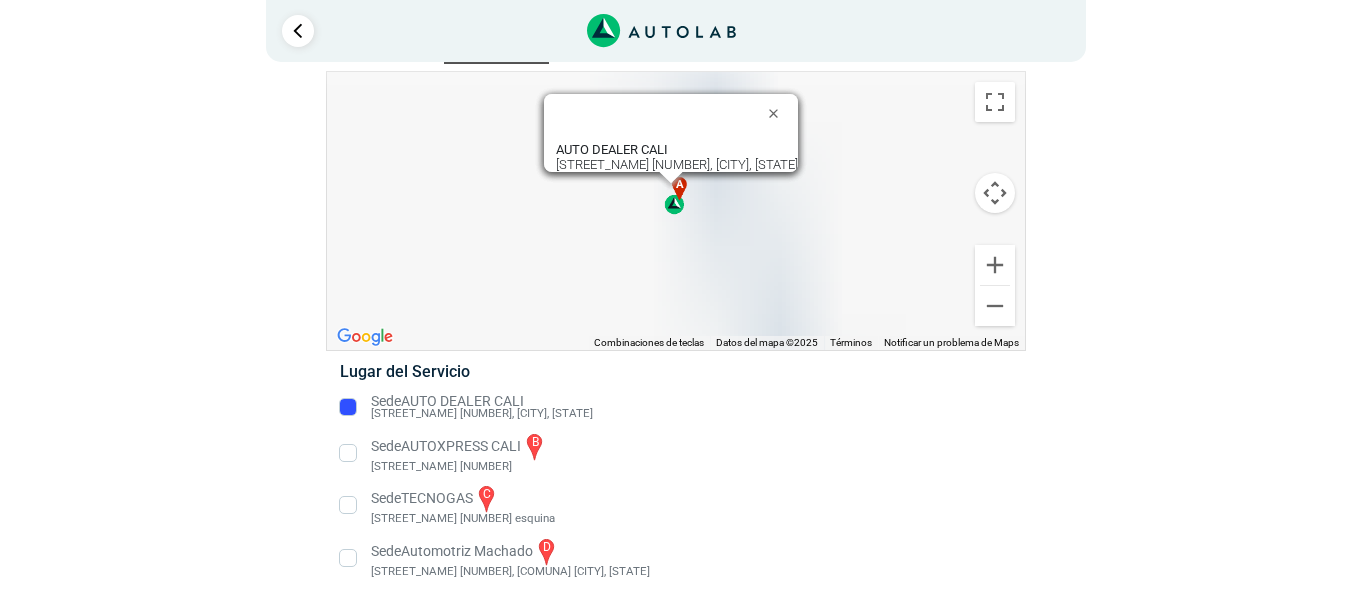 scroll, scrollTop: 57, scrollLeft: 0, axis: vertical 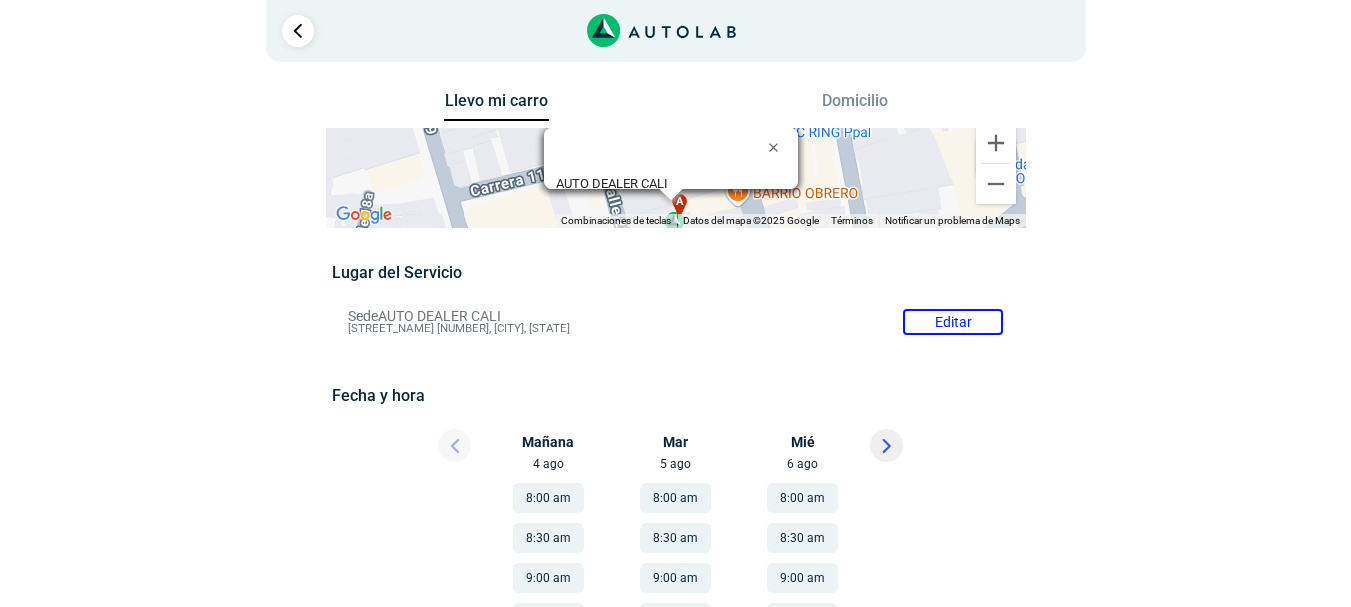drag, startPoint x: 517, startPoint y: 395, endPoint x: 999, endPoint y: 116, distance: 556.92456 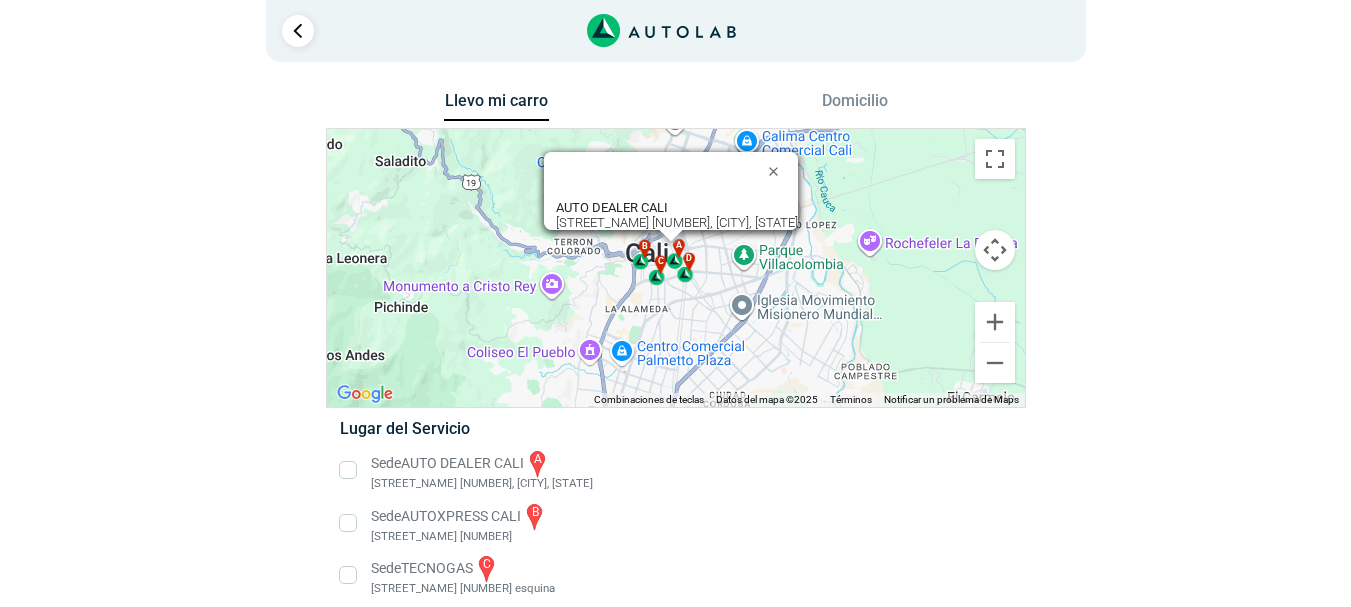 scroll, scrollTop: 70, scrollLeft: 0, axis: vertical 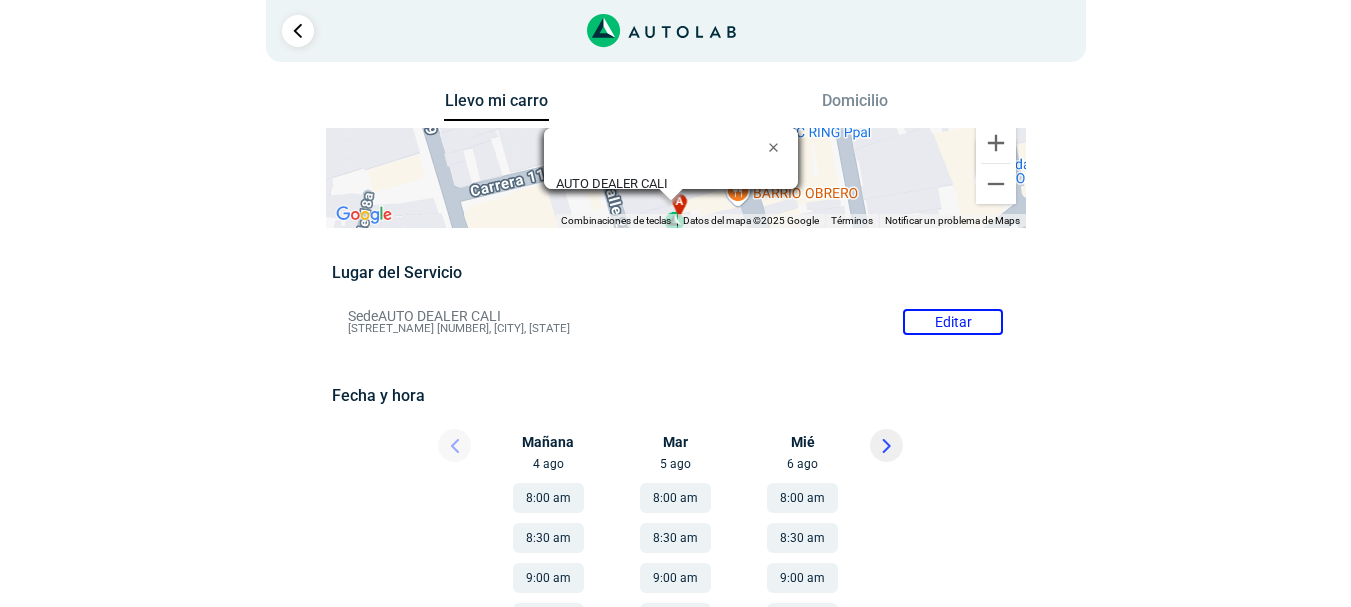 click on "9:00 am" at bounding box center [548, 578] 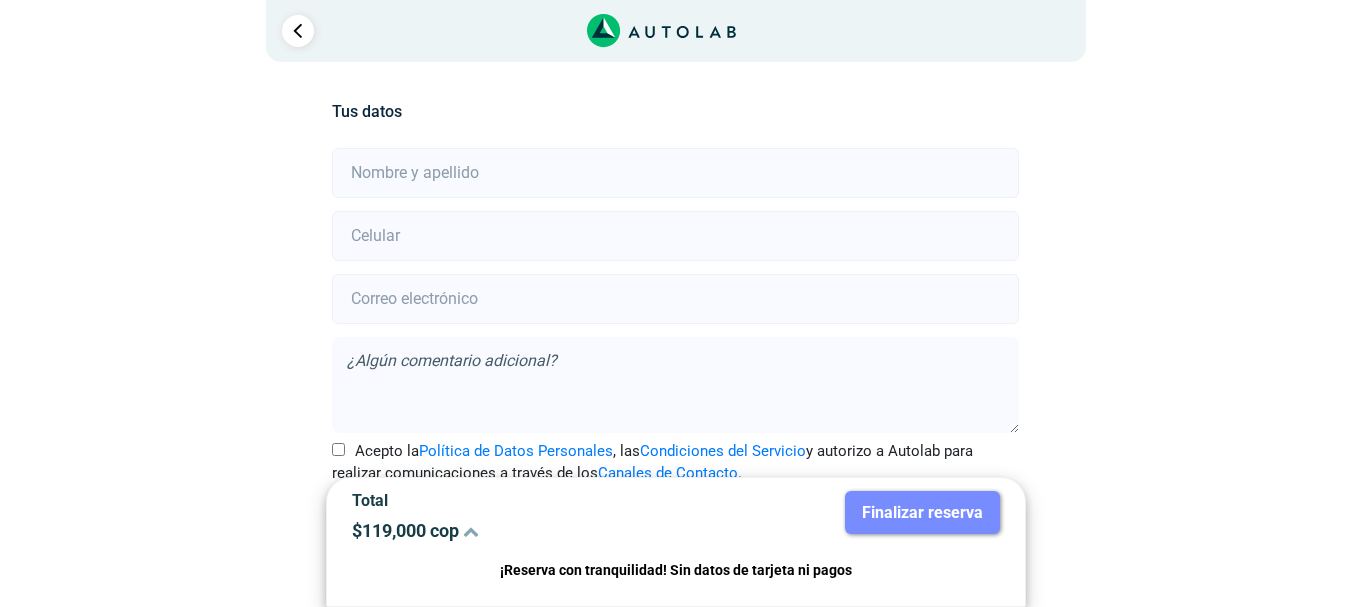 scroll, scrollTop: 444, scrollLeft: 0, axis: vertical 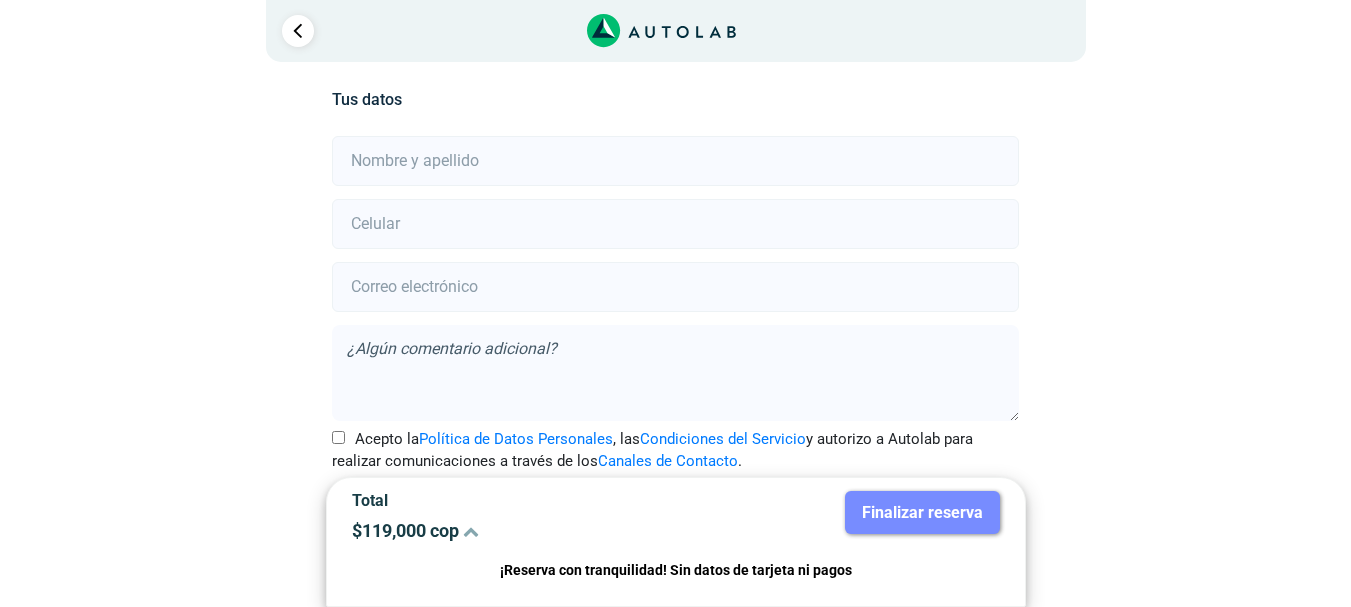 drag, startPoint x: 1350, startPoint y: 303, endPoint x: 1355, endPoint y: 350, distance: 47.26521 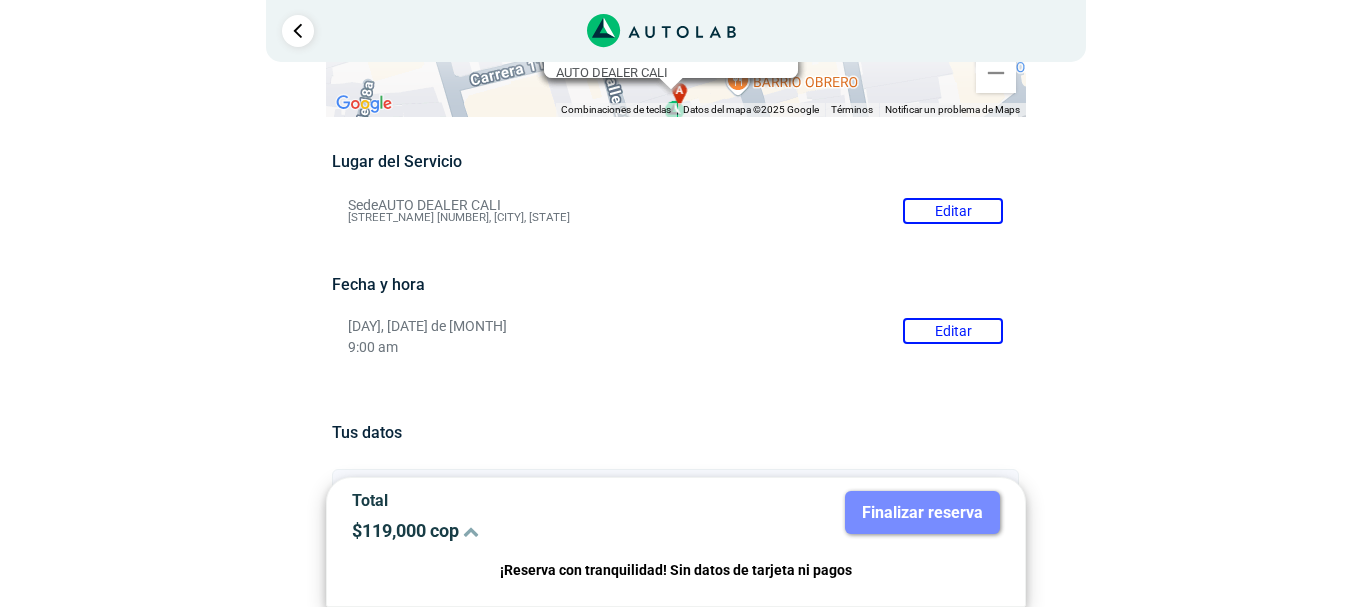 scroll, scrollTop: 0, scrollLeft: 0, axis: both 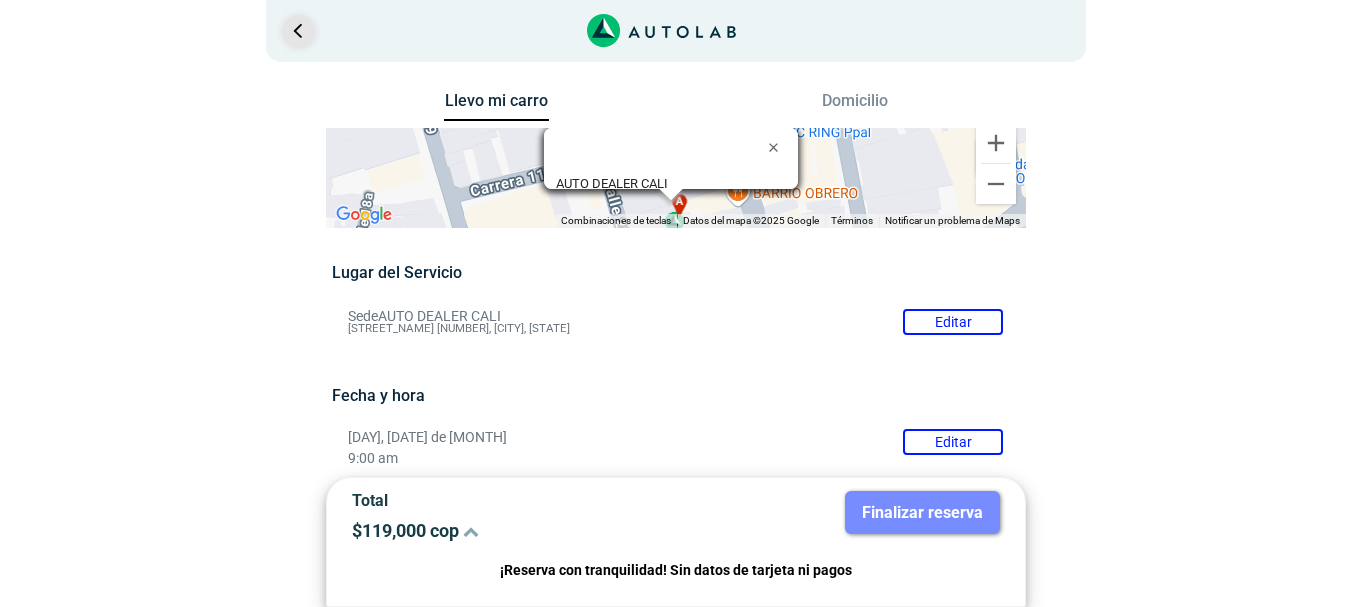 click at bounding box center (298, 31) 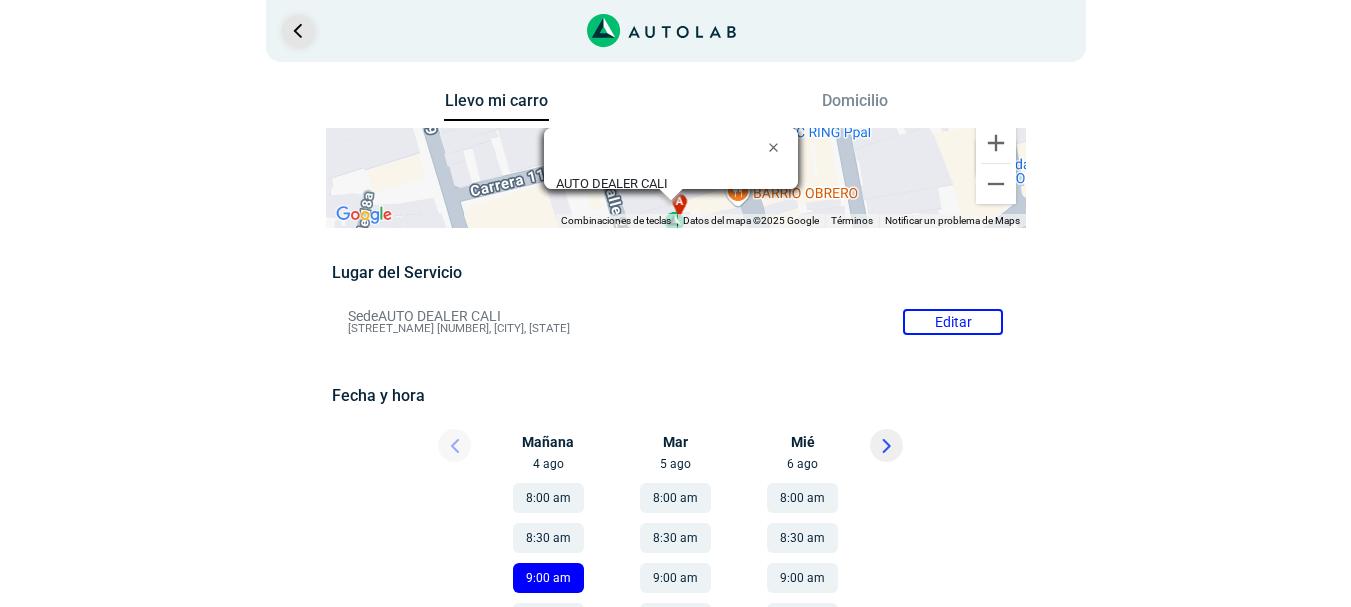 click at bounding box center (298, 31) 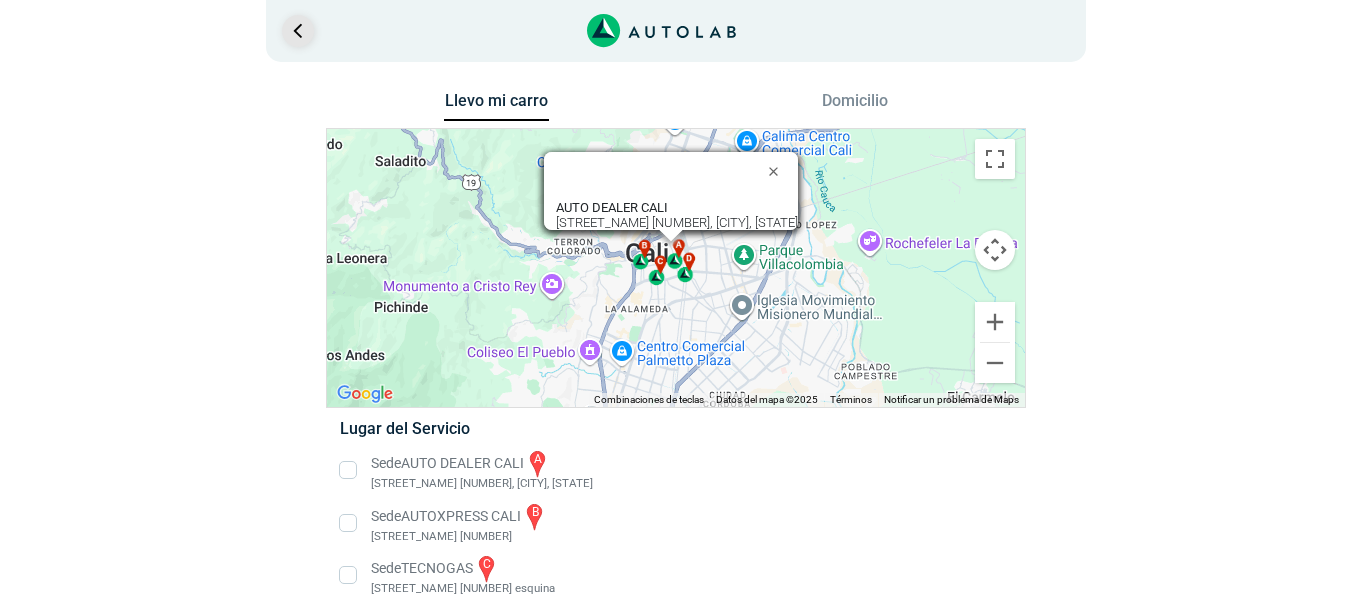 click at bounding box center [298, 31] 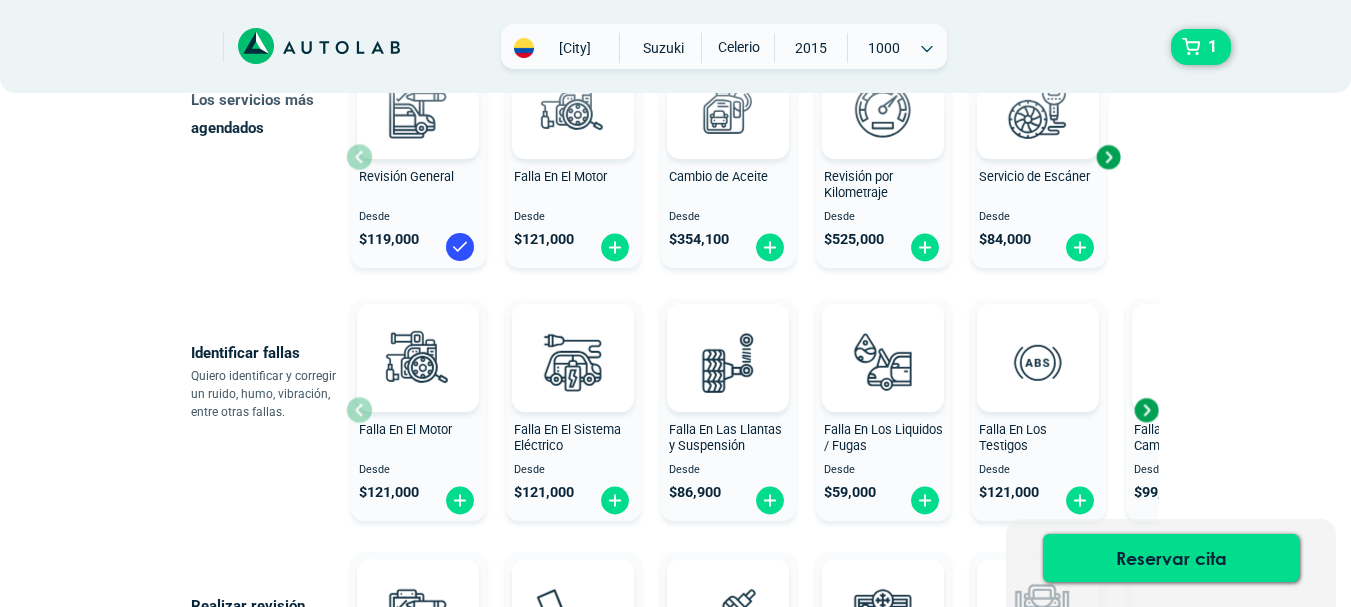 scroll, scrollTop: 308, scrollLeft: 0, axis: vertical 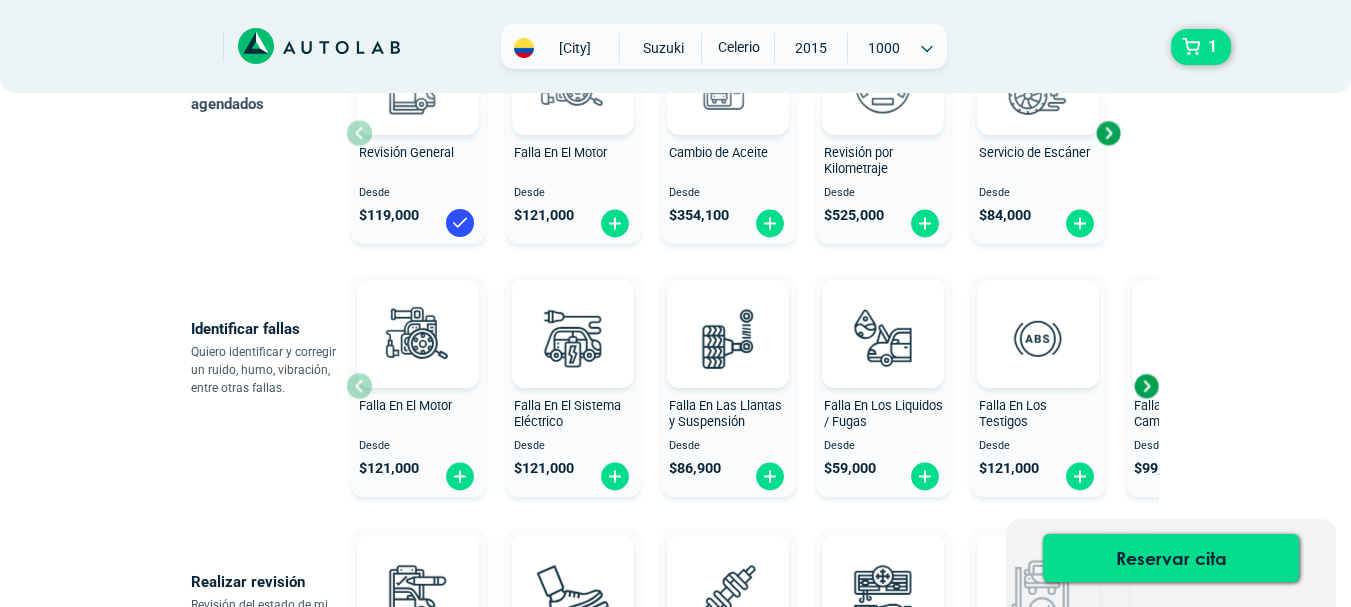 click at bounding box center (1146, 386) 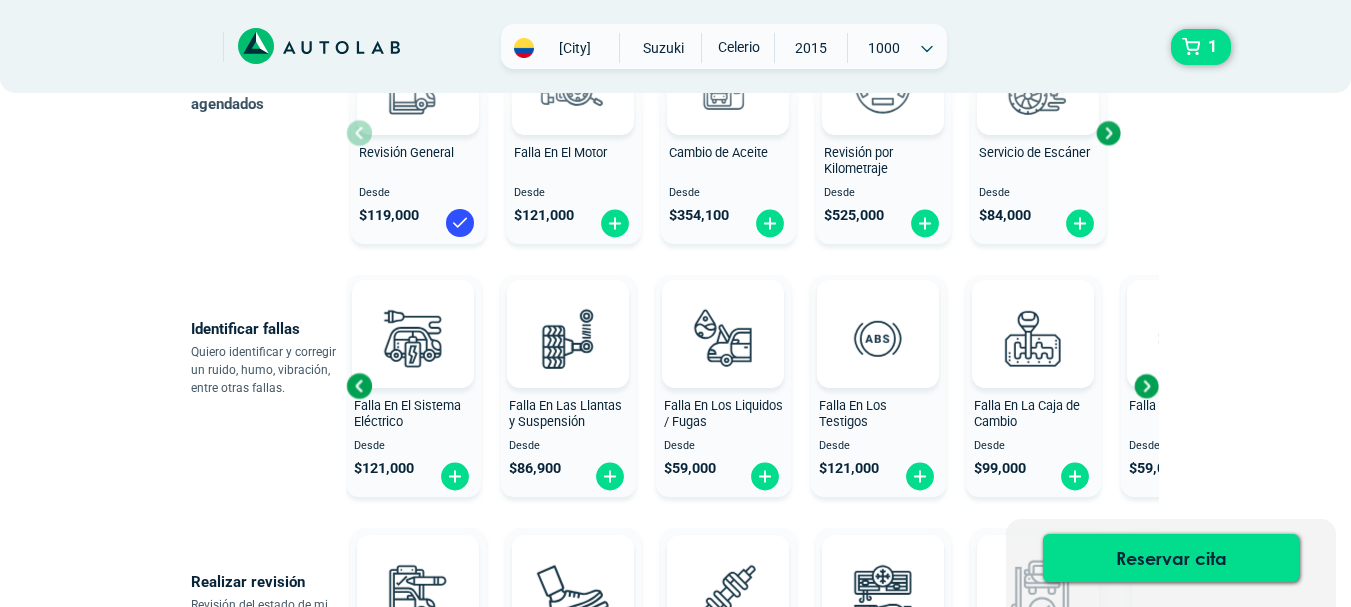 click at bounding box center (1146, 386) 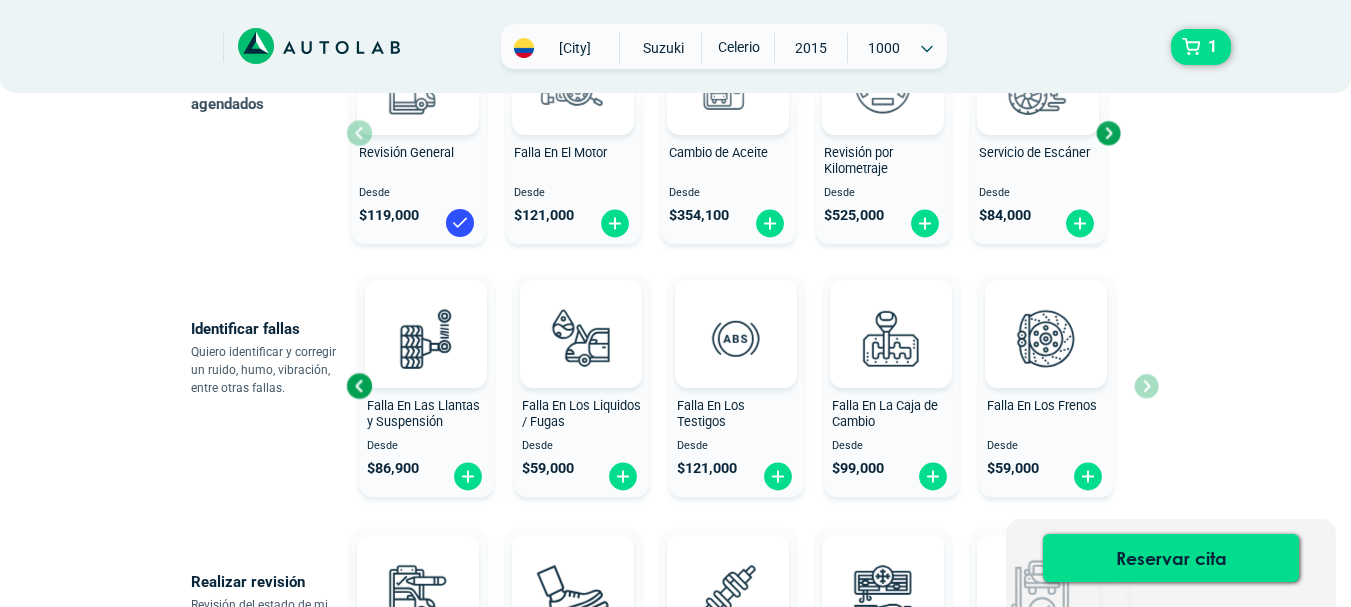 click on "Falla En El Motor
Desde
$ 121,000
Falla En El Sistema Eléctrico
Desde
$ 121,000
Falla En Las Llantas y Suspensión
Desde
$ 86,900" at bounding box center (752, 386) 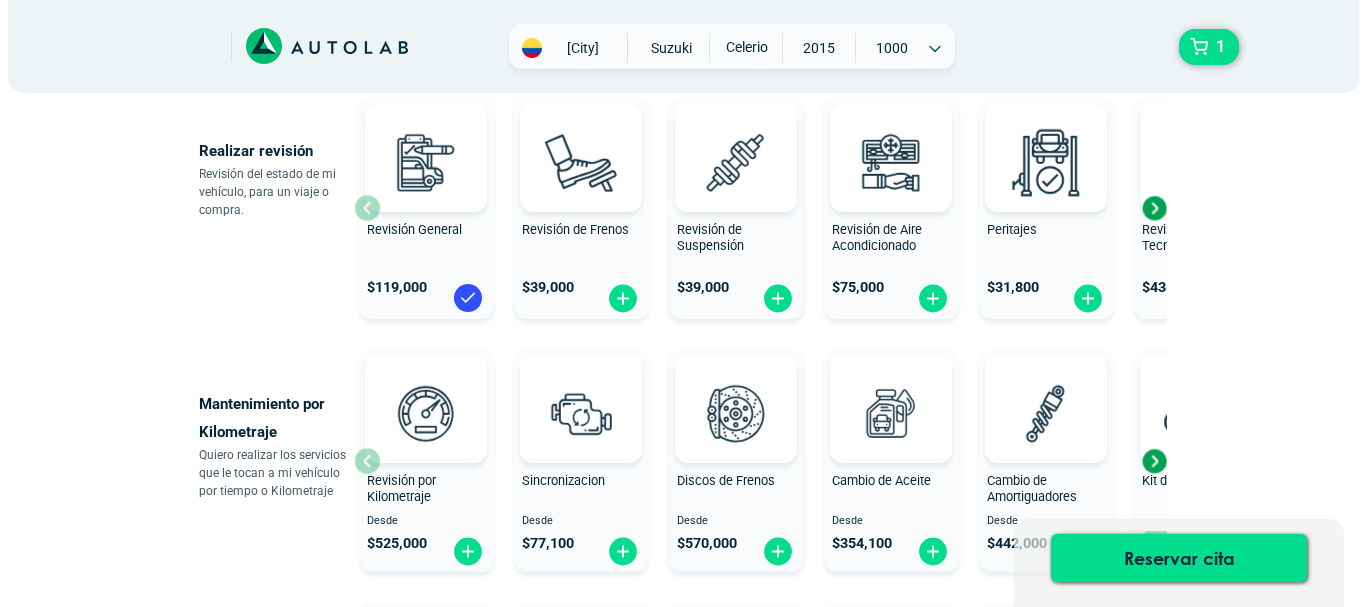 scroll, scrollTop: 816, scrollLeft: 0, axis: vertical 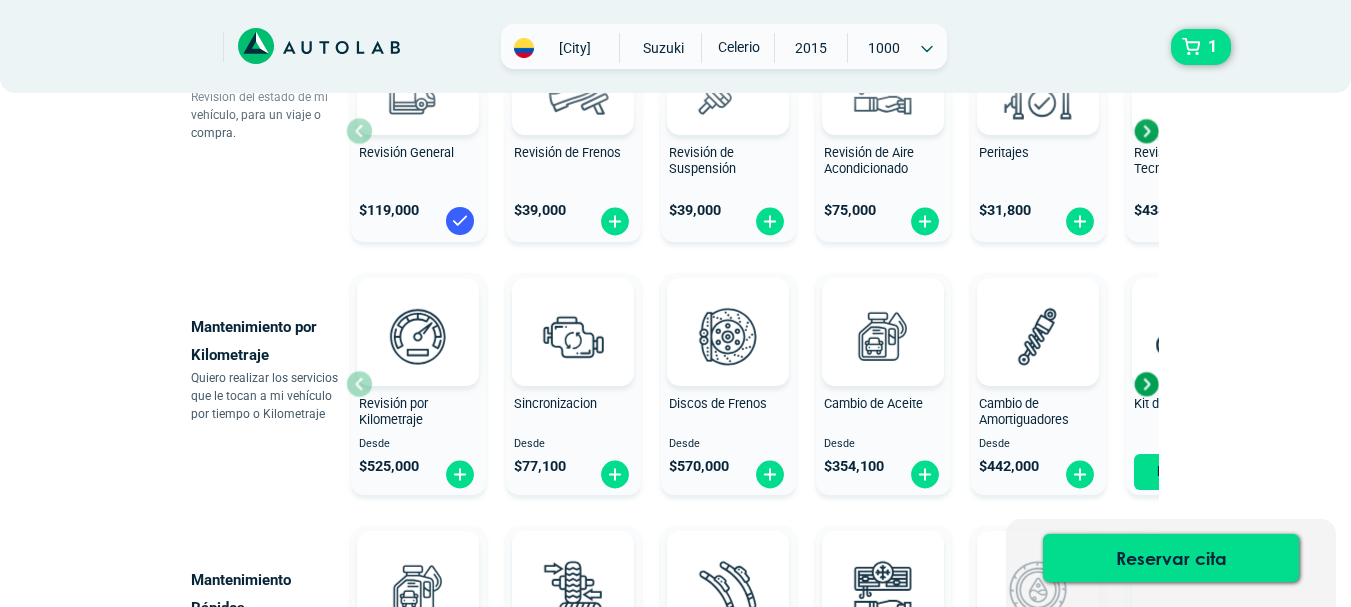 click at bounding box center [460, 221] 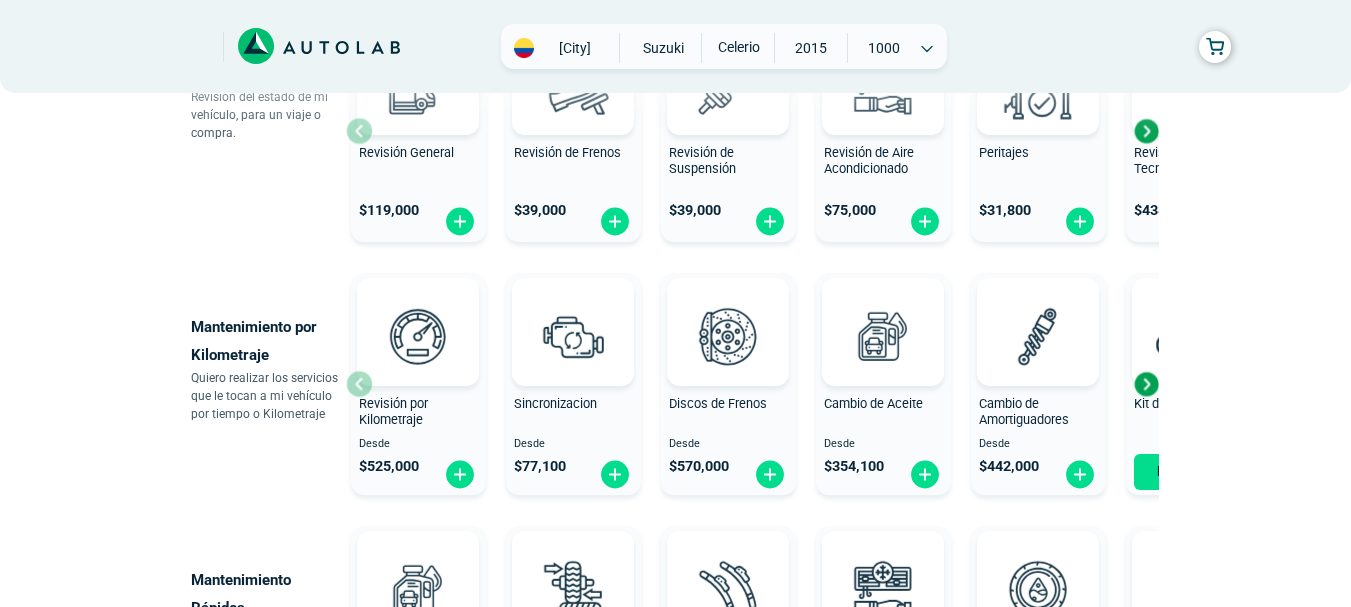 click on "Revisión por Kilometraje" at bounding box center [418, 416] 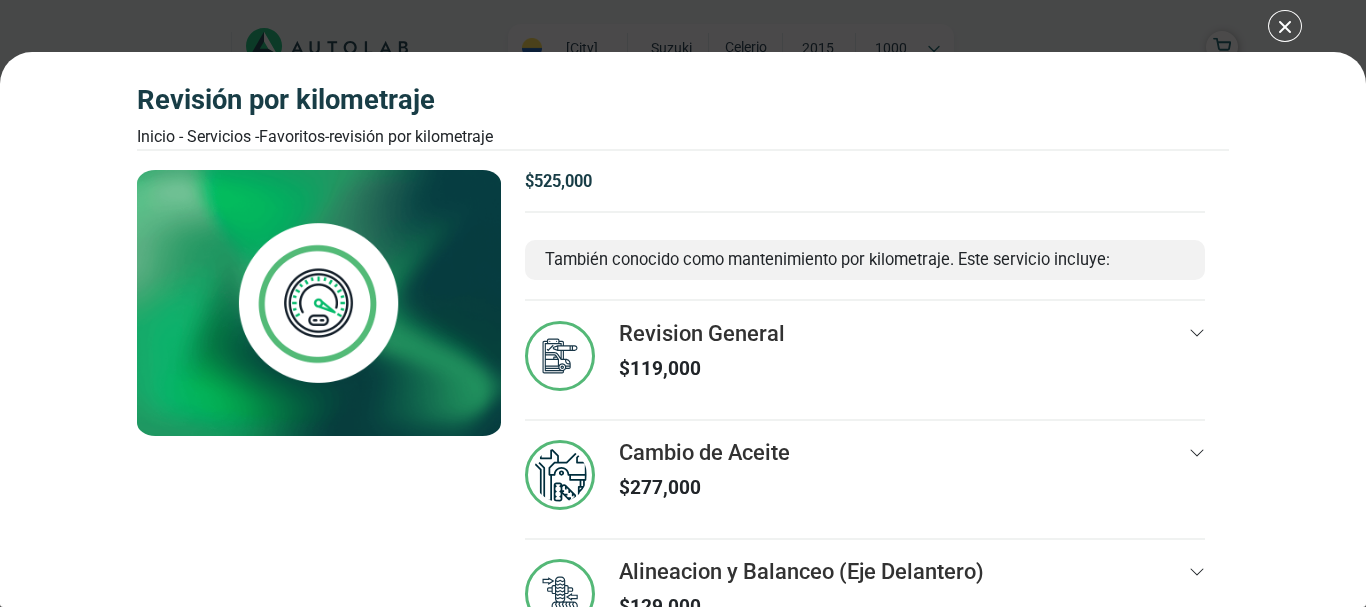 scroll, scrollTop: 10, scrollLeft: 0, axis: vertical 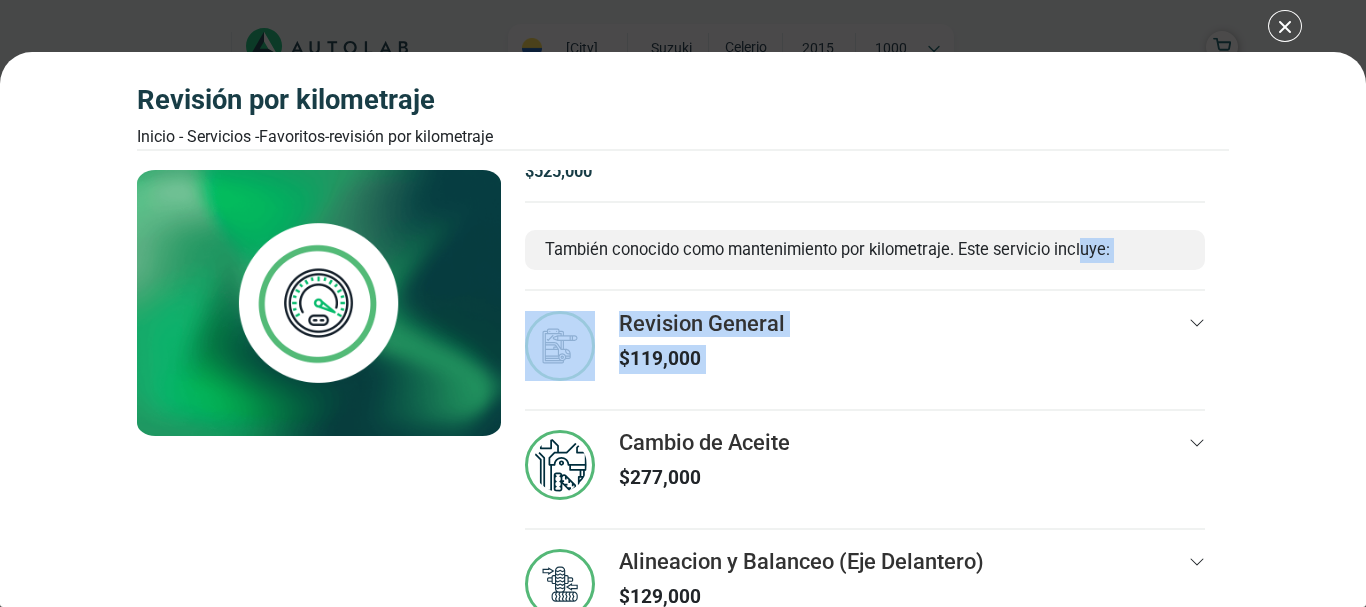 drag, startPoint x: 1065, startPoint y: 373, endPoint x: 1184, endPoint y: 257, distance: 166.18364 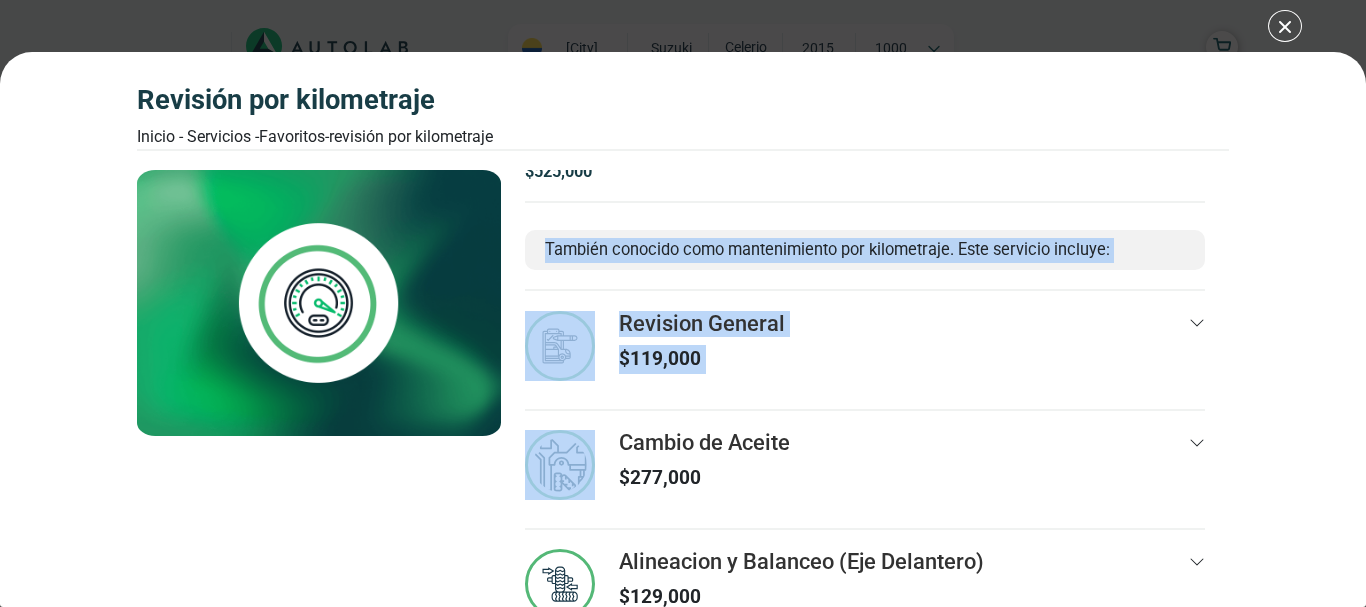 drag, startPoint x: 1260, startPoint y: 298, endPoint x: 1292, endPoint y: 201, distance: 102.14206 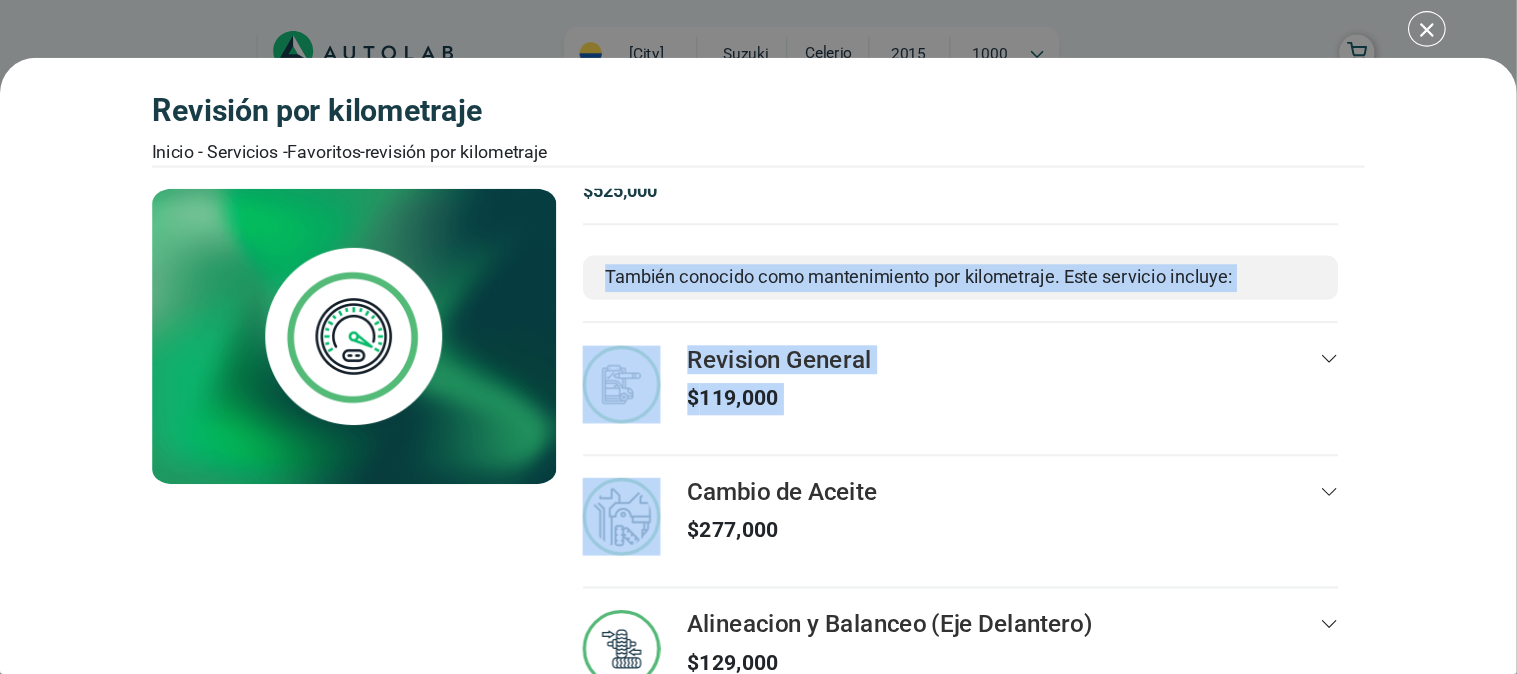 scroll, scrollTop: 815, scrollLeft: 0, axis: vertical 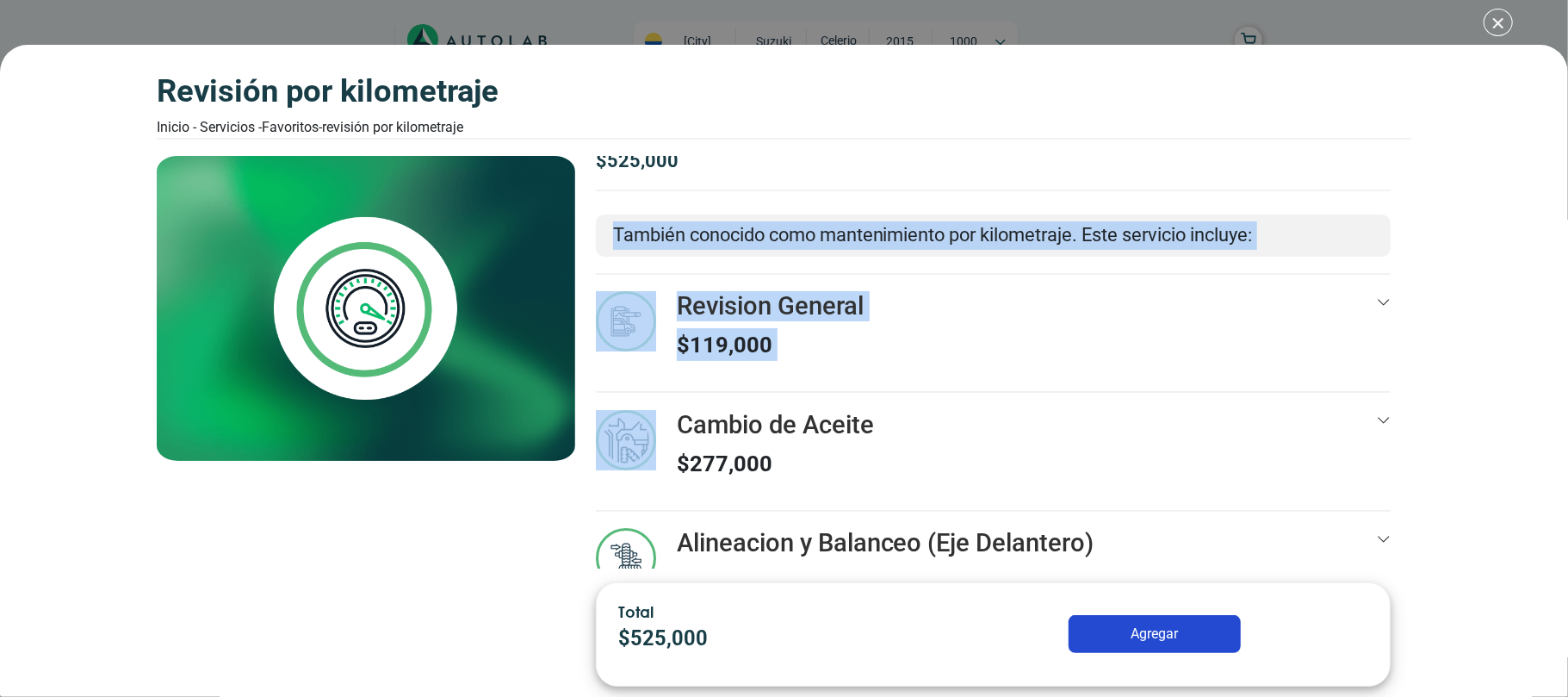drag, startPoint x: 1146, startPoint y: 2, endPoint x: 1068, endPoint y: 379, distance: 384.98442 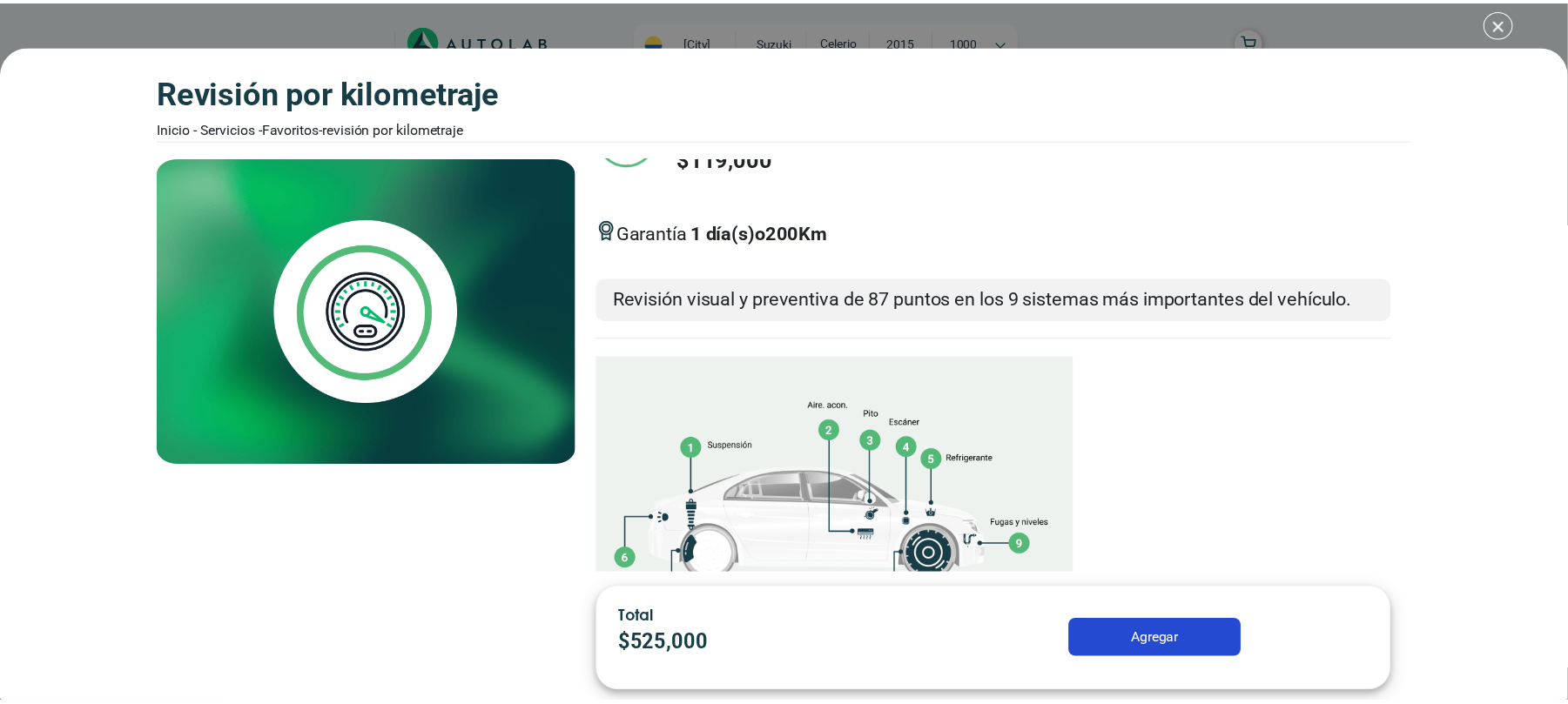 scroll, scrollTop: 0, scrollLeft: 0, axis: both 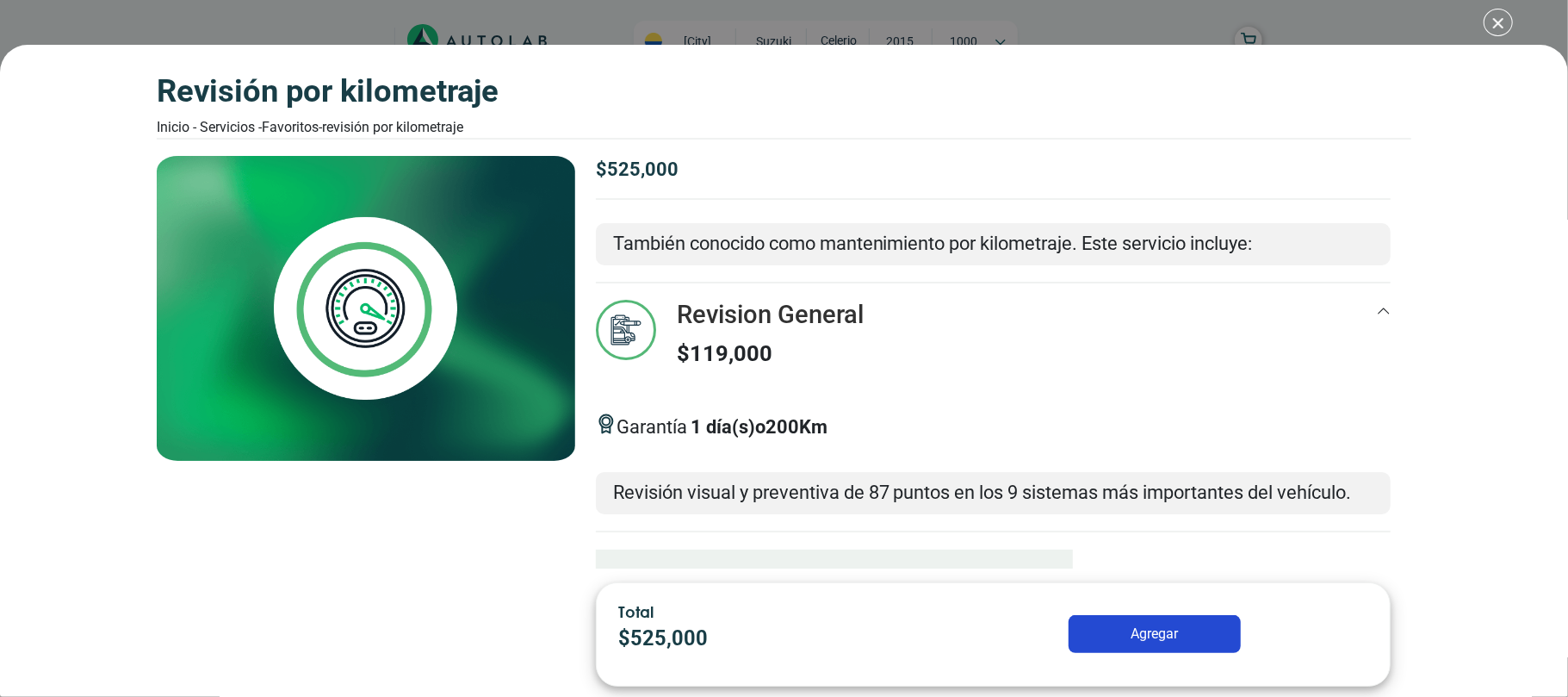 click on "Revisión por Kilometraje
Inicio - Servicios -  Favoritos  -  Revisión por Kilometraje
Revisión por Kilometraje
$ 525,000" at bounding box center [784, 348] 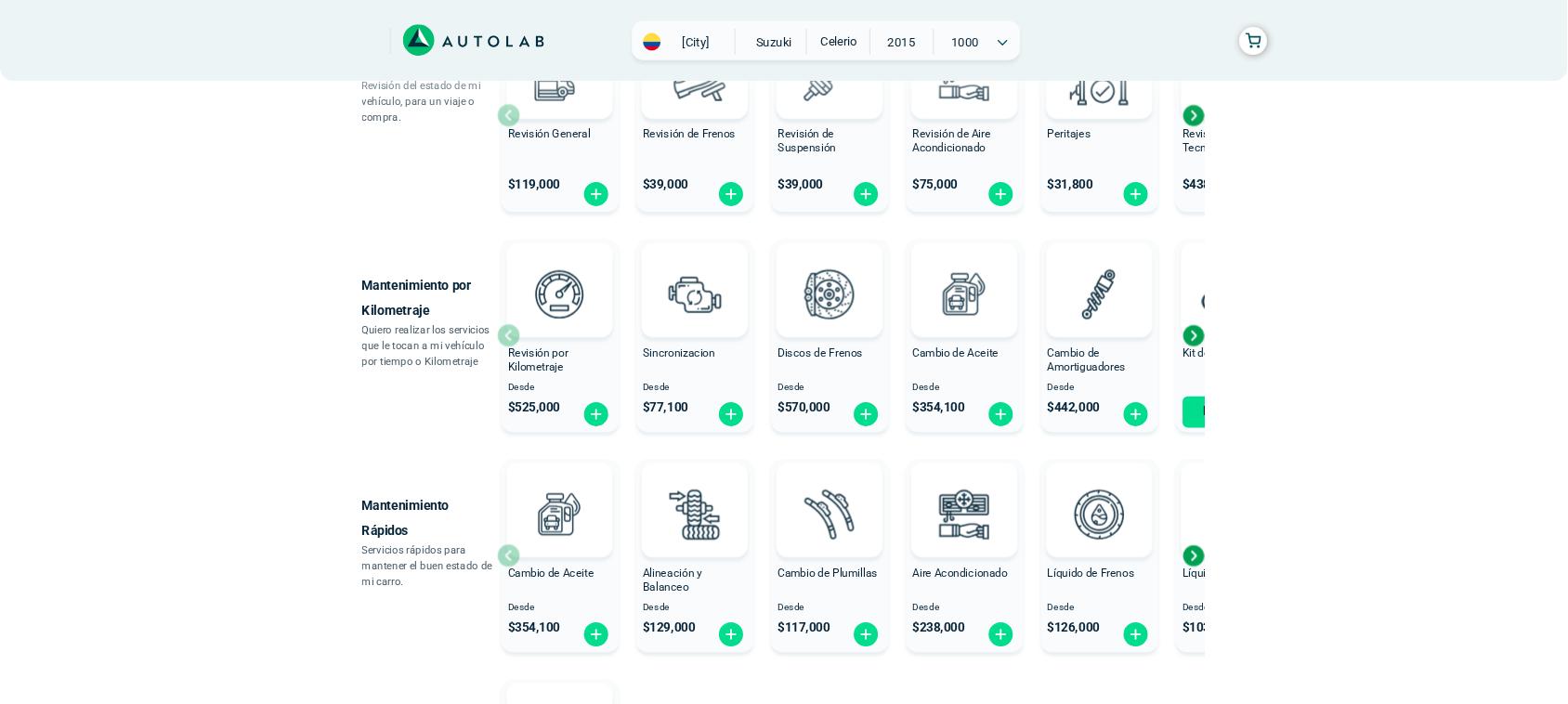 scroll, scrollTop: 757, scrollLeft: 0, axis: vertical 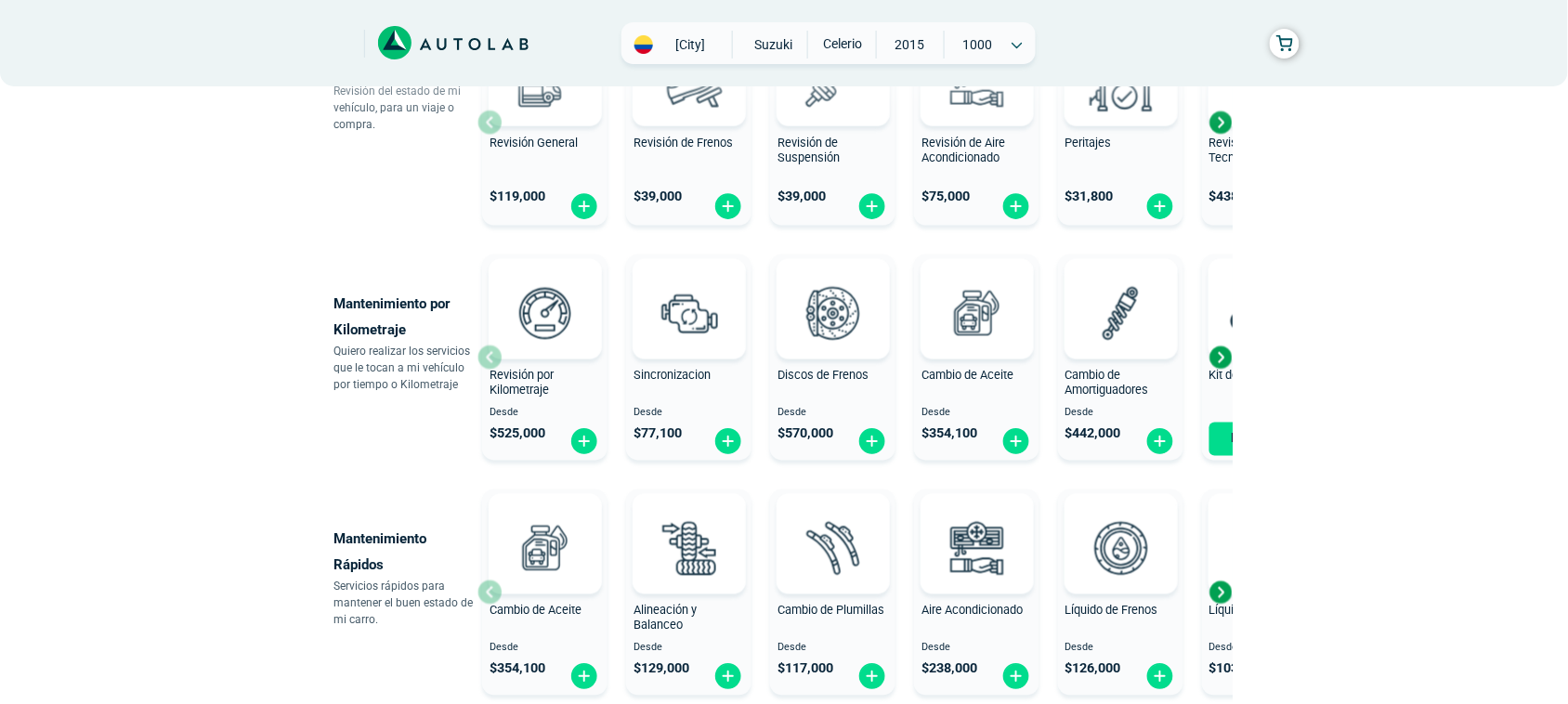 drag, startPoint x: 1599, startPoint y: 4, endPoint x: 130, endPoint y: 215, distance: 1484.0761 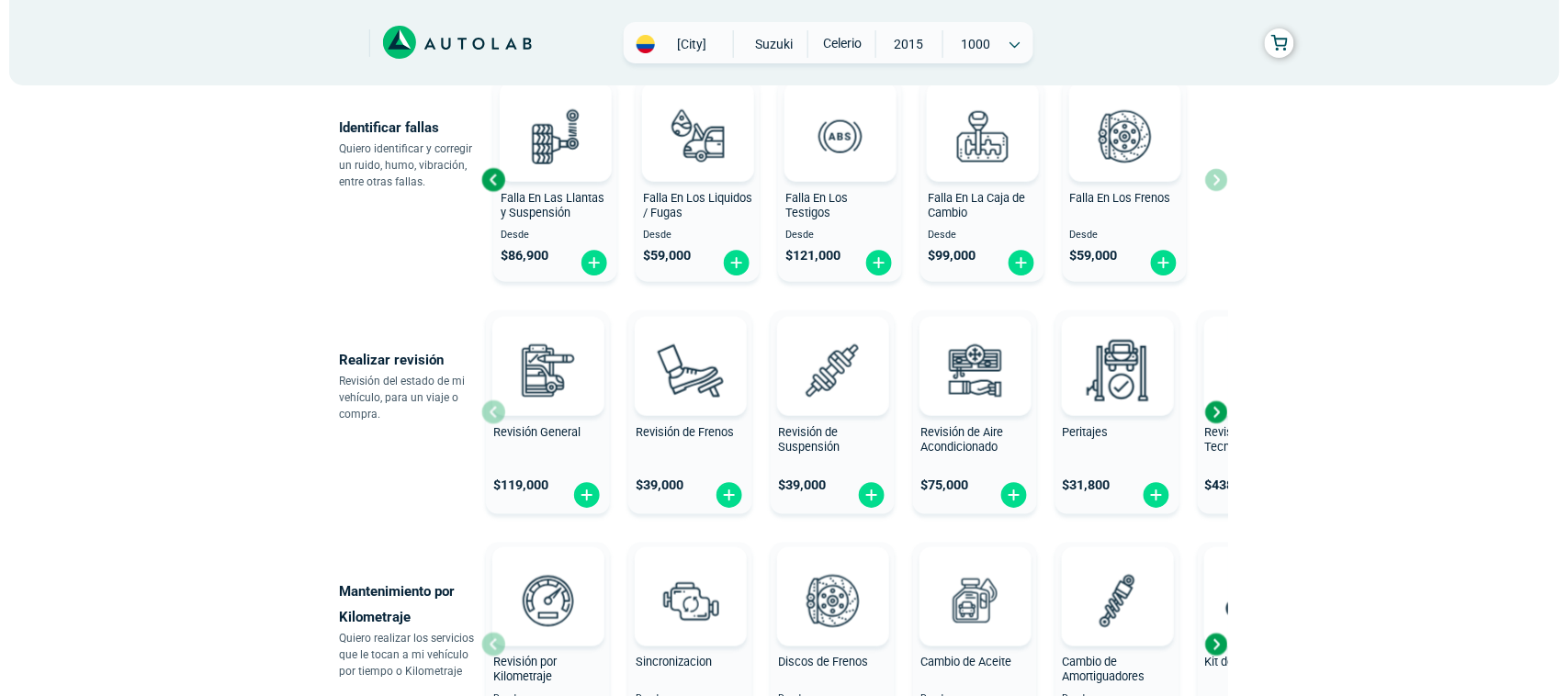 scroll, scrollTop: 470, scrollLeft: 0, axis: vertical 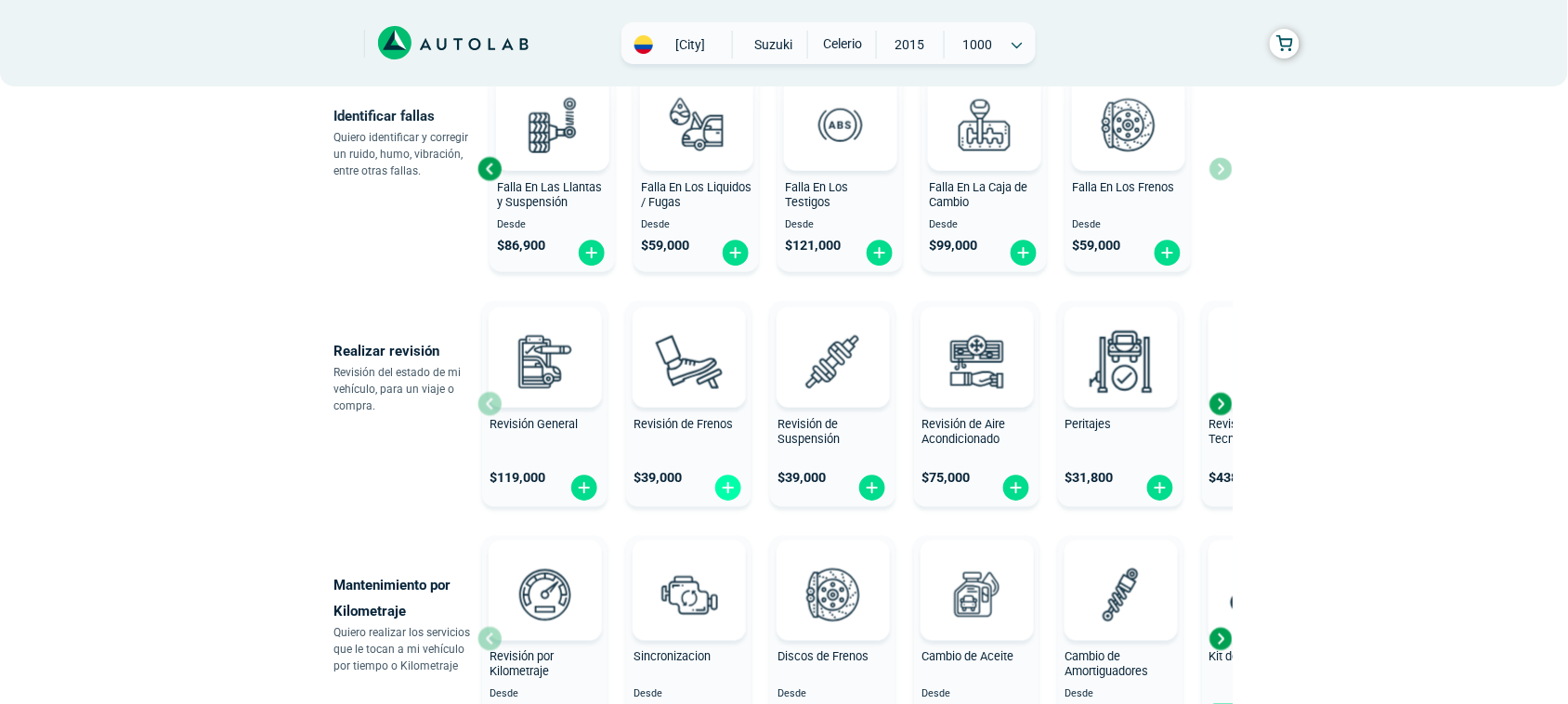 click at bounding box center [728, 488] 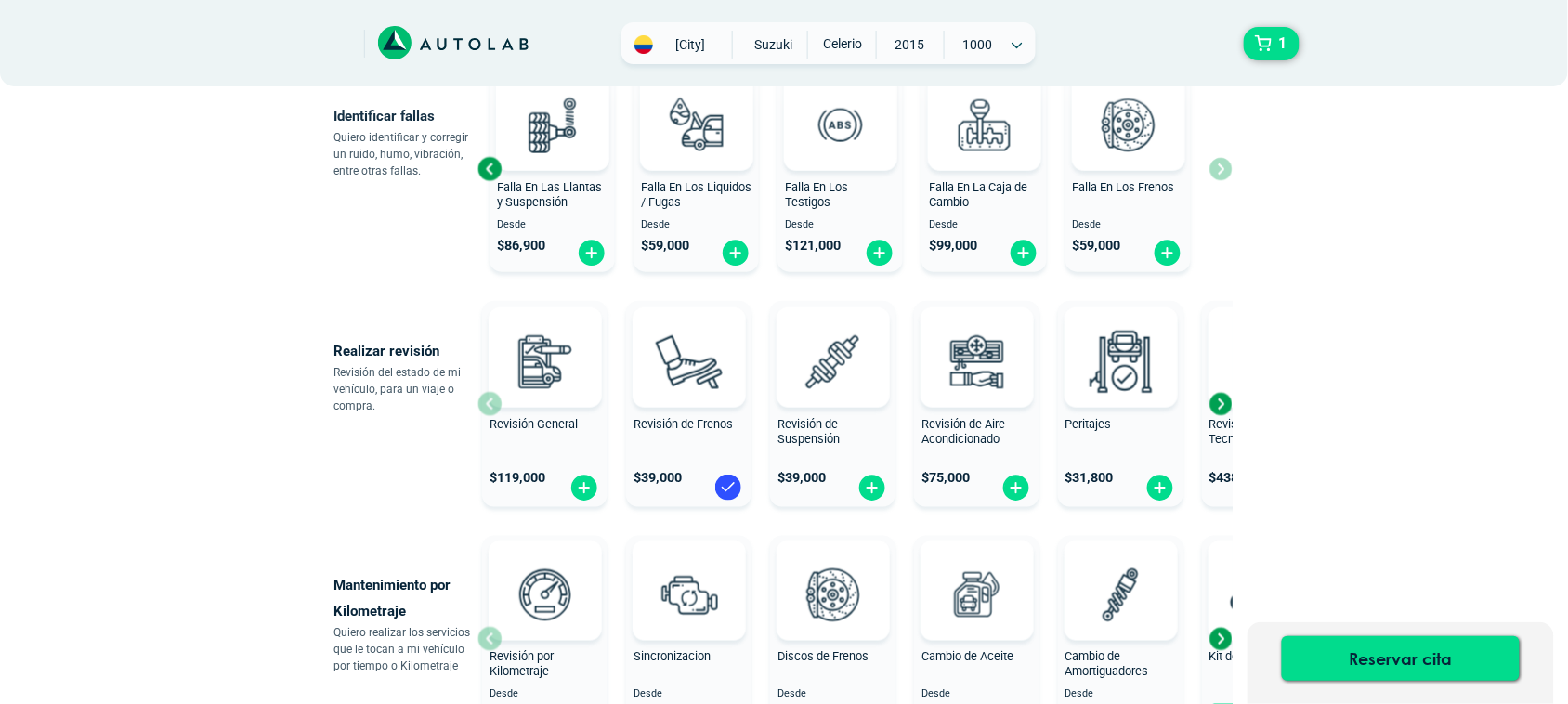 click at bounding box center (1221, 404) 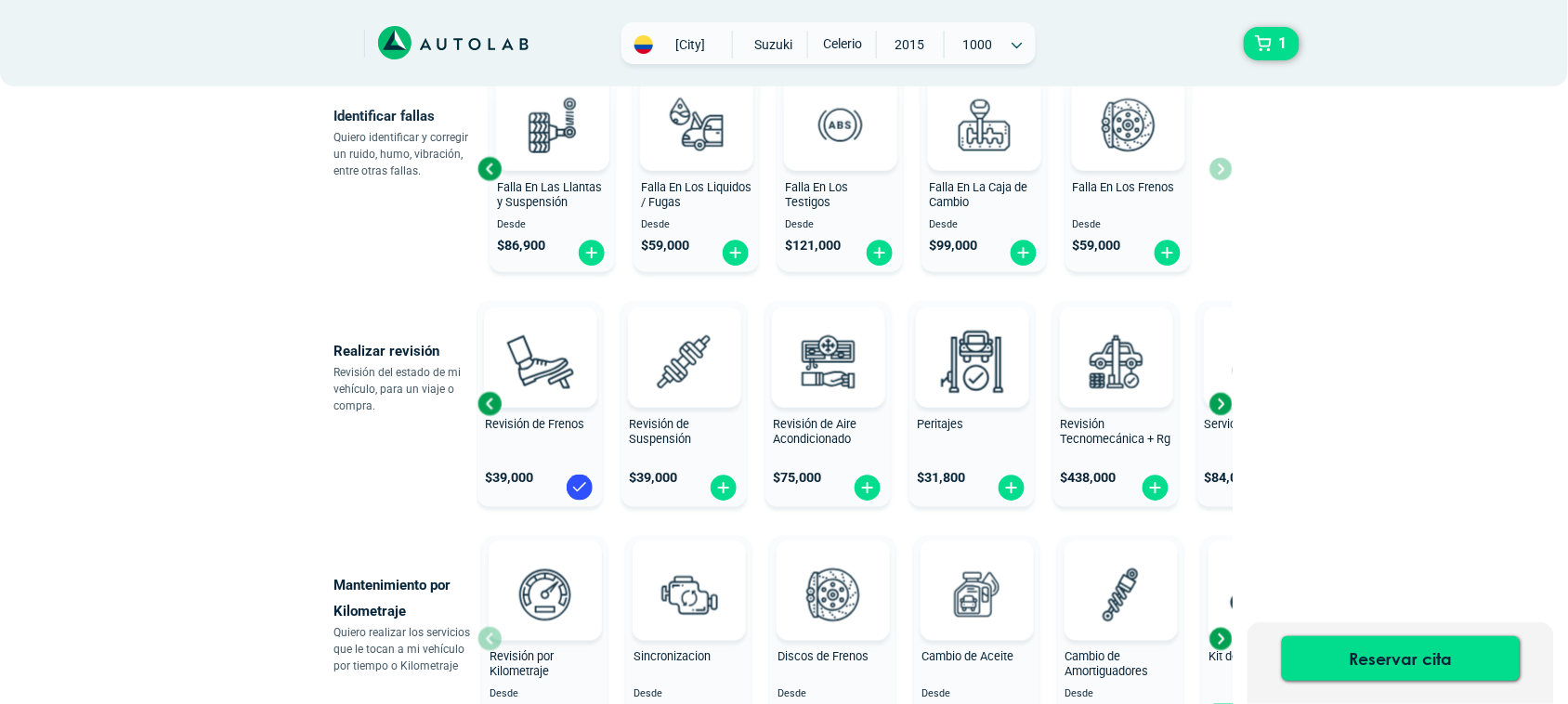 click at bounding box center [1221, 404] 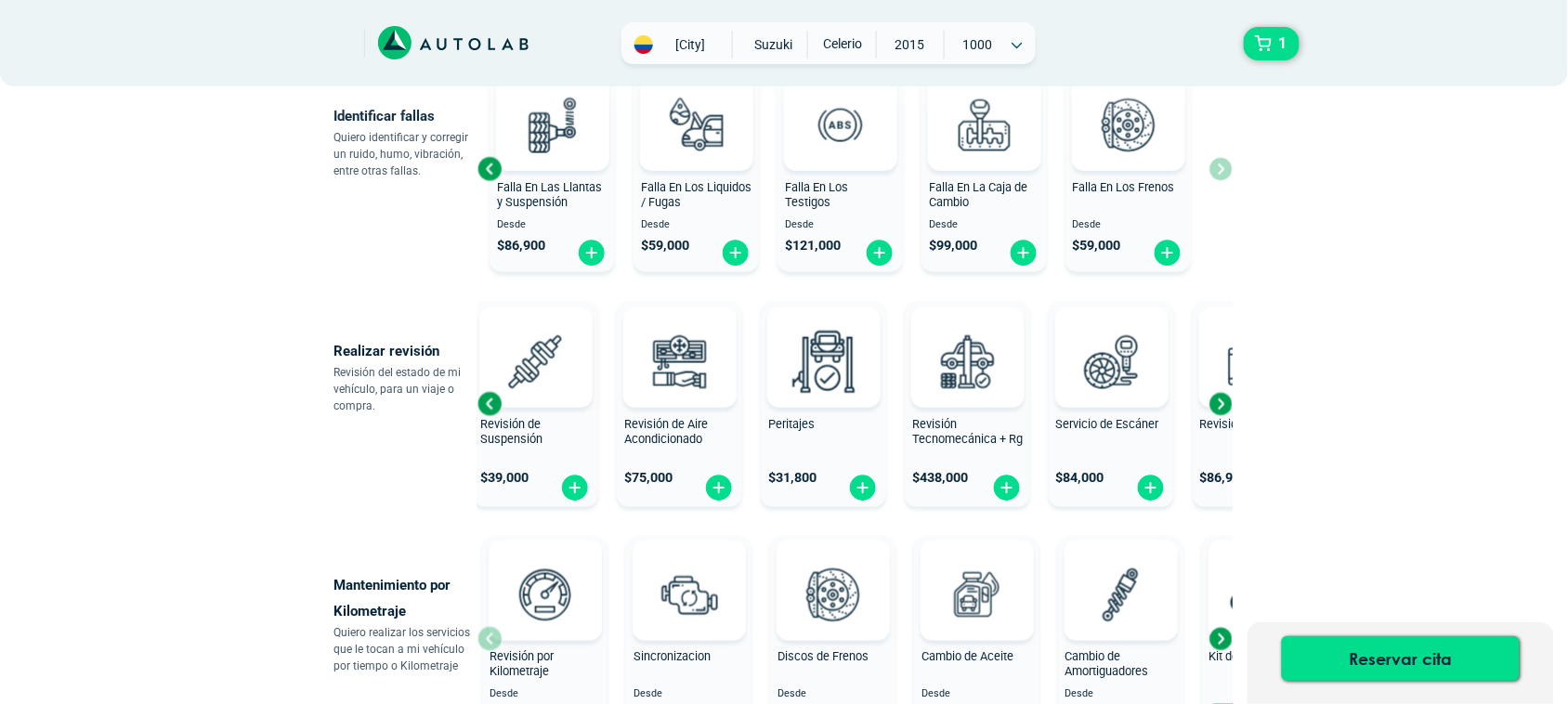 click at bounding box center (1221, 404) 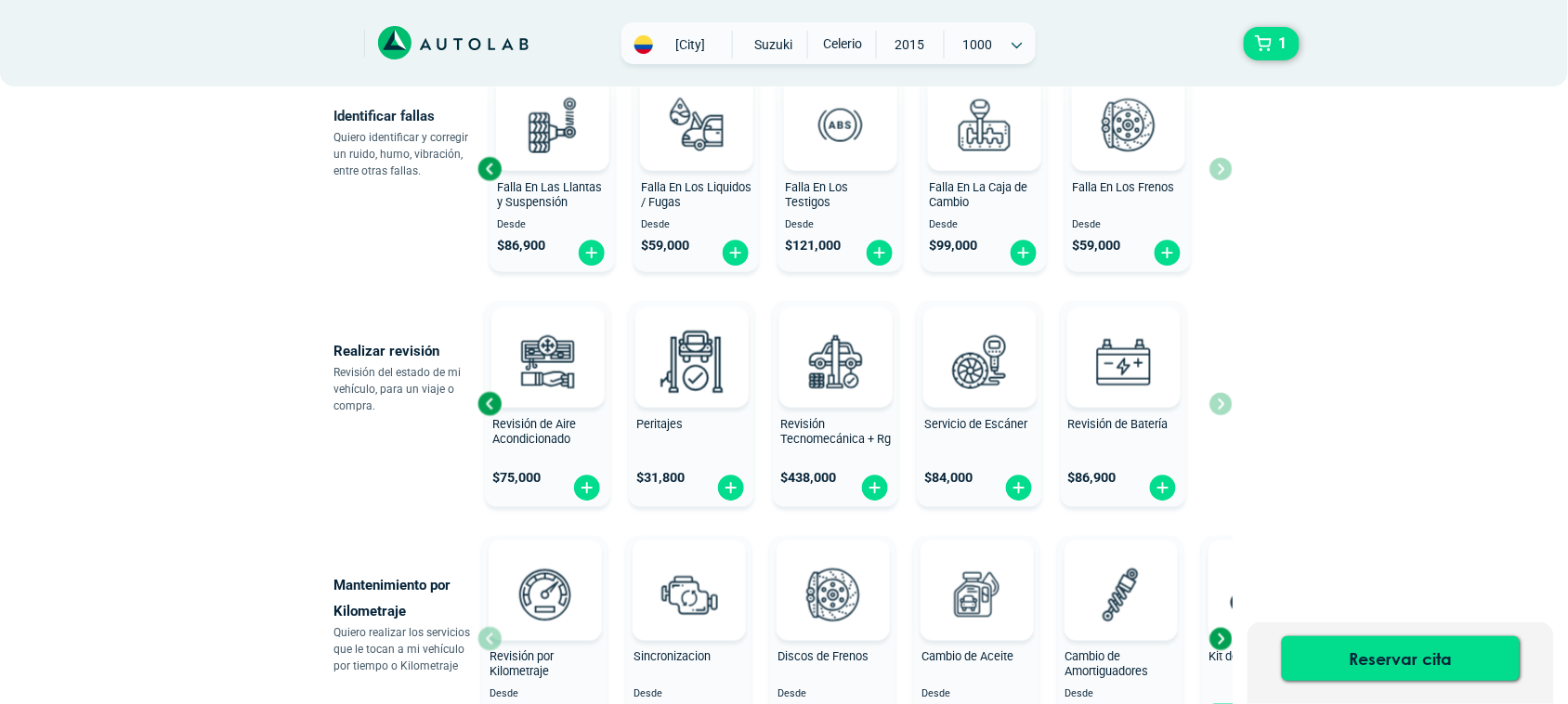 click on "Revisión General
$ 119,000
Revisión de Frenos
$ 39,000
Revisión de Suspensión
$ 39,000
Revisión de Aire Acondicionado
$" at bounding box center (855, 404) 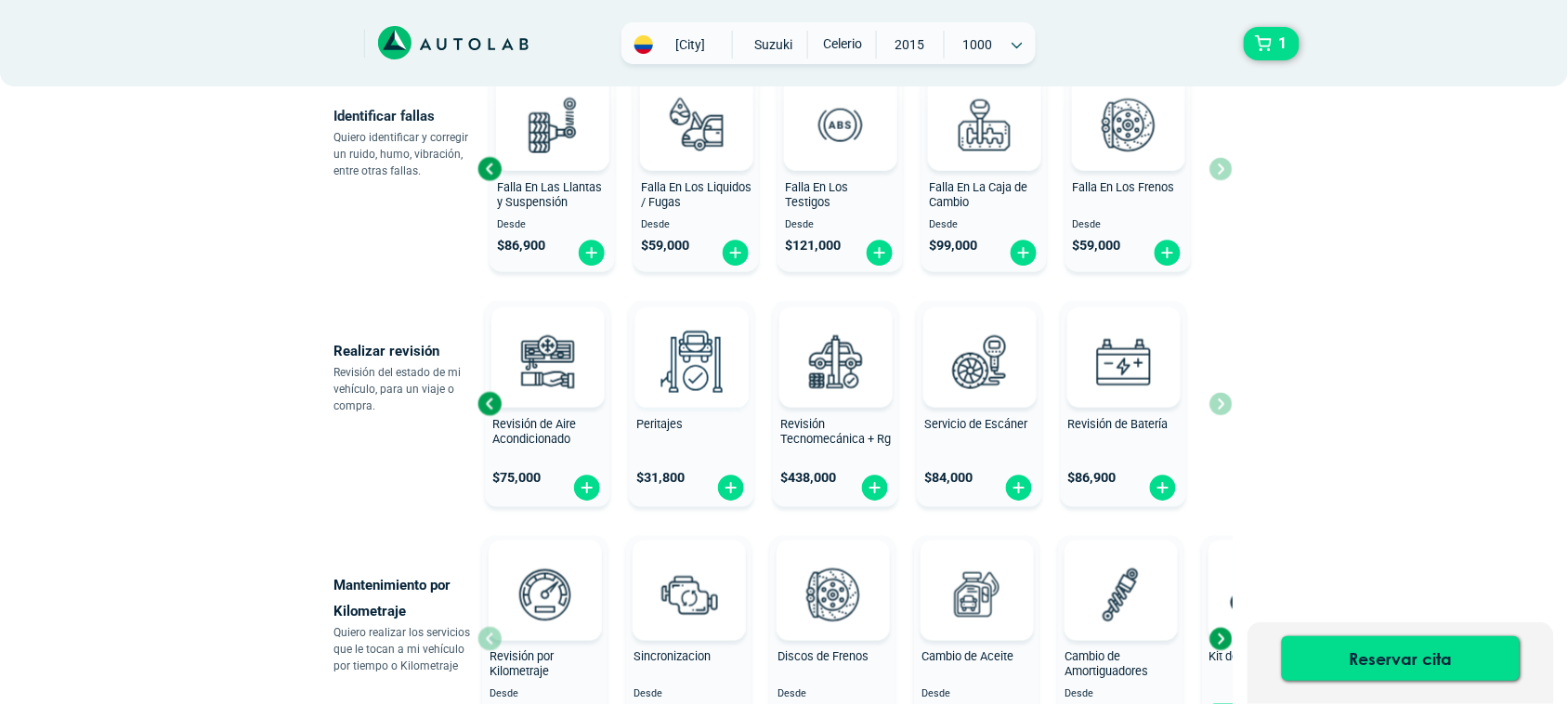 click at bounding box center (691, 361) 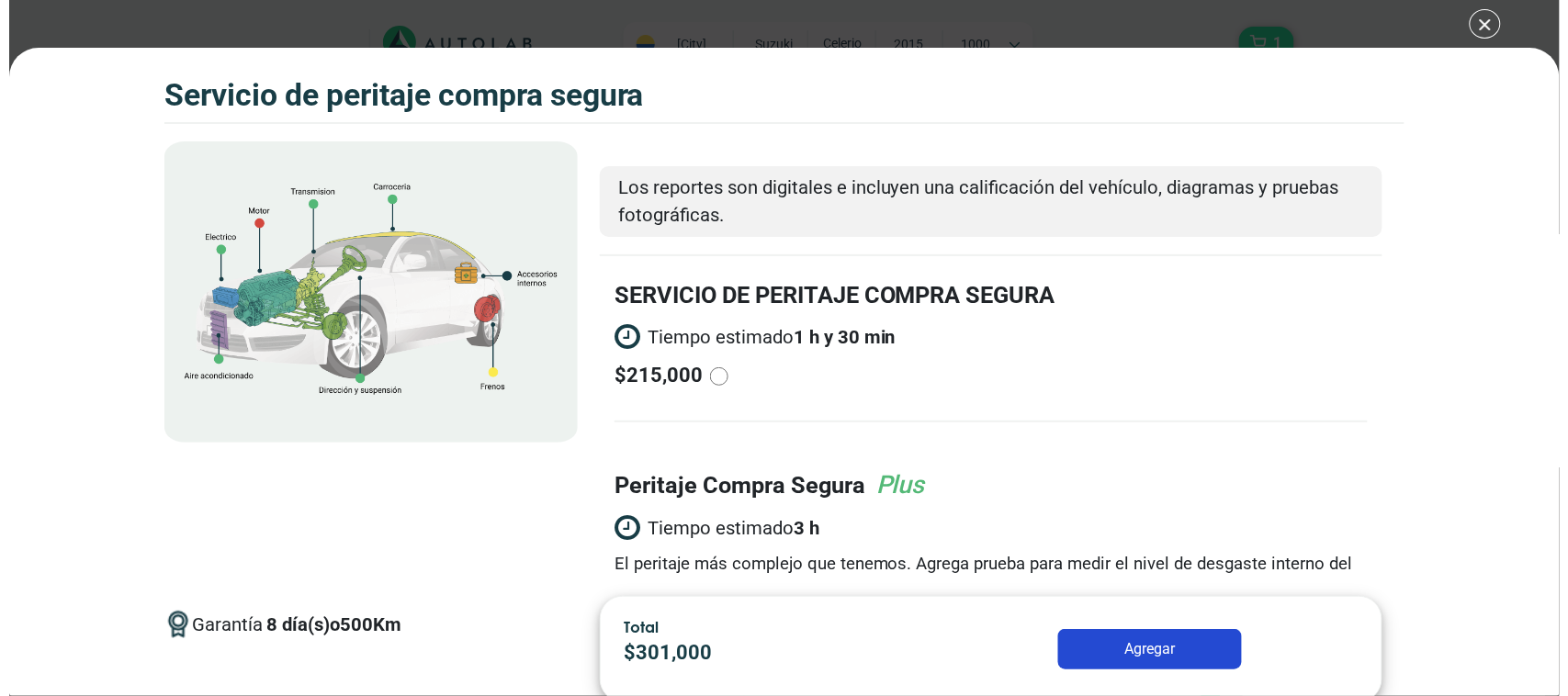 scroll, scrollTop: 0, scrollLeft: 0, axis: both 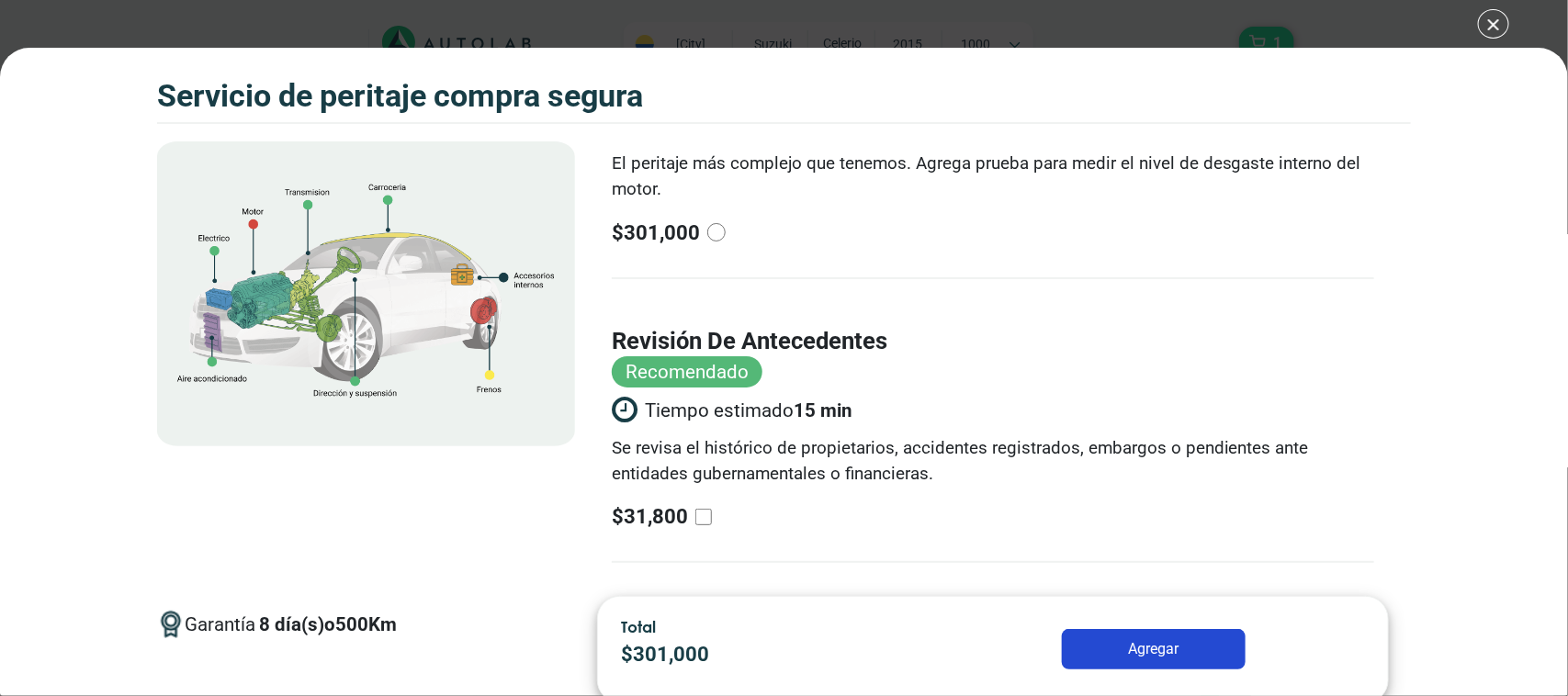click on "Volkswagen
Crossfox
2018
SERVICIO DE PERITAJE COMPRA SEGURA
1" at bounding box center [784, 348] 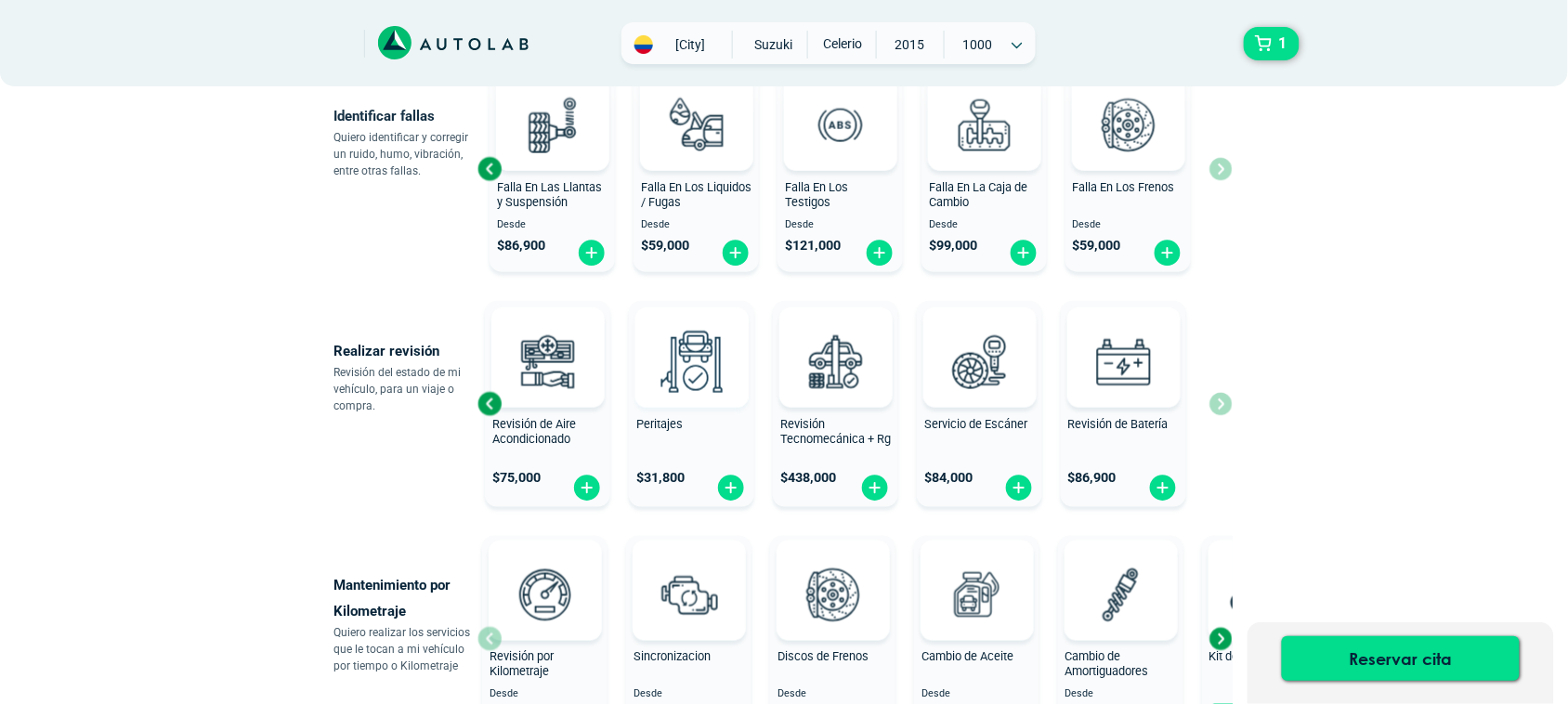 click at bounding box center (691, 361) 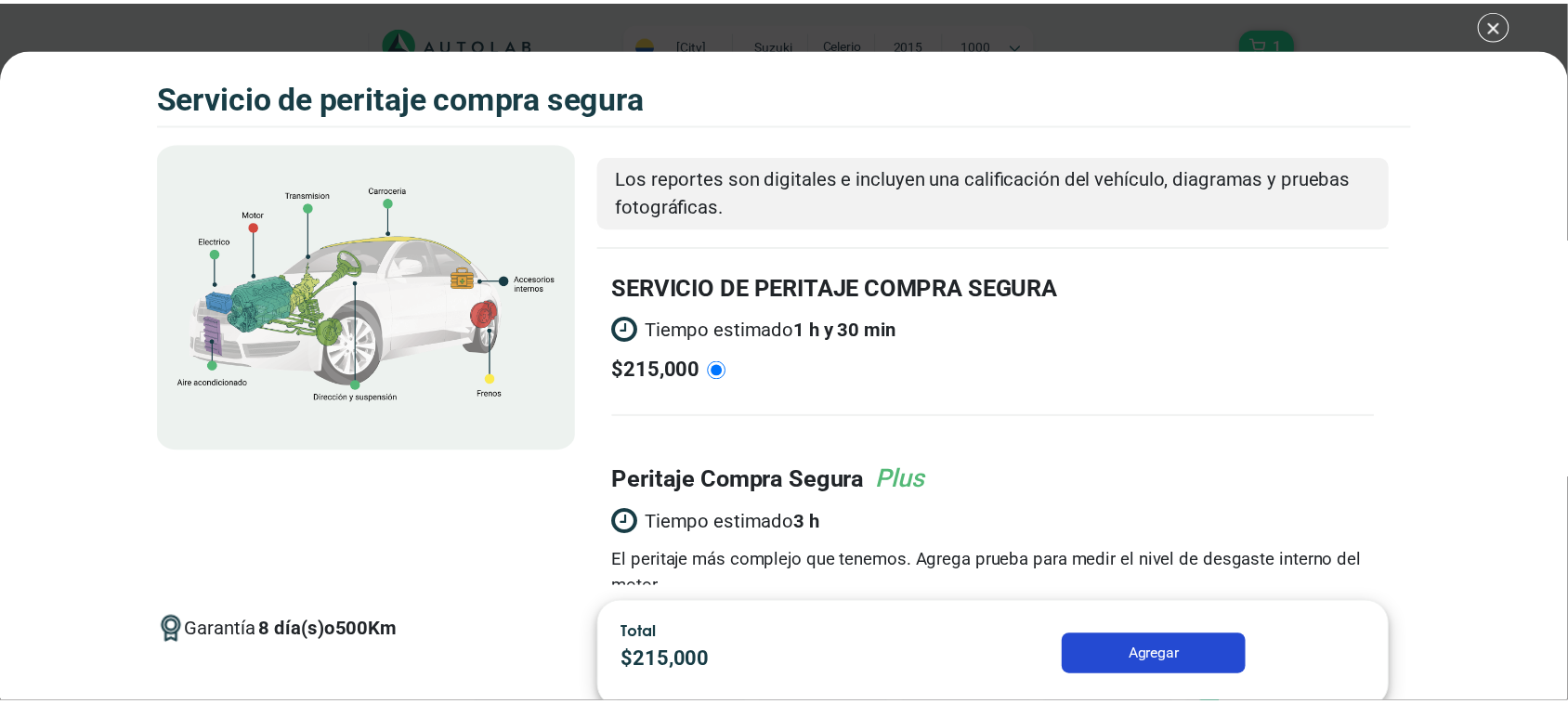 scroll, scrollTop: 0, scrollLeft: 0, axis: both 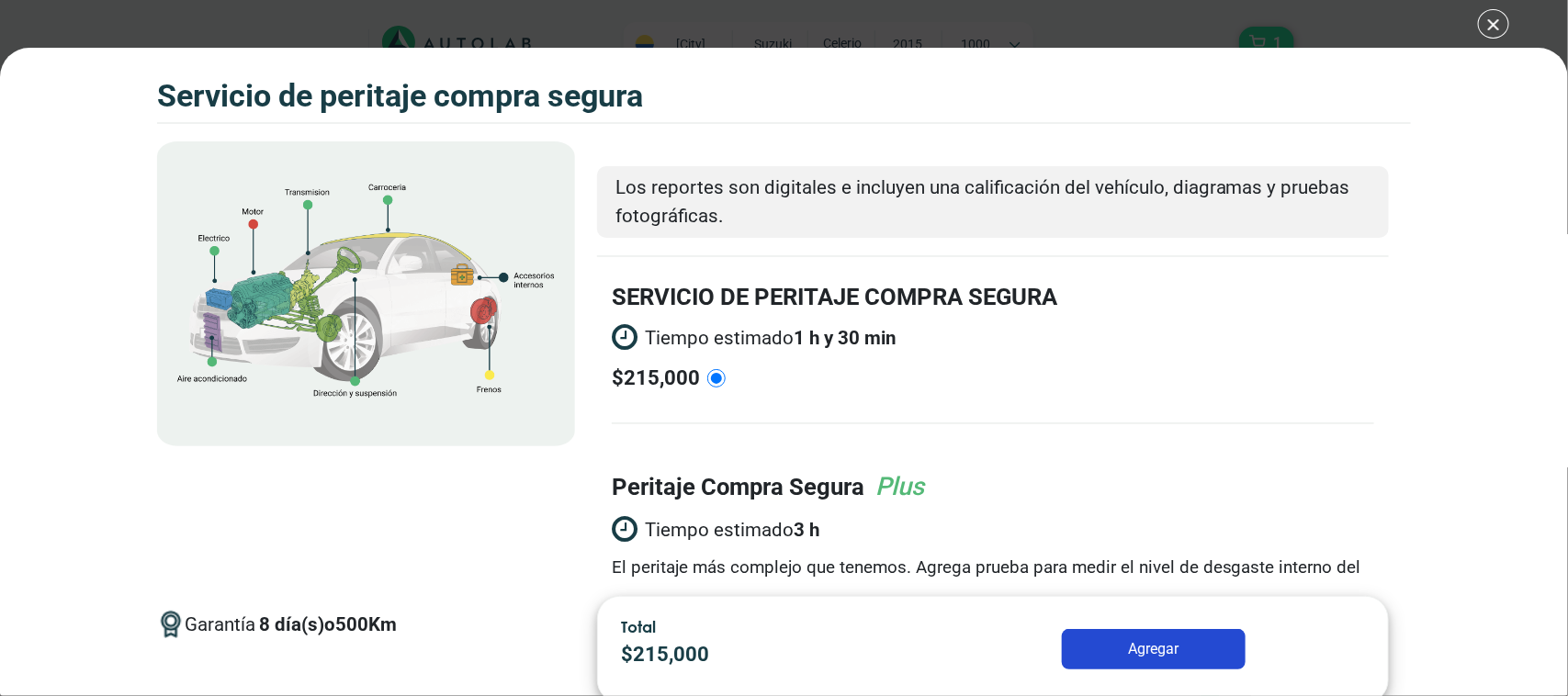 click on "Volkswagen
Crossfox
2018
SERVICIO DE PERITAJE COMPRA SEGURA
1" at bounding box center (784, 348) 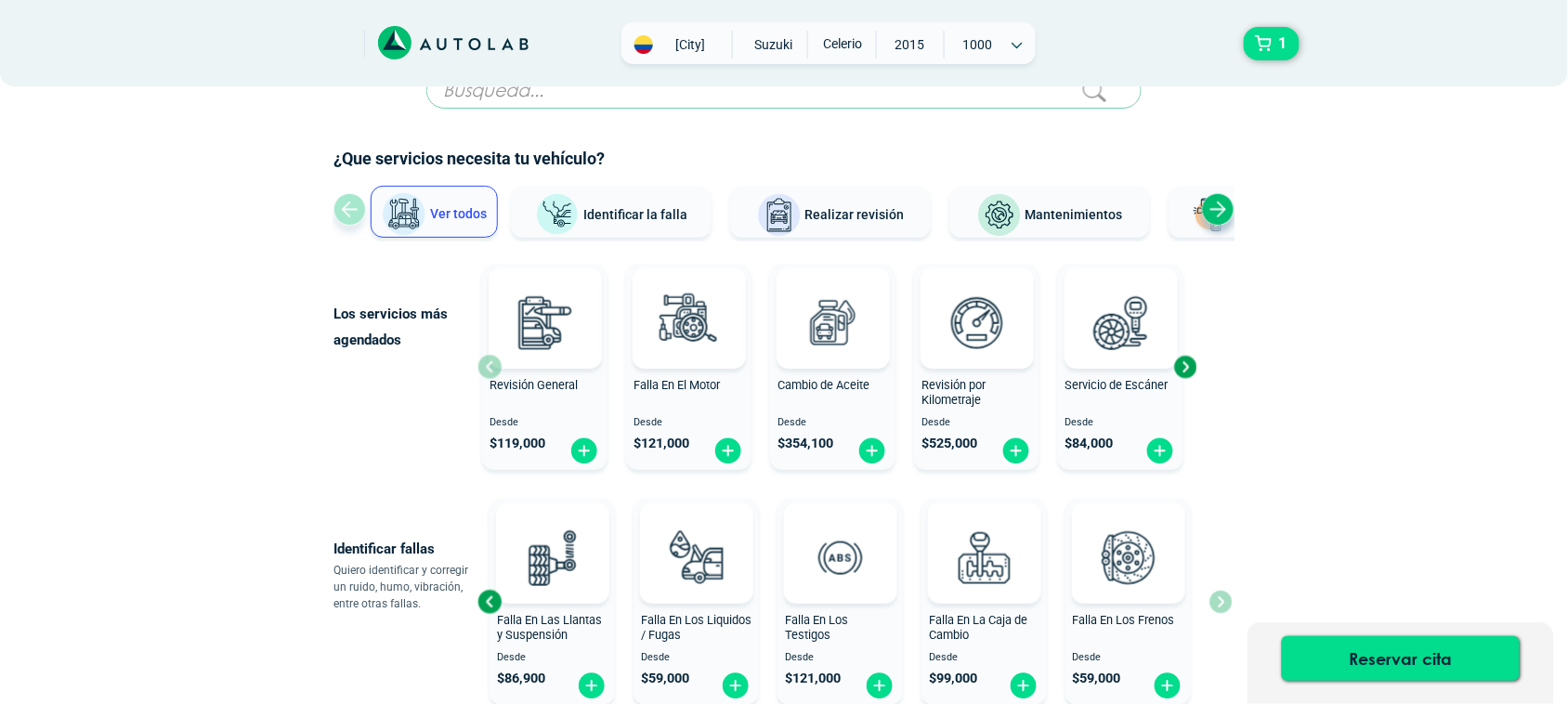 scroll, scrollTop: 0, scrollLeft: 0, axis: both 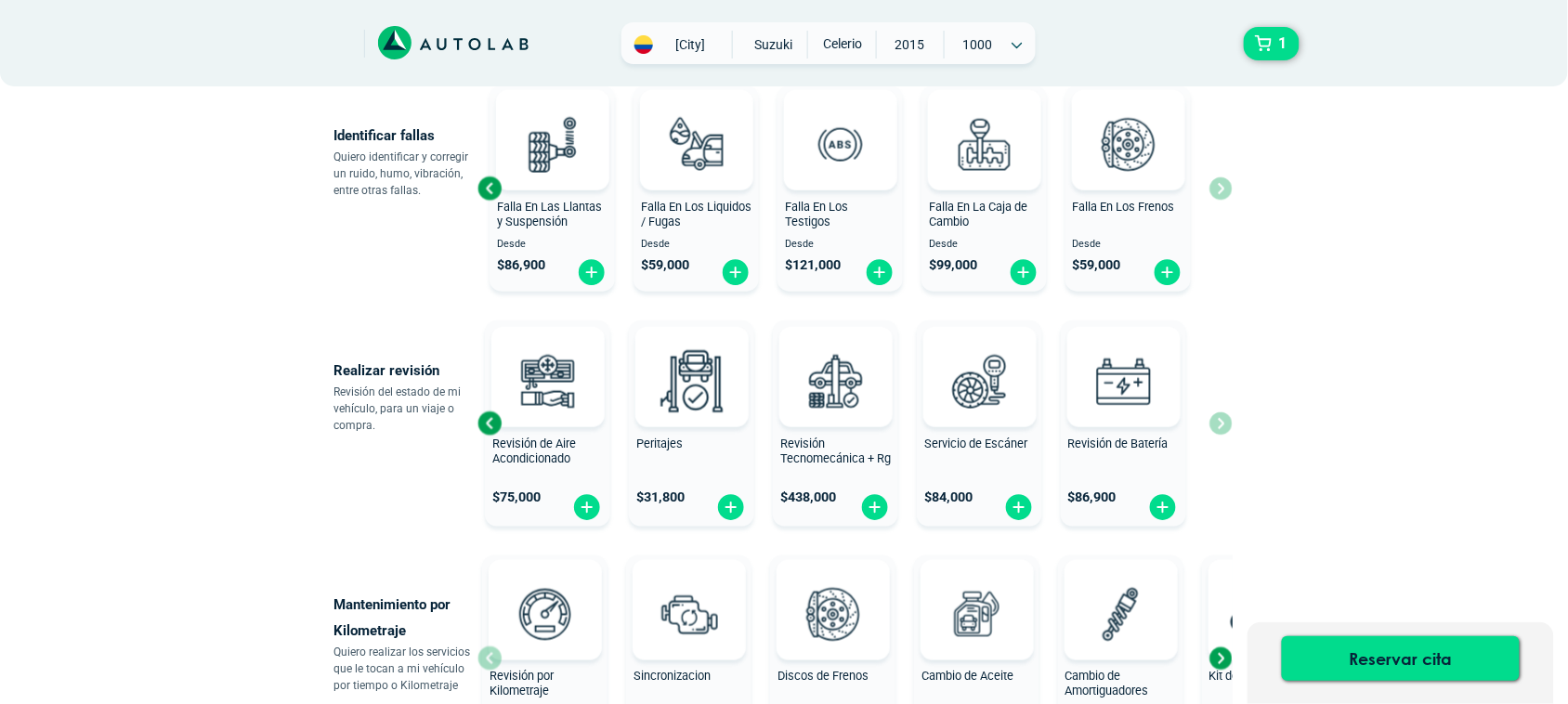 click at bounding box center (490, 189) 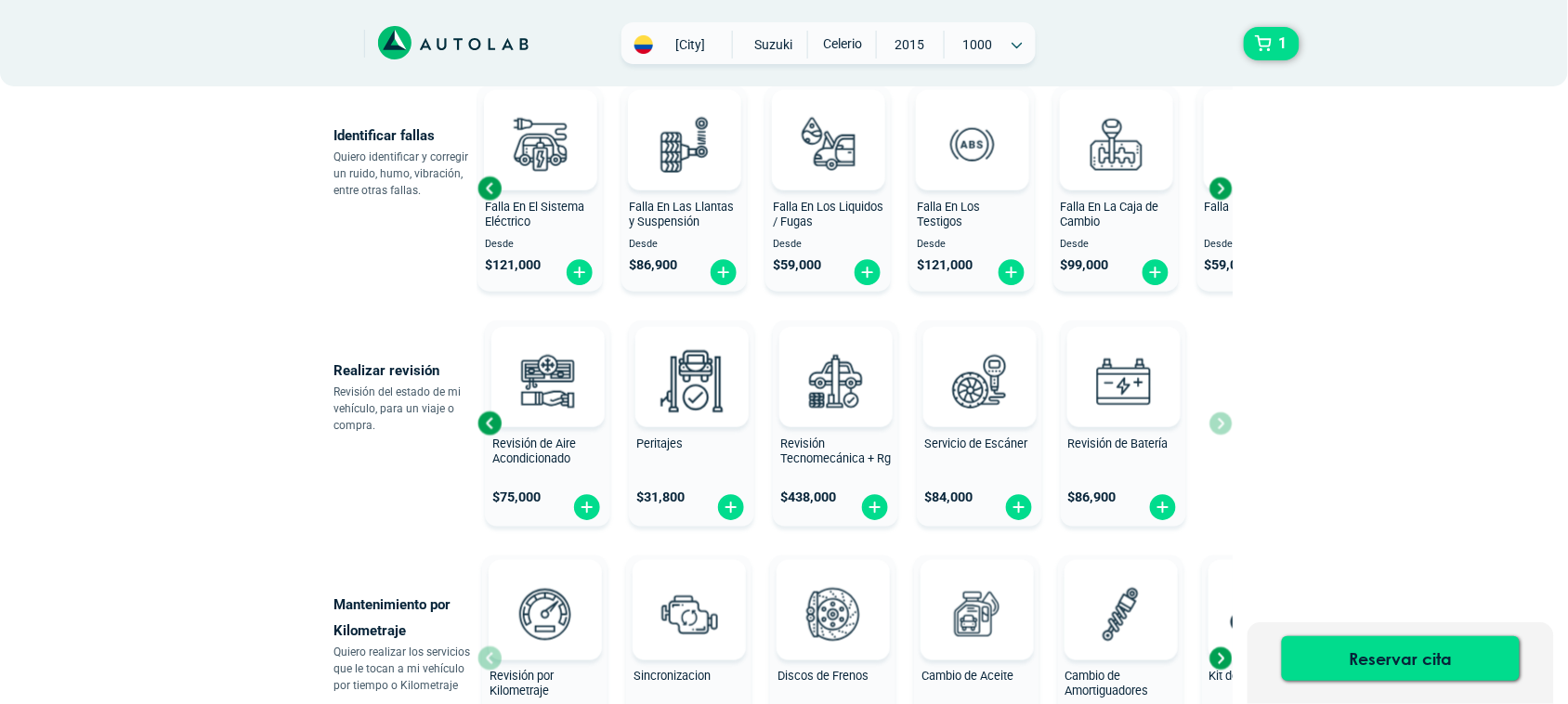 click at bounding box center (490, 189) 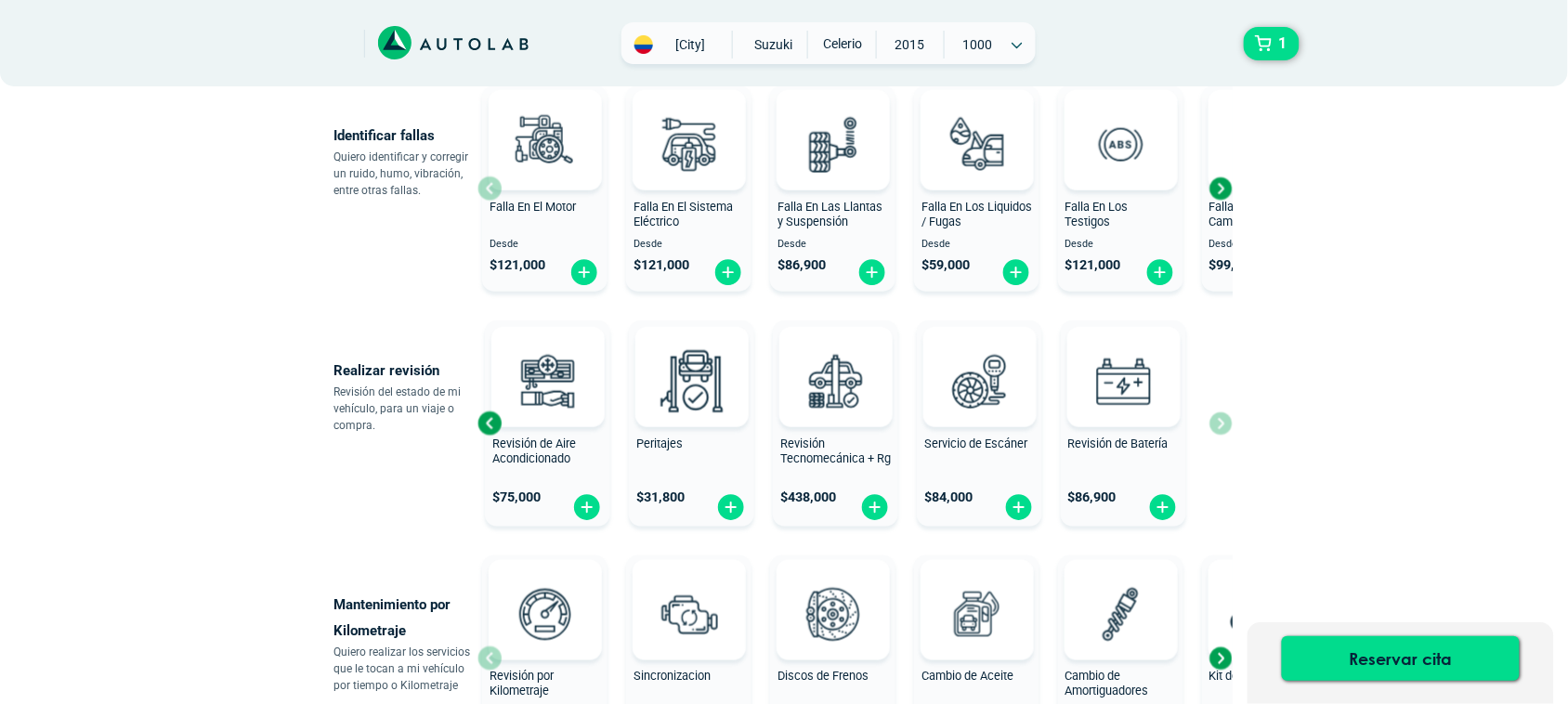 click on "Falla En El Motor
Desde
$ 121,000" at bounding box center [544, 189] 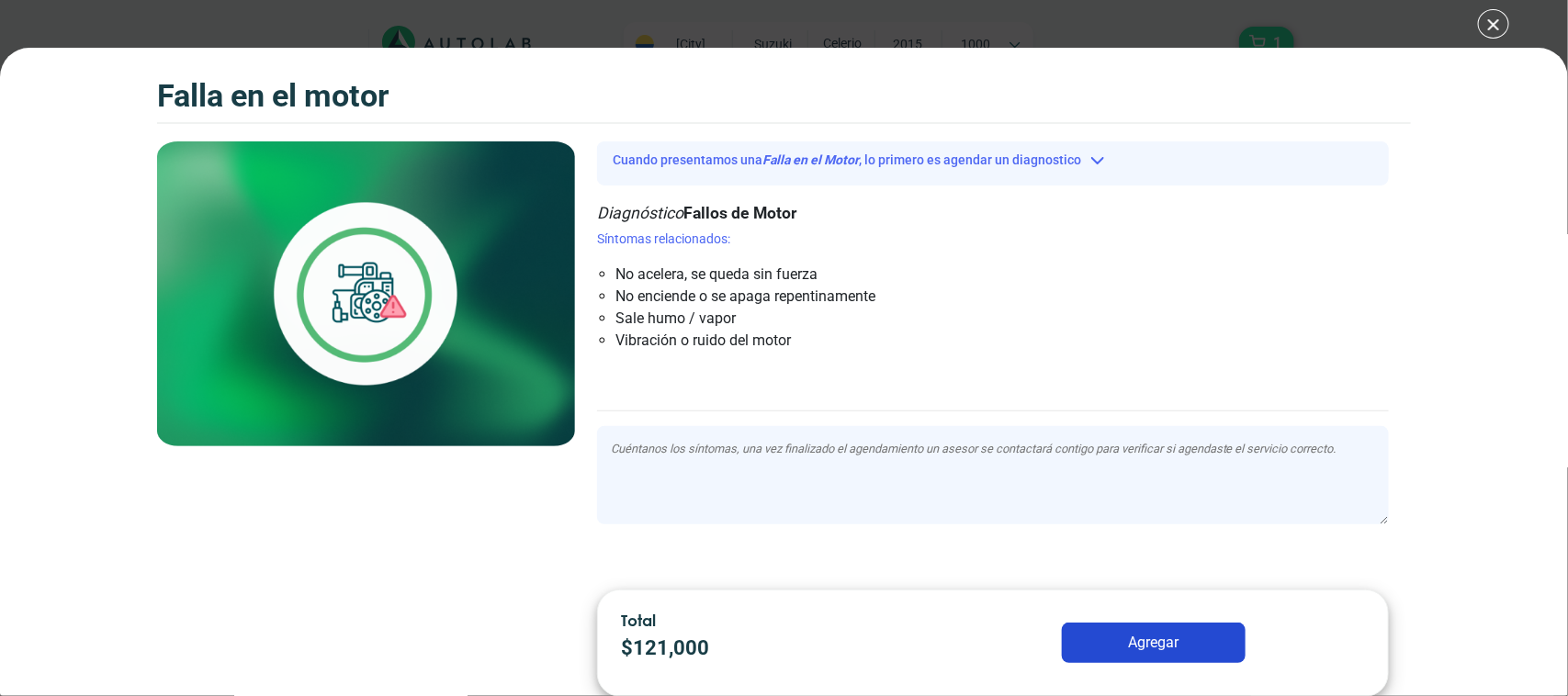 click on "Falla en el Motor
1
Falla en el Motor" at bounding box center (784, 348) 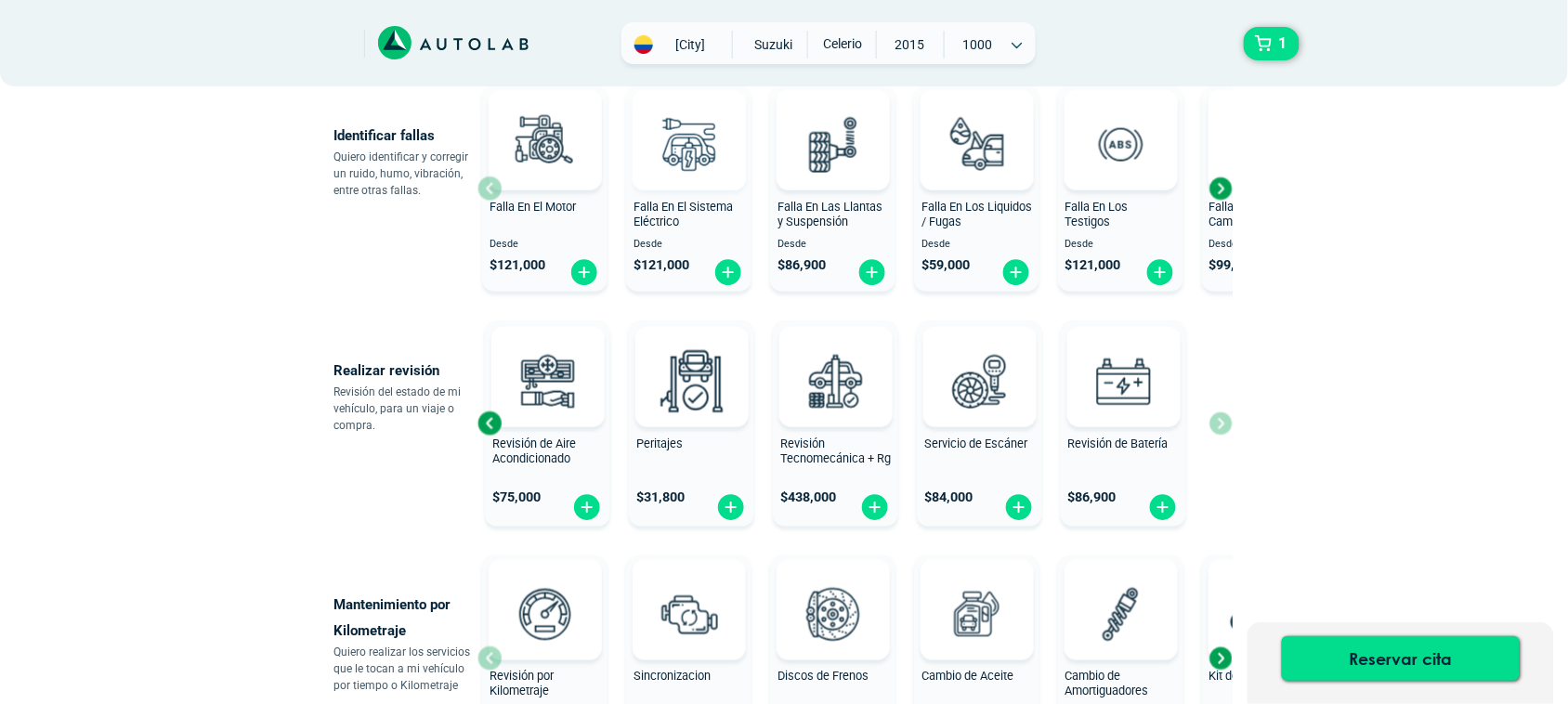 click at bounding box center [688, 144] 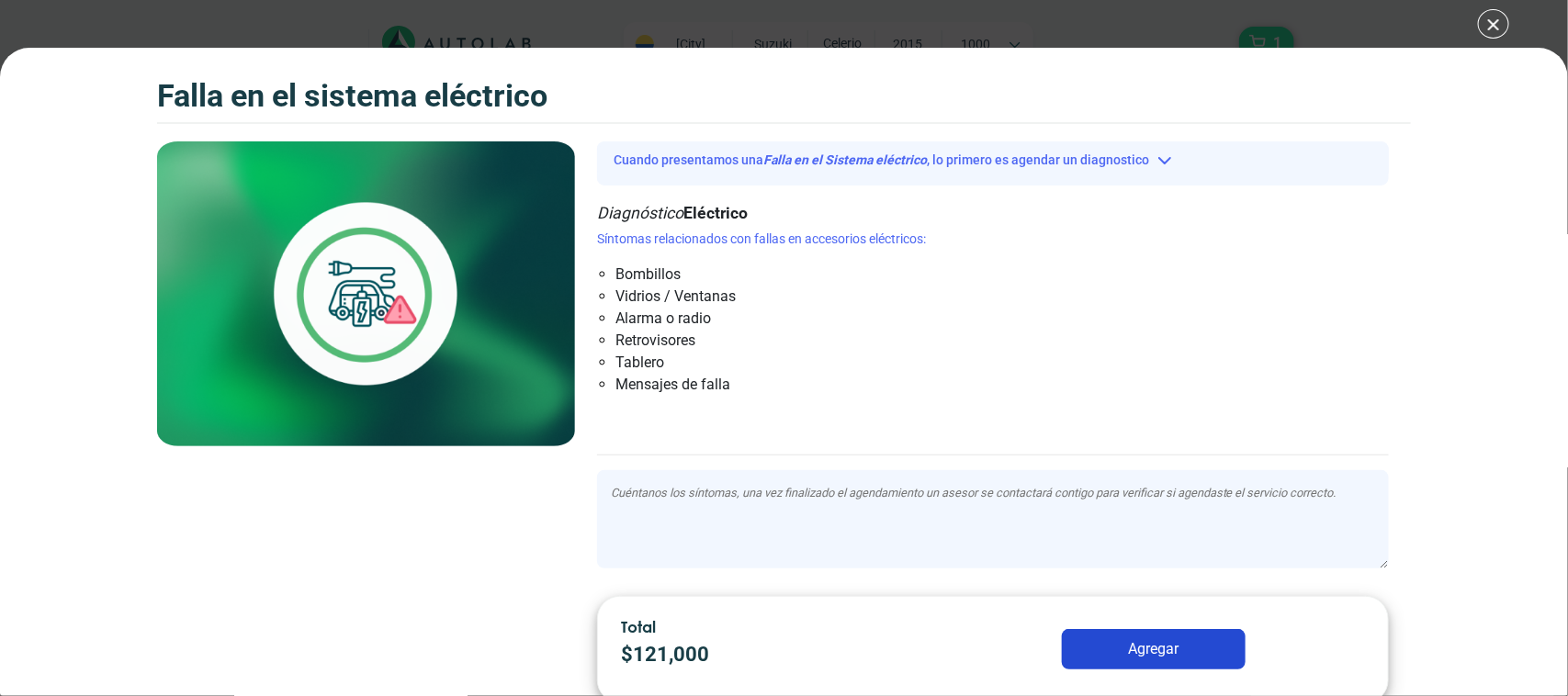 click on "Falla en el Sistema eléctrico
1
Falla en el Sistema eléctrico" at bounding box center (784, 348) 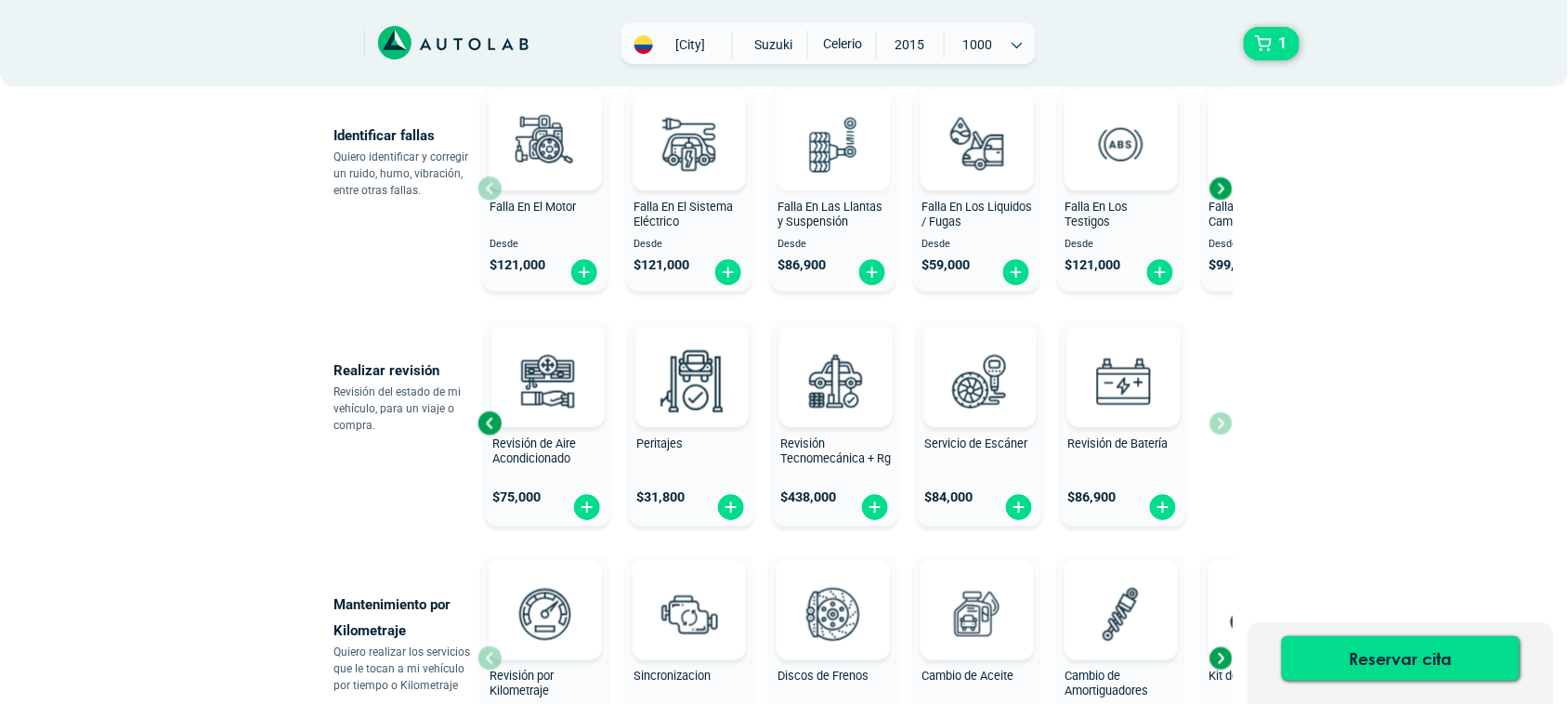 click at bounding box center [832, 144] 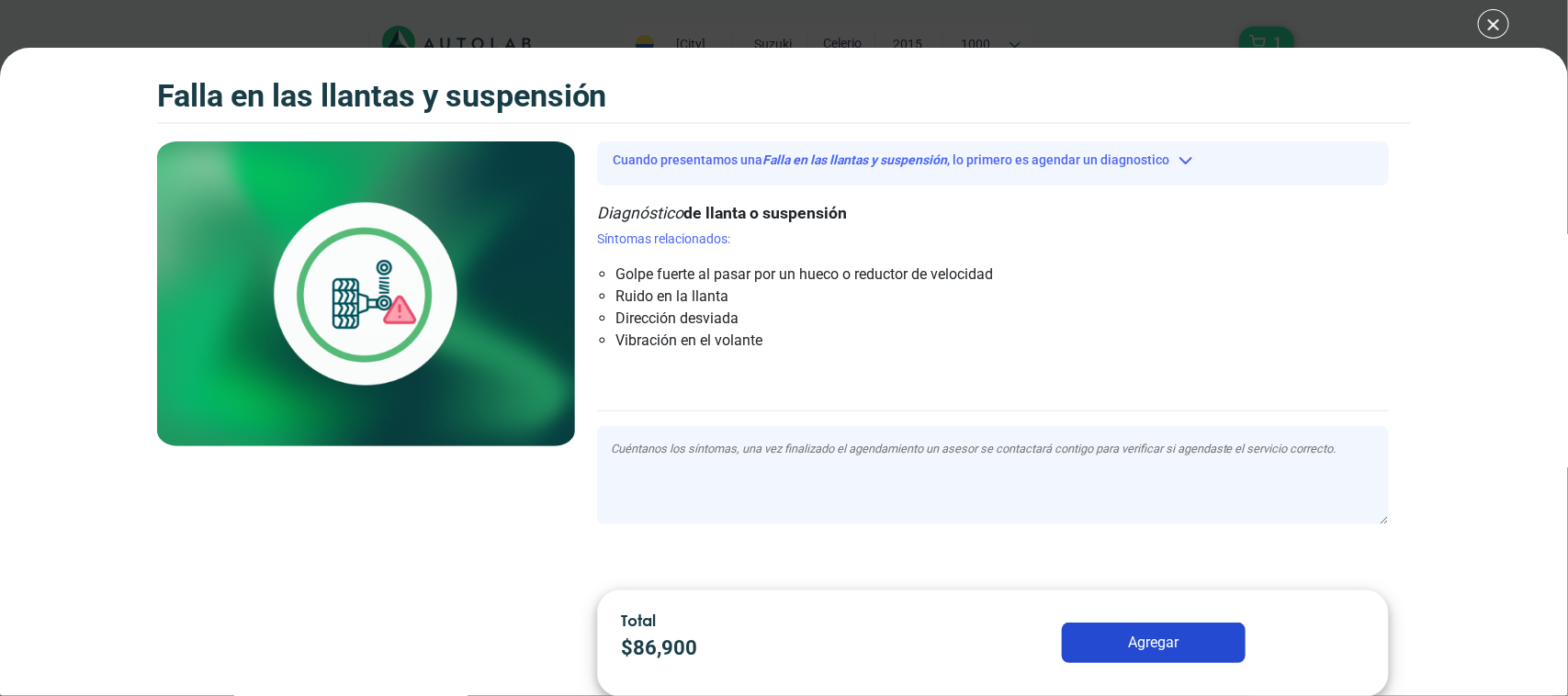 click on "Falla en las llantas y suspensión
1
Falla en las llantas y suspensión" at bounding box center (784, 348) 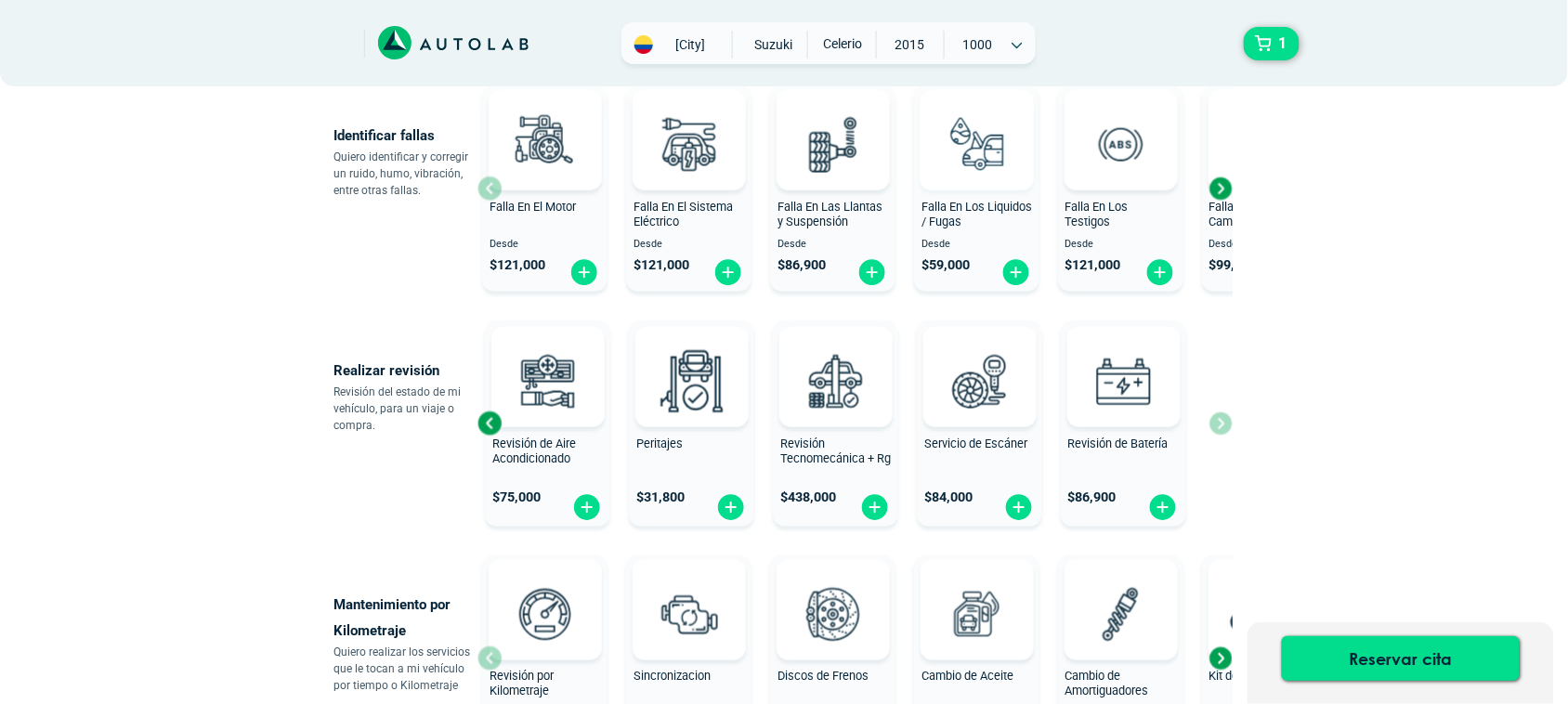 click at bounding box center [976, 144] 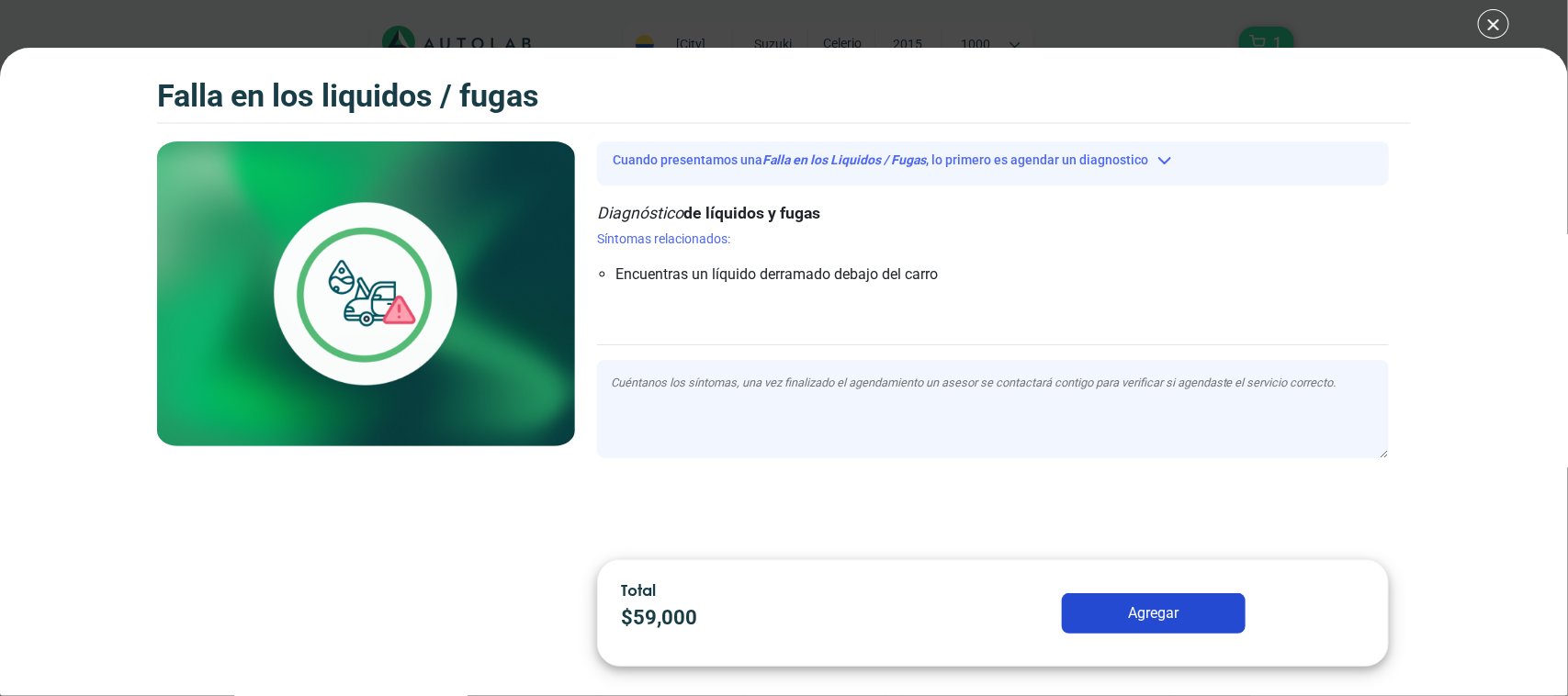click on "Falla en los Liquidos / Fugas
1
Falla en los Liquidos / Fugas" at bounding box center (784, 348) 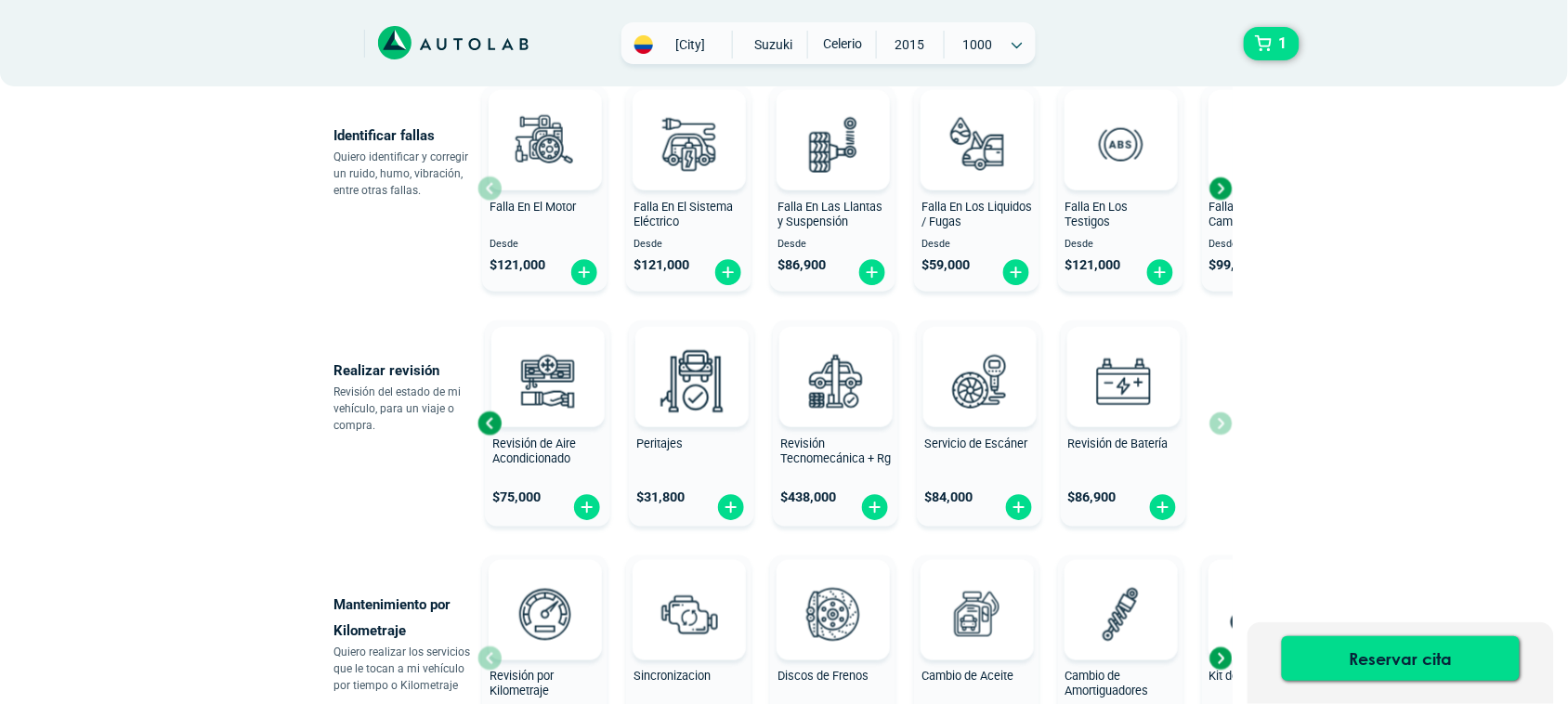 click at bounding box center [1221, 189] 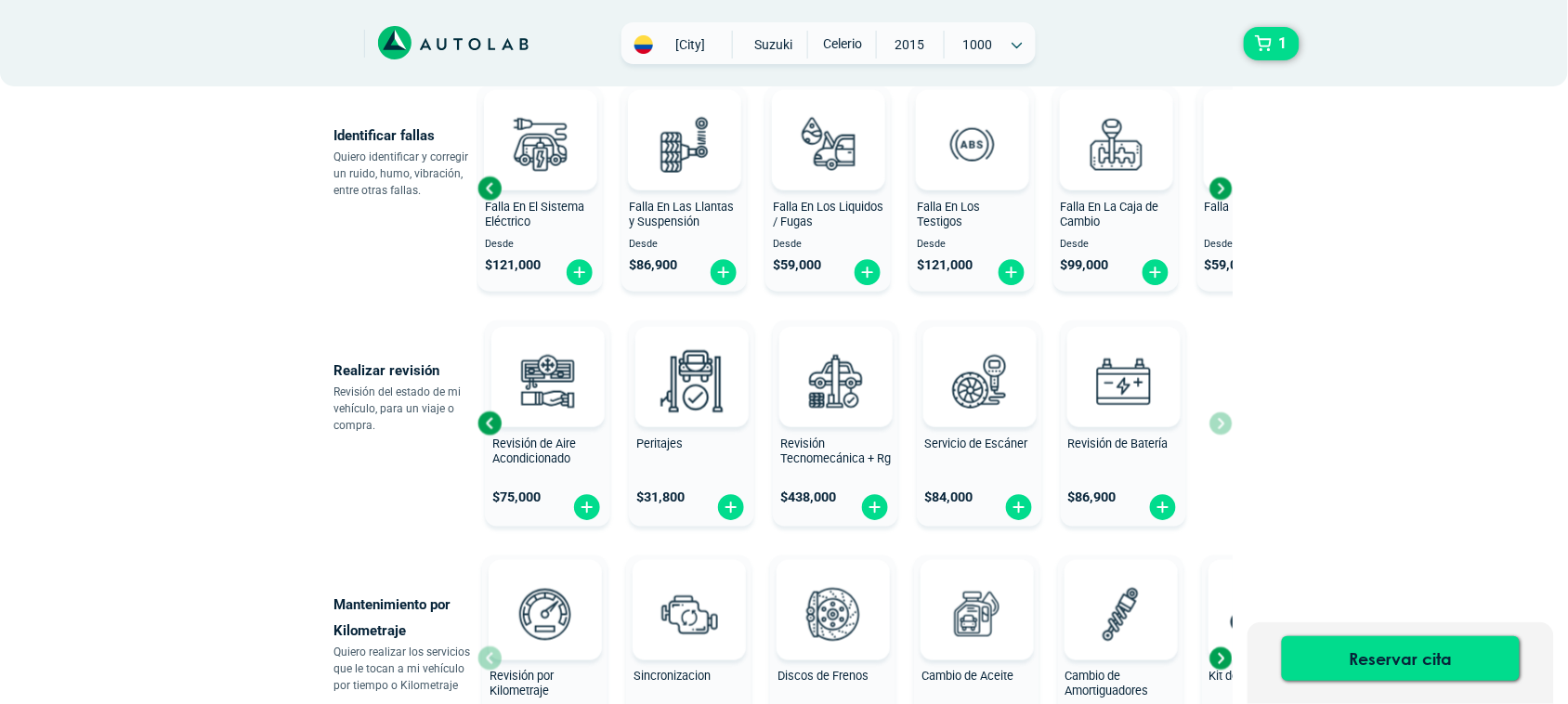 click at bounding box center [1221, 189] 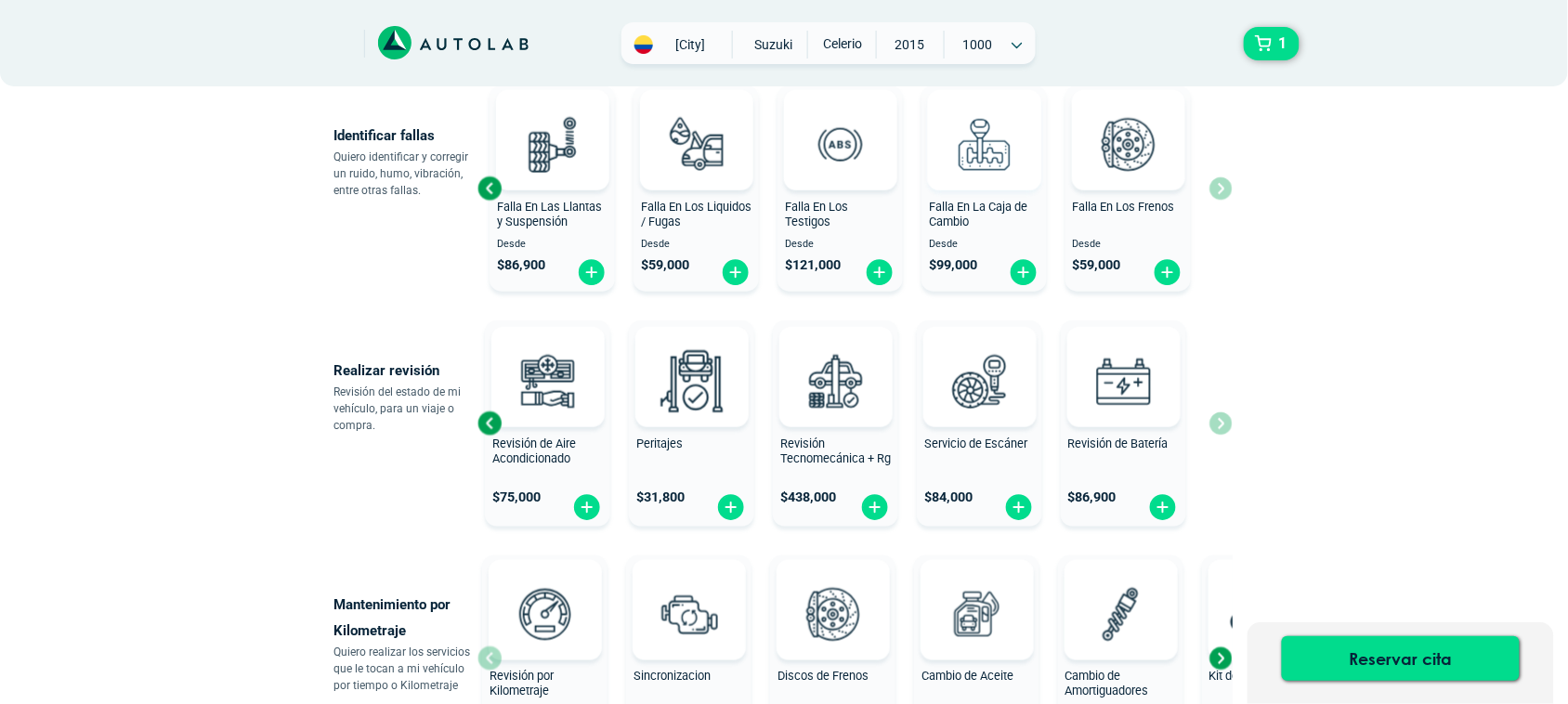 click at bounding box center (984, 144) 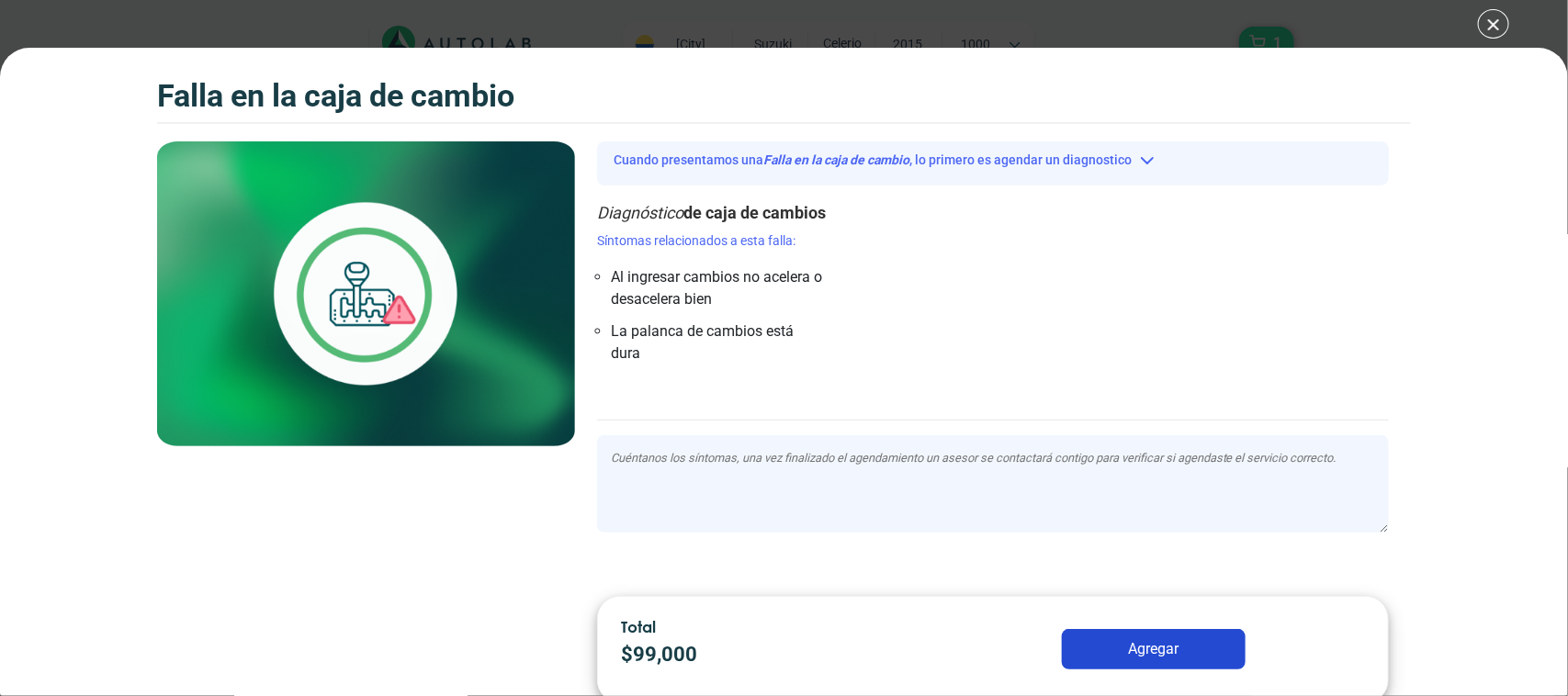 click on "Falla en la caja de cambio
1
Falla en la caja de cambio" at bounding box center [784, 348] 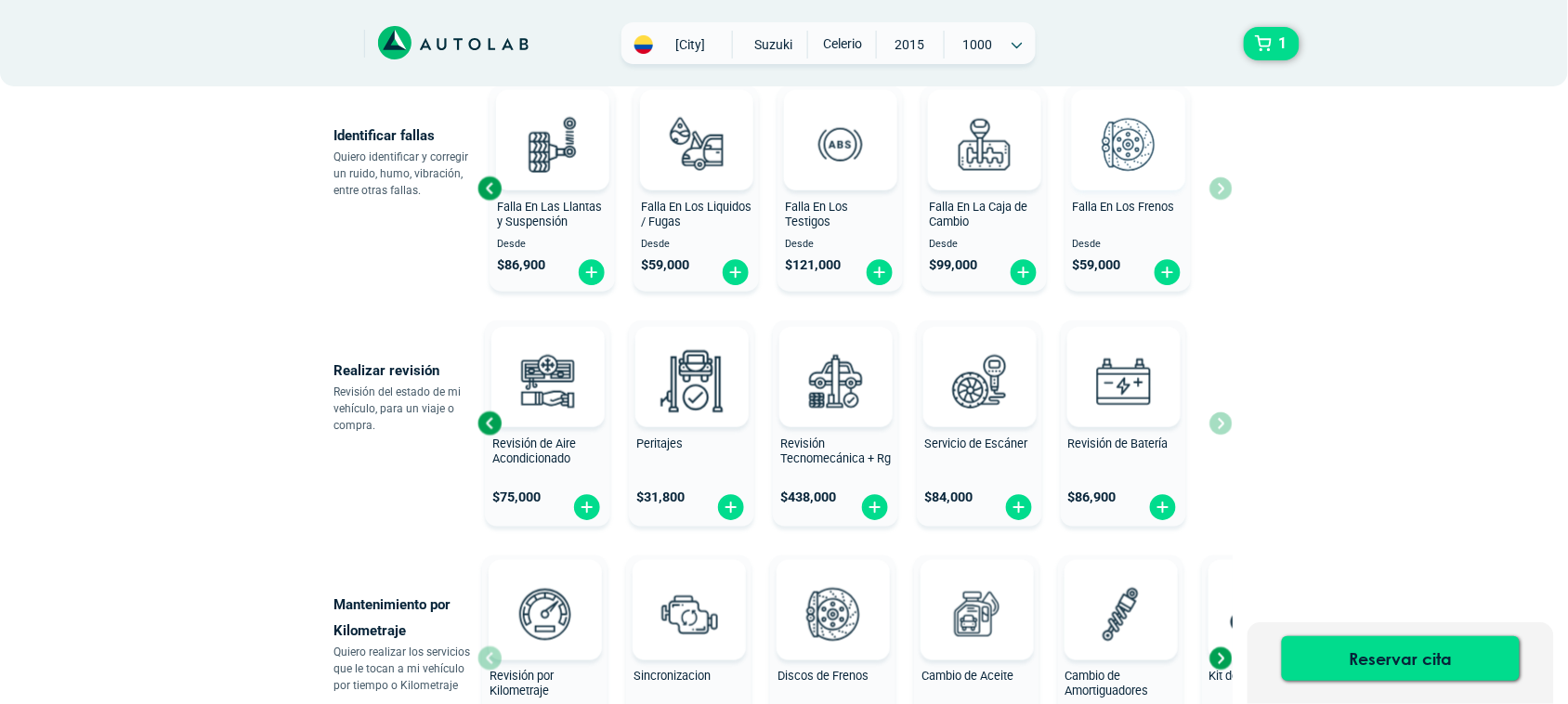 click at bounding box center [1128, 144] 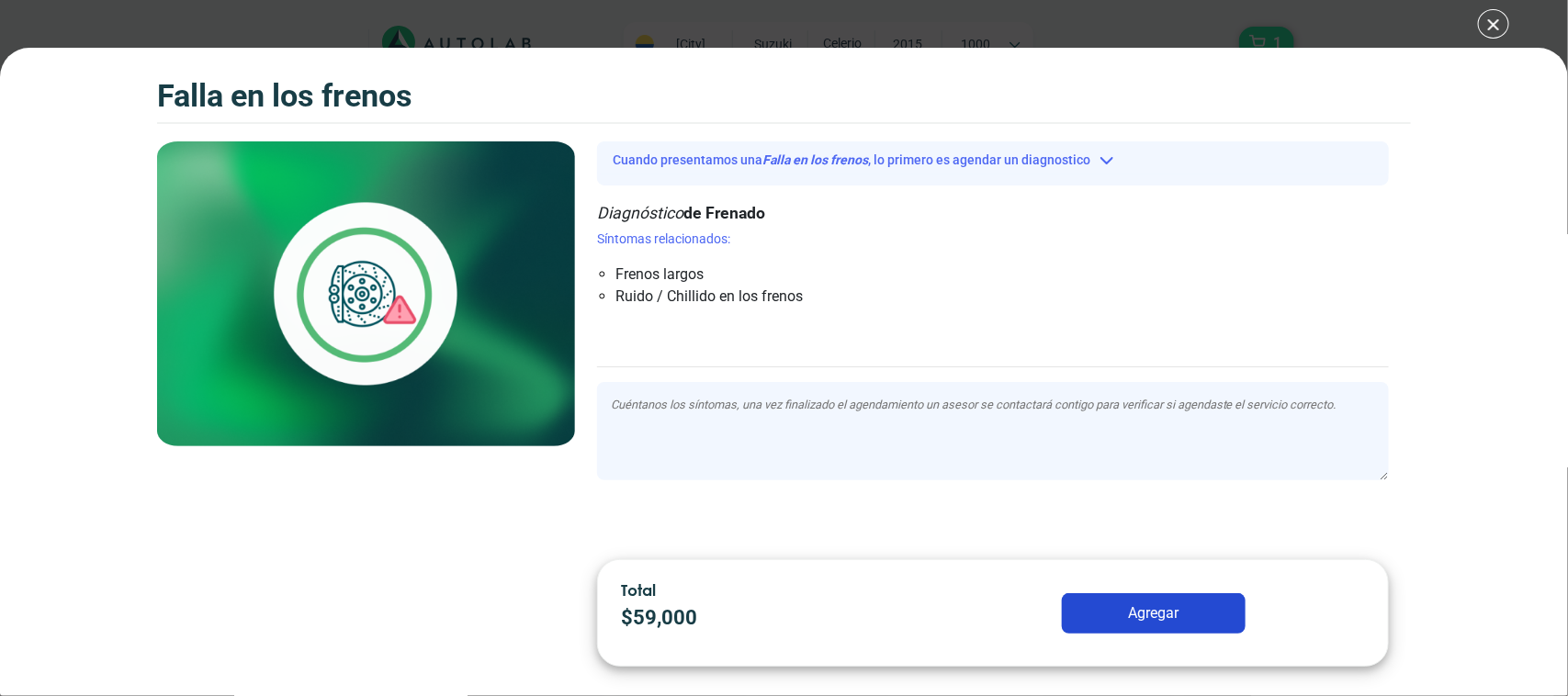 click on "Falla en los frenos
1
Falla en los frenos
Cuando presentamos una" at bounding box center [784, 348] 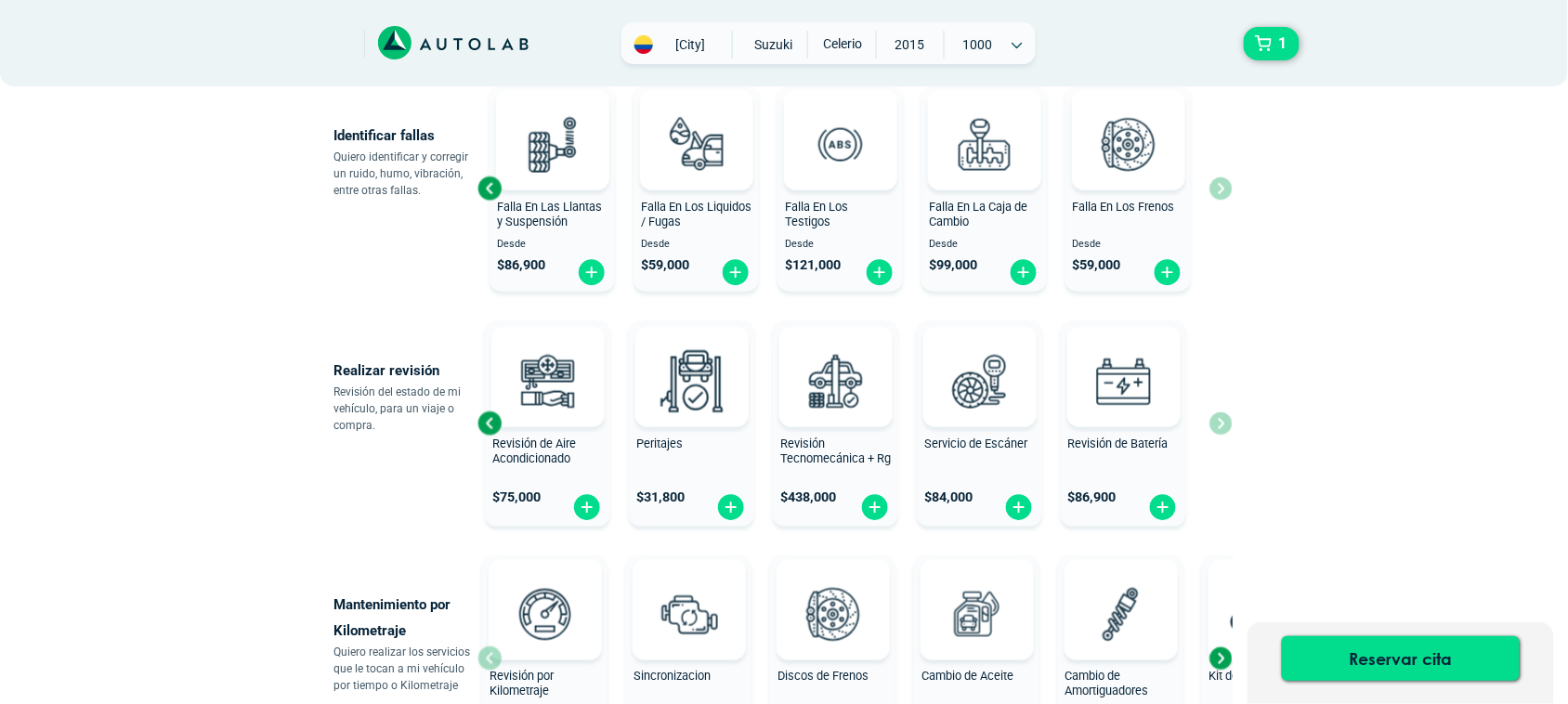 click on "Falla En El Motor
Desde
$ 121,000
Falla En El Sistema Eléctrico
Desde
$ 121,000
Falla En Las Llantas y Suspensión
Desde
$ 86,900" at bounding box center (855, 189) 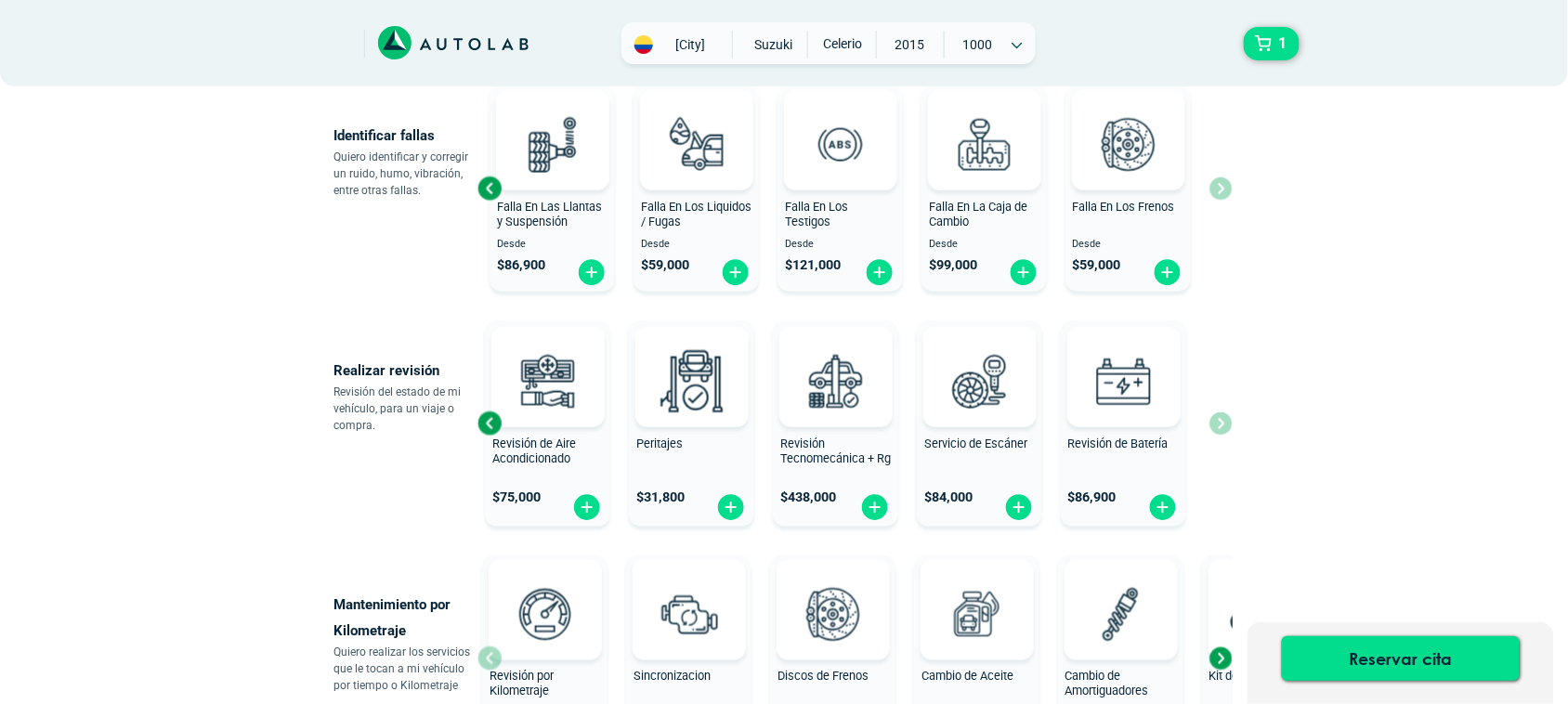 click on "Falla En El Motor
Desde
$ 121,000
Falla En El Sistema Eléctrico
Desde
$ 121,000
Falla En Las Llantas y Suspensión
Desde
$ 86,900" at bounding box center [855, 189] 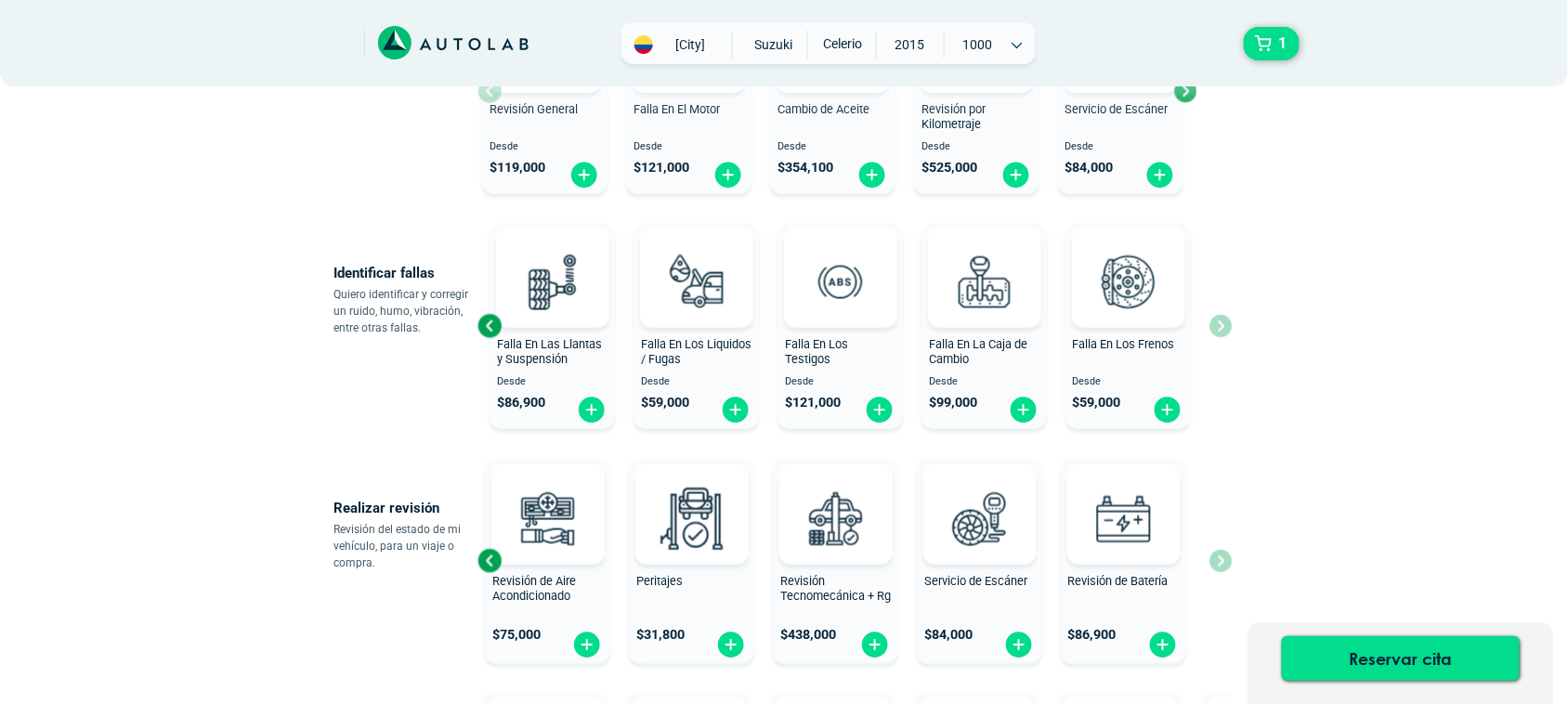 scroll, scrollTop: 339, scrollLeft: 0, axis: vertical 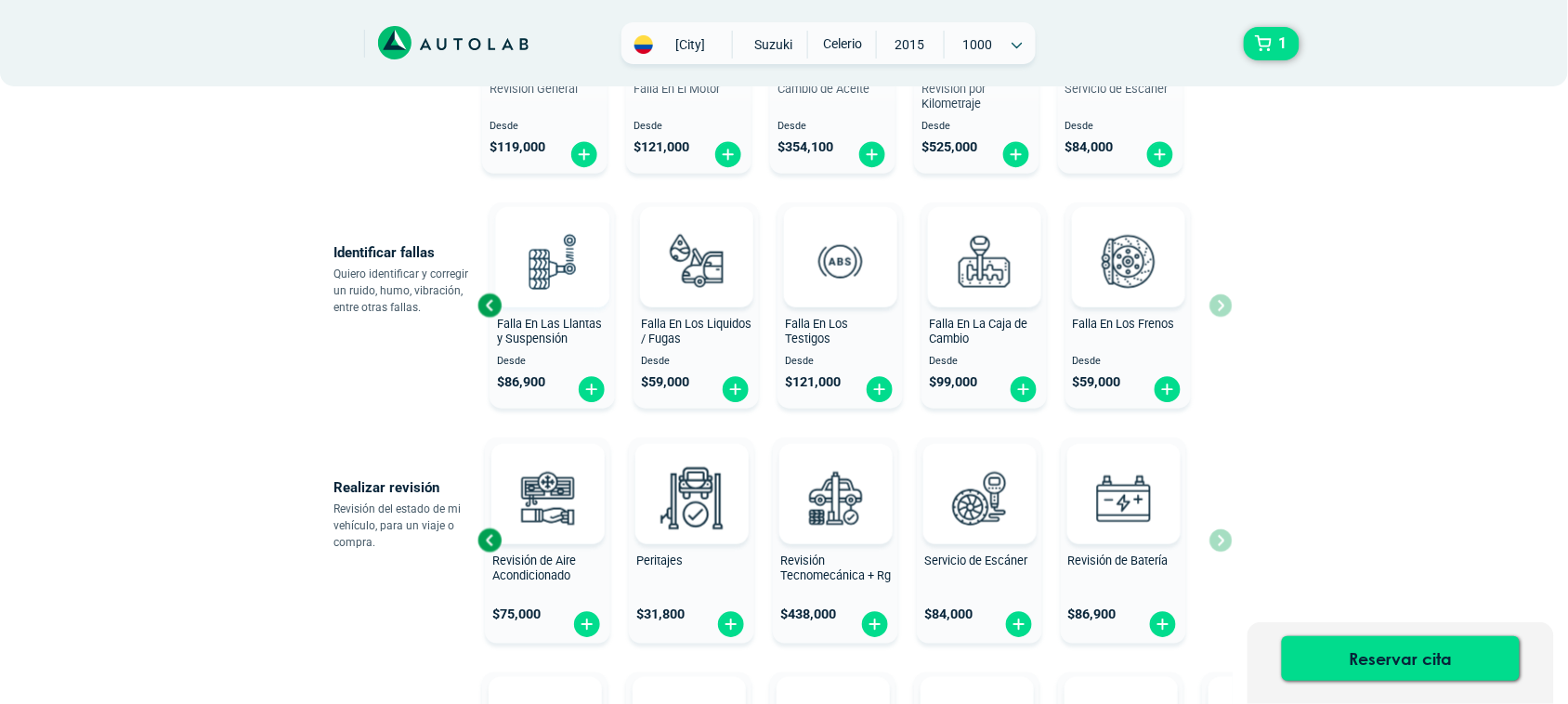 click at bounding box center [552, 261] 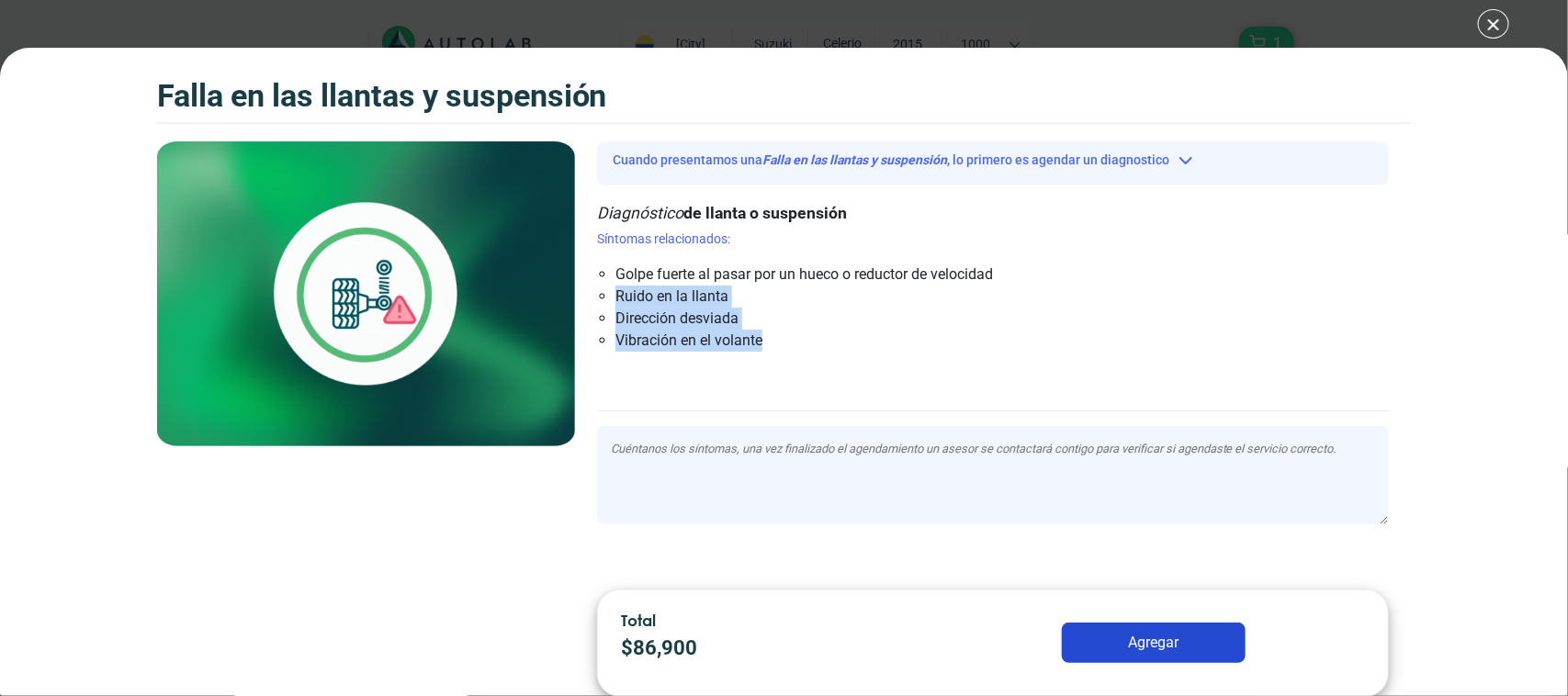 drag, startPoint x: 1523, startPoint y: 281, endPoint x: 1500, endPoint y: 436, distance: 156.69716 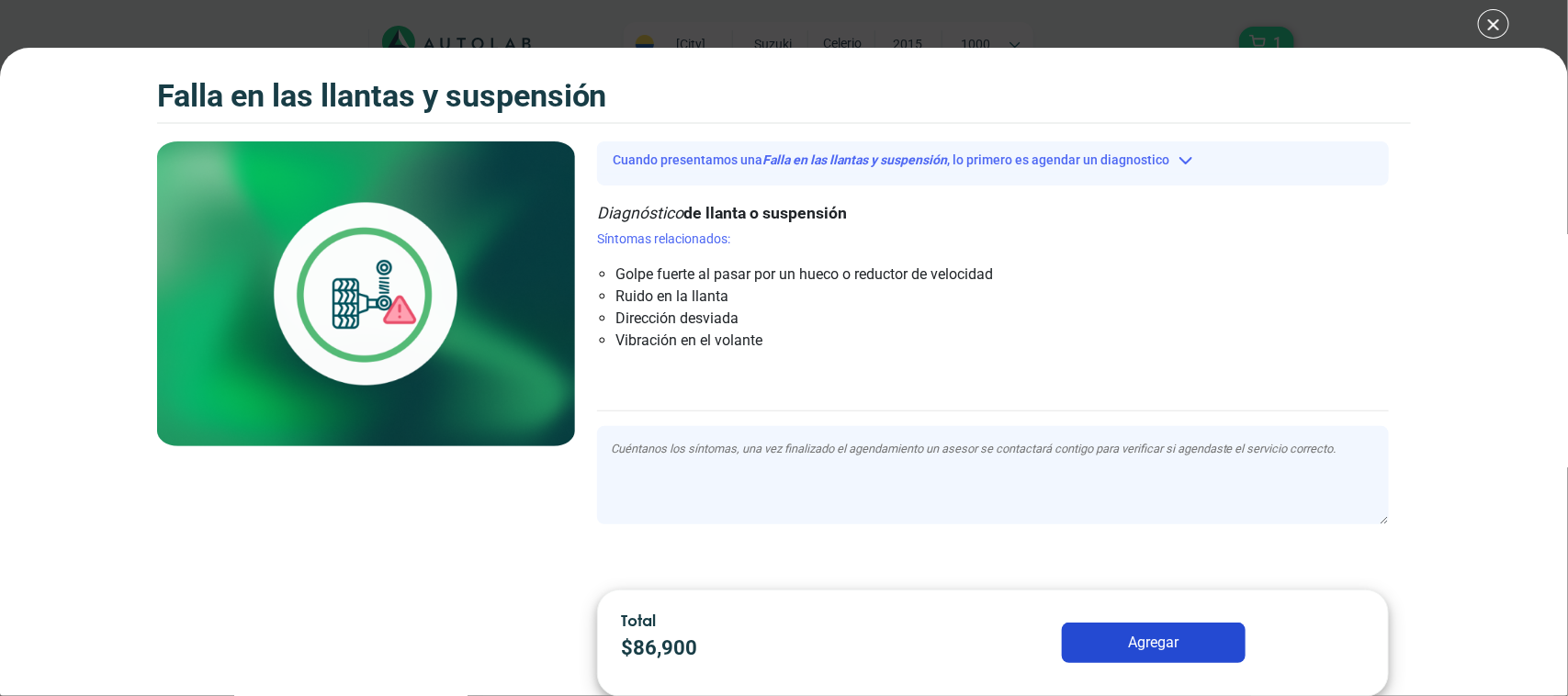 drag, startPoint x: 1500, startPoint y: 370, endPoint x: 1497, endPoint y: 445, distance: 75.05998 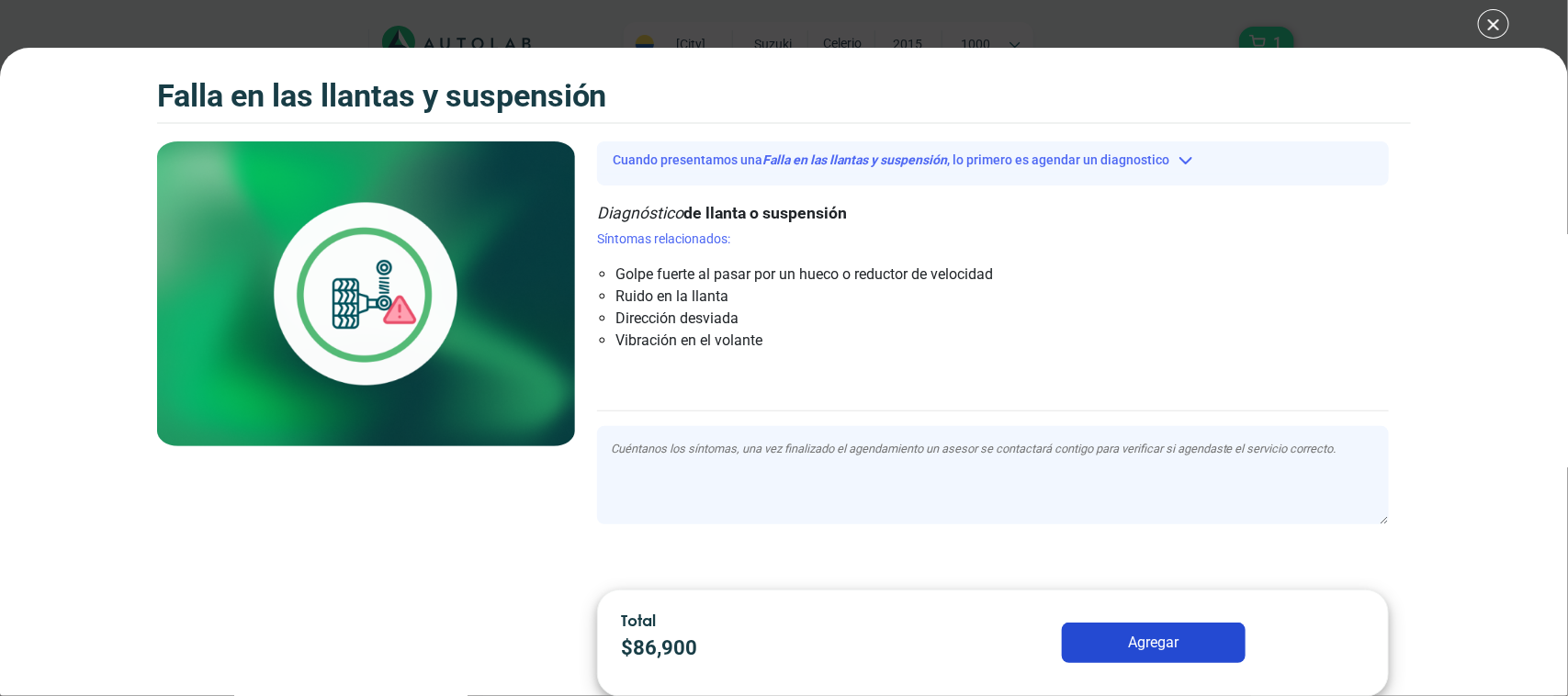 click on "Vibración en el volante" at bounding box center (925, 341) 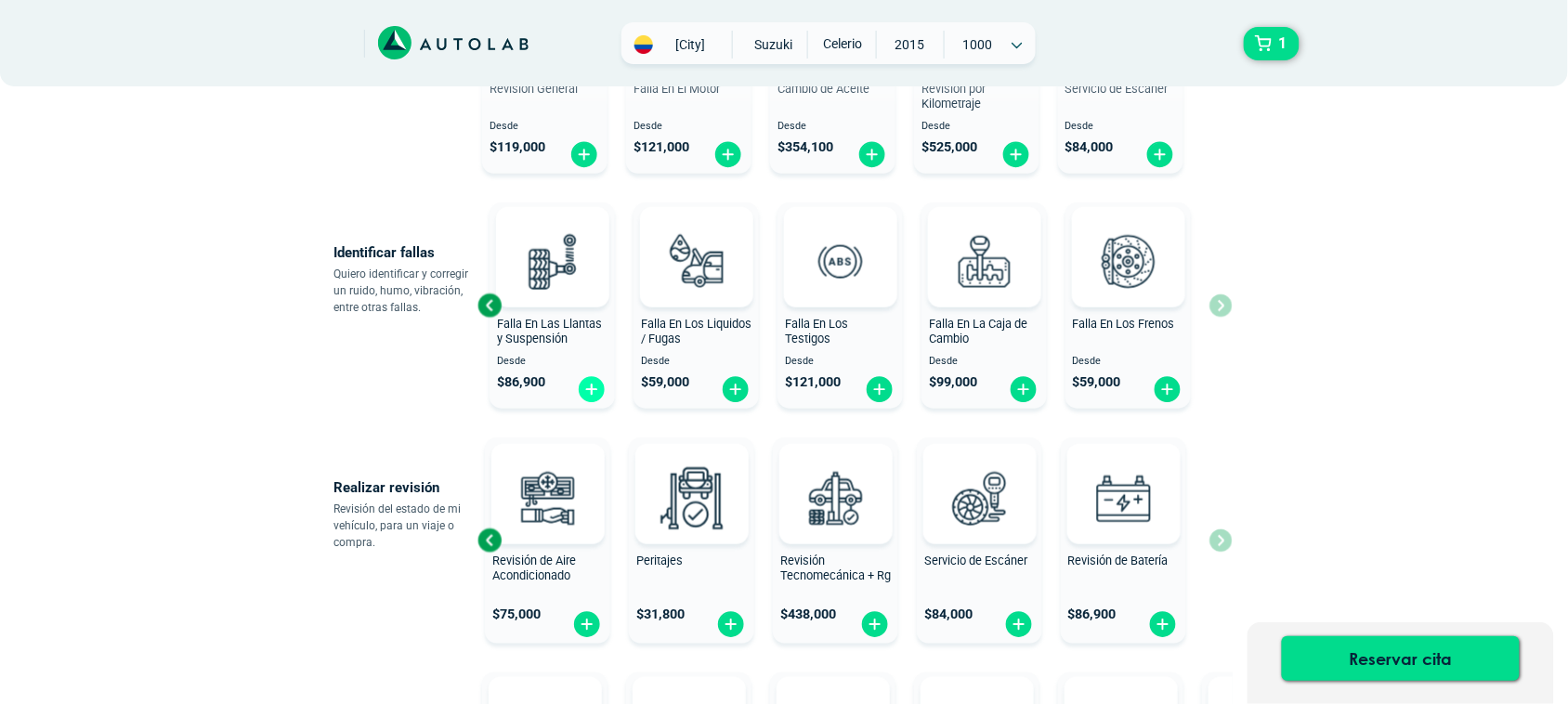 click at bounding box center [592, 389] 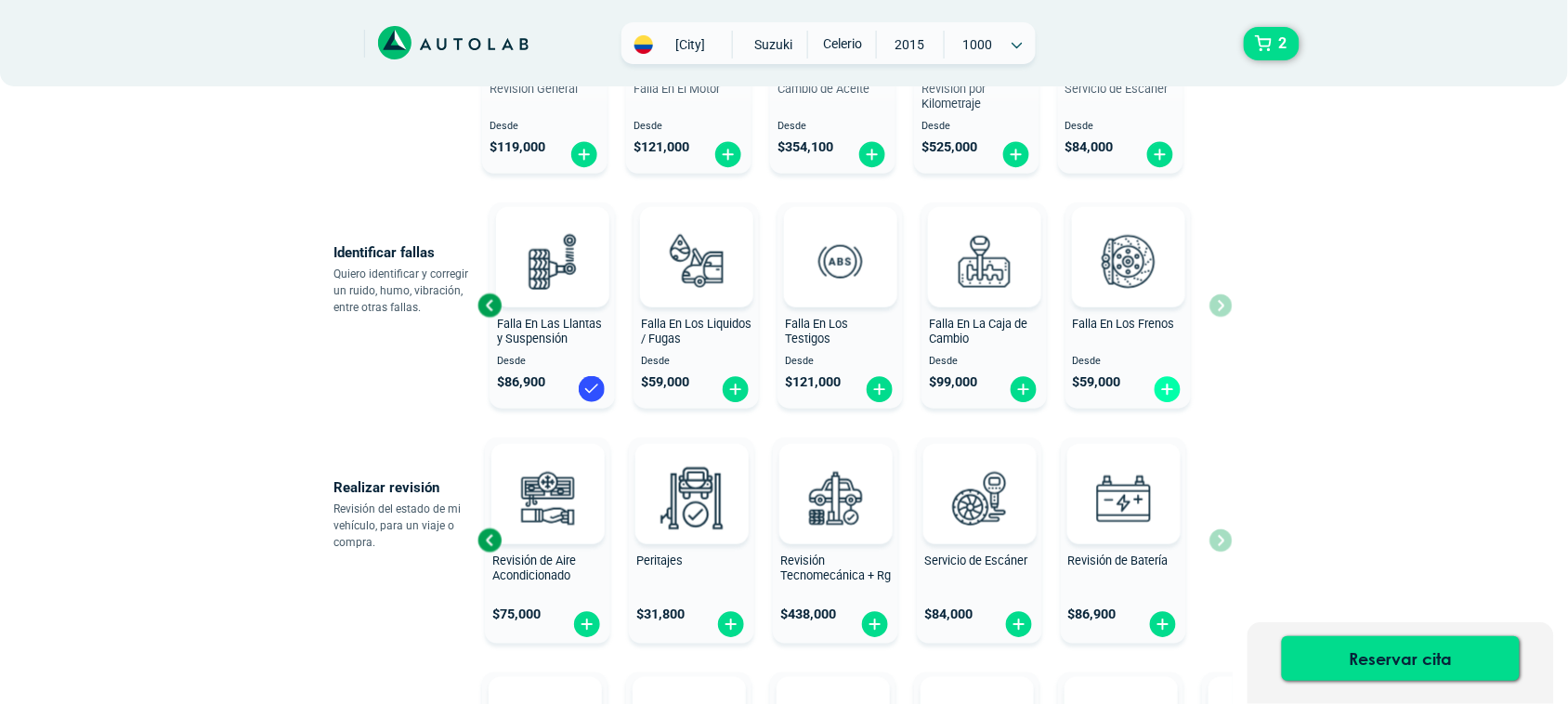 click at bounding box center [1168, 389] 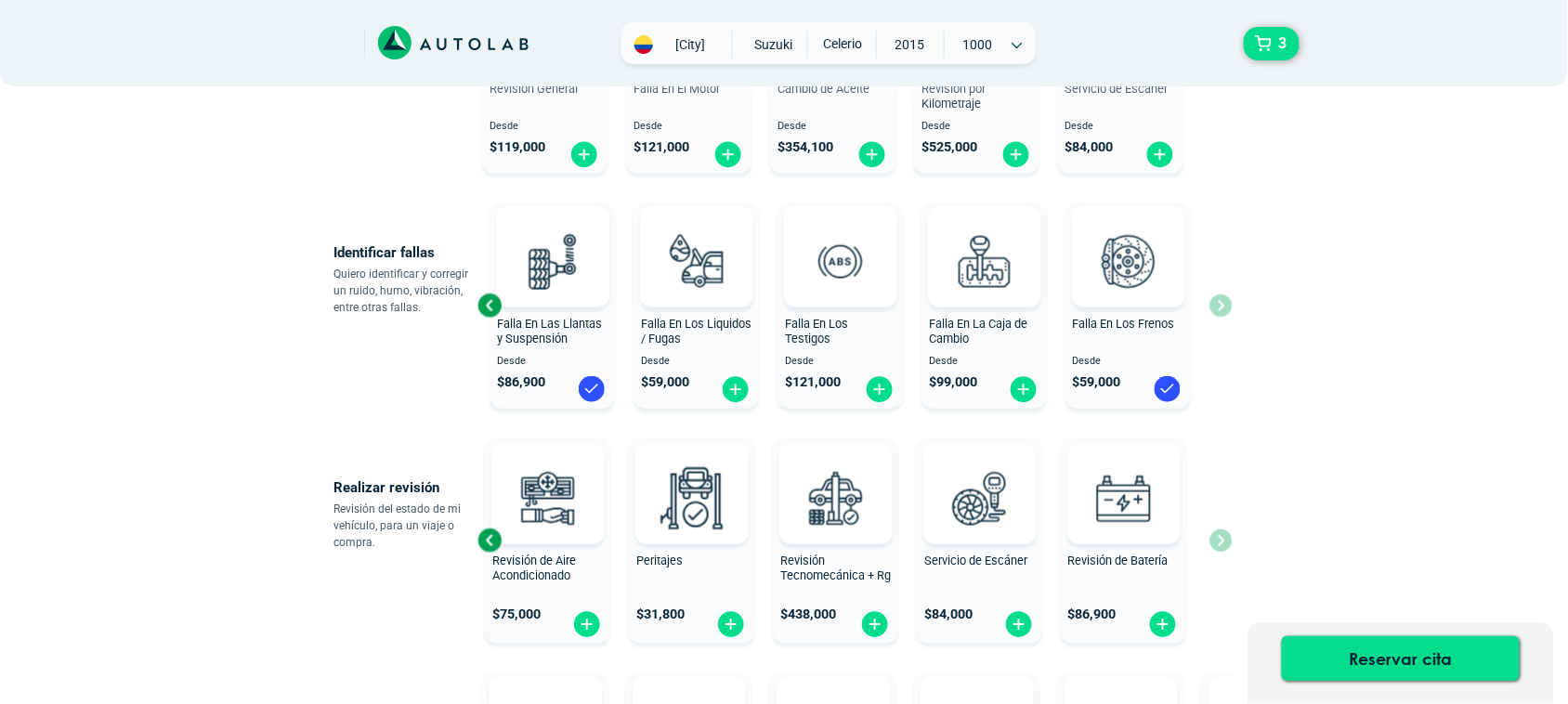 click at bounding box center (490, 306) 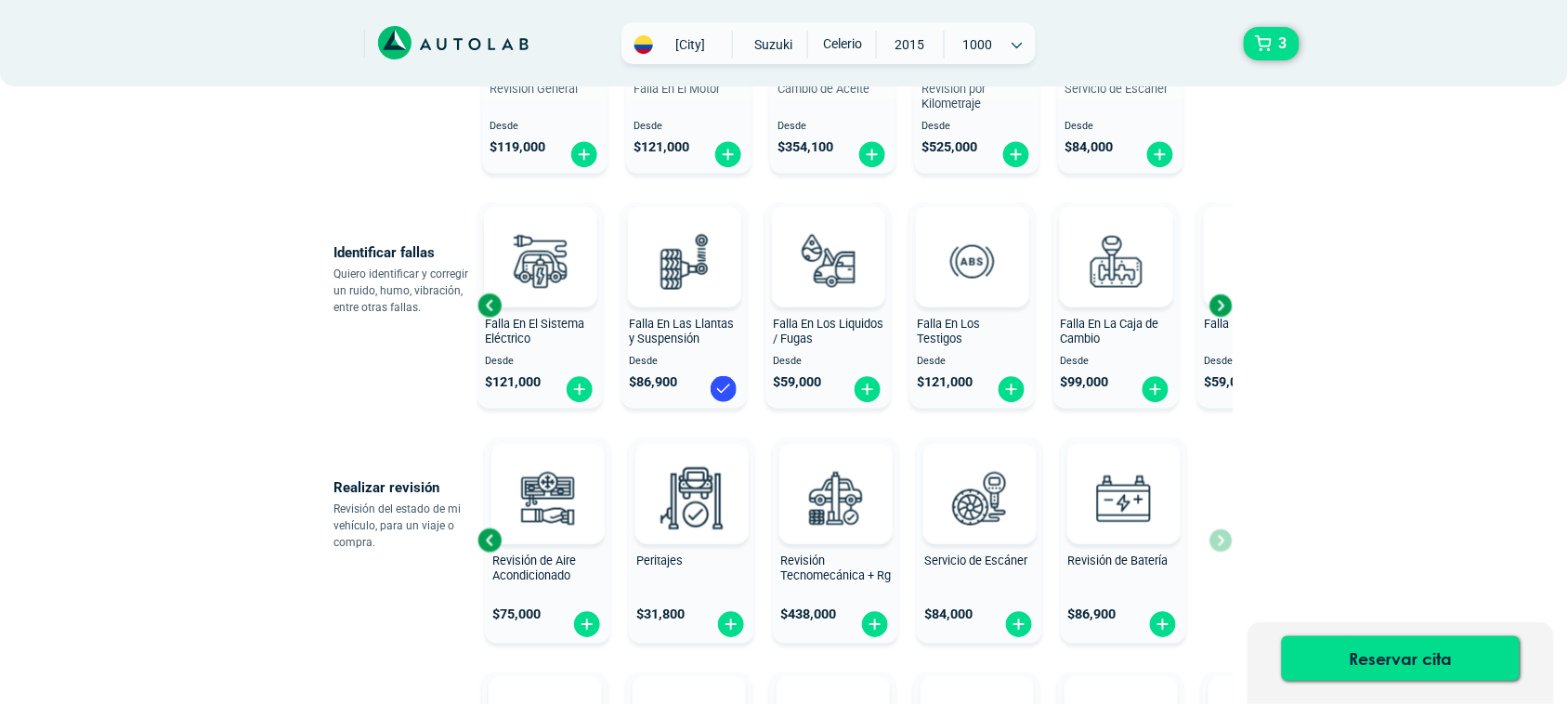 click at bounding box center [490, 306] 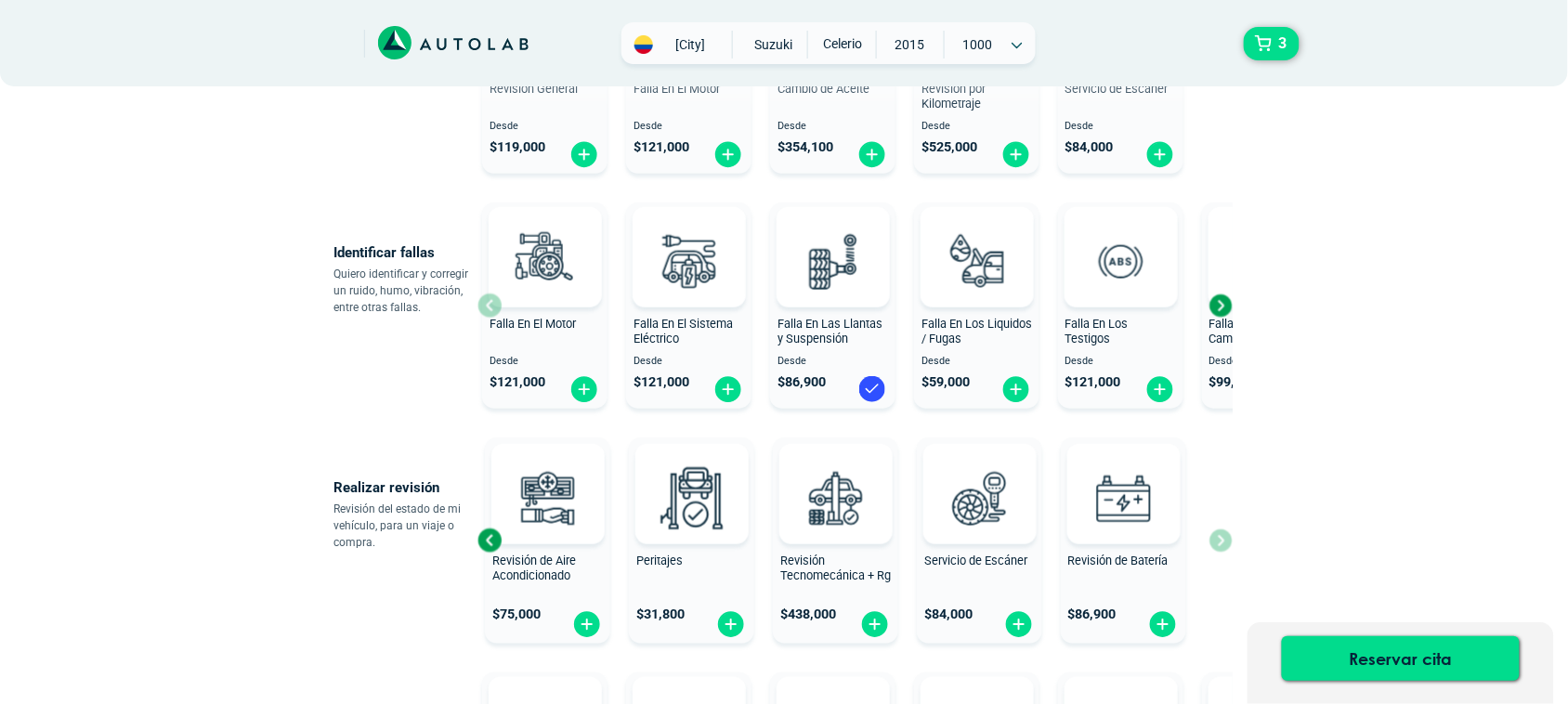 click on "Falla En El Motor
Desde
$ 121,000" at bounding box center [544, 306] 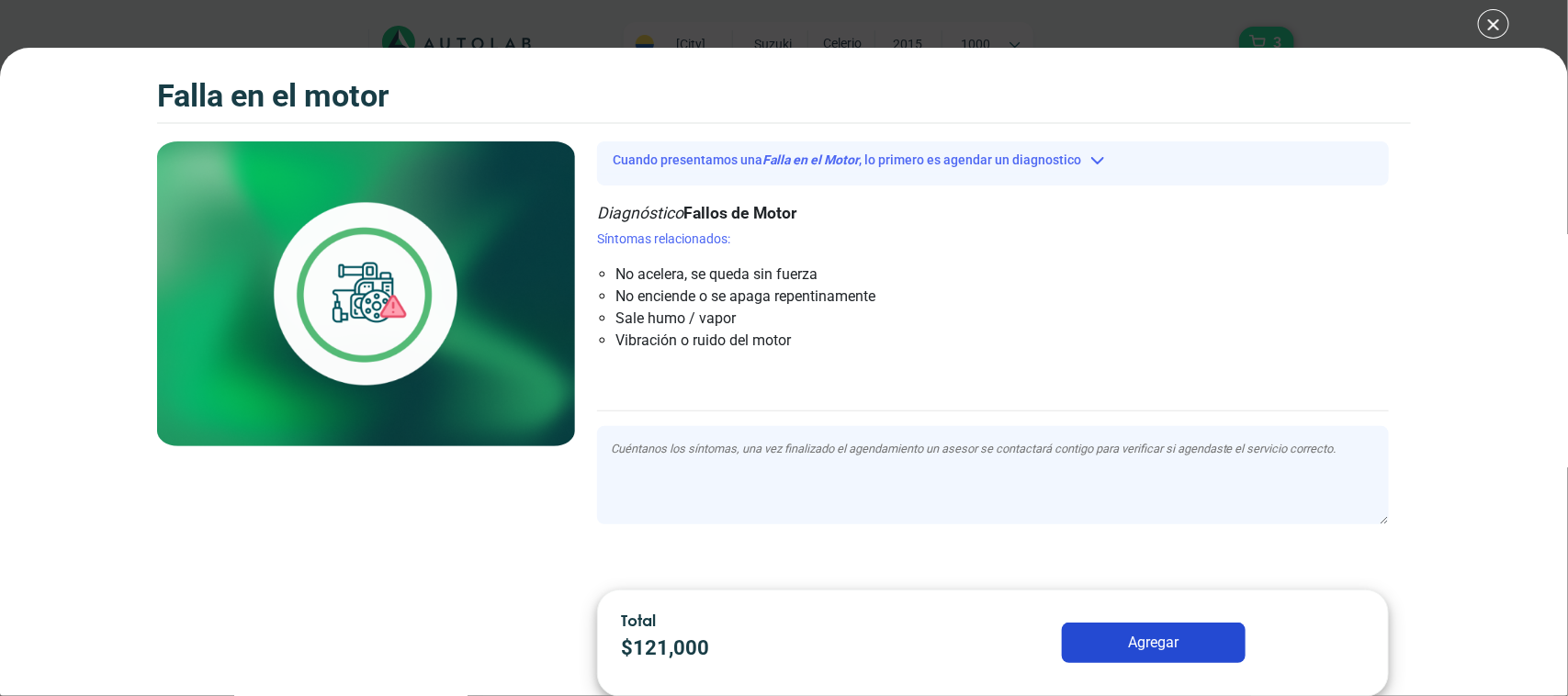click on "Falla en el Motor
3
Falla en el Motor" at bounding box center [784, 348] 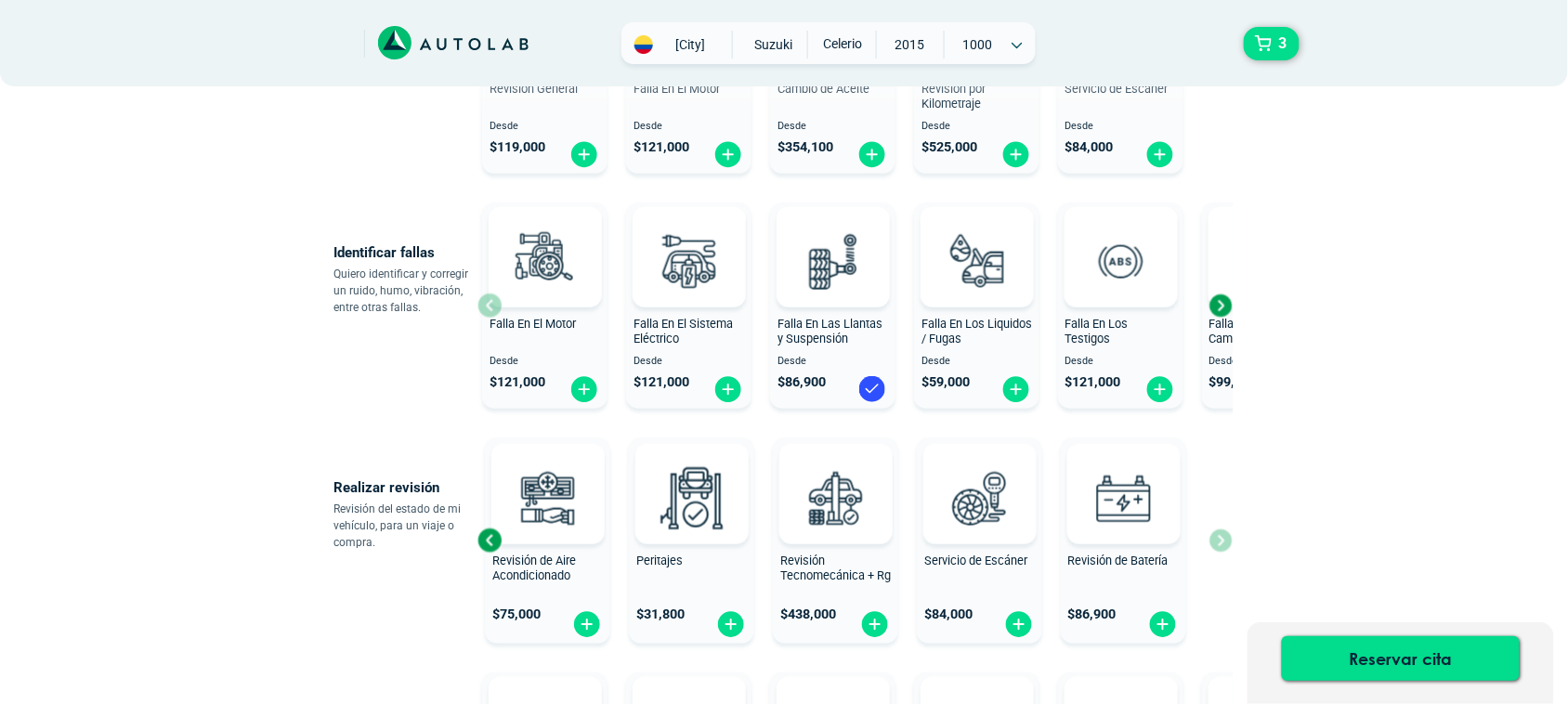 drag, startPoint x: 1566, startPoint y: 331, endPoint x: 1558, endPoint y: 404, distance: 73.43705 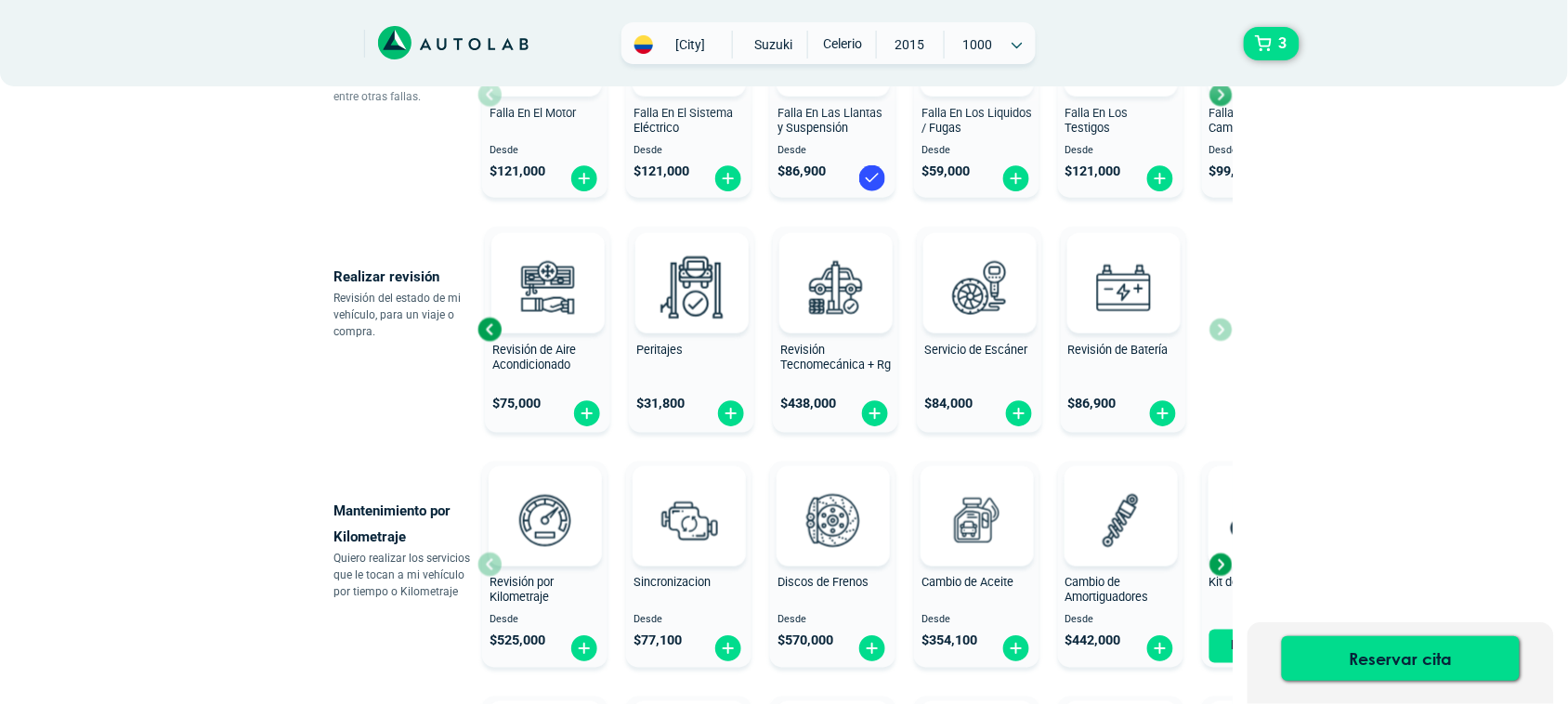 scroll, scrollTop: 595, scrollLeft: 0, axis: vertical 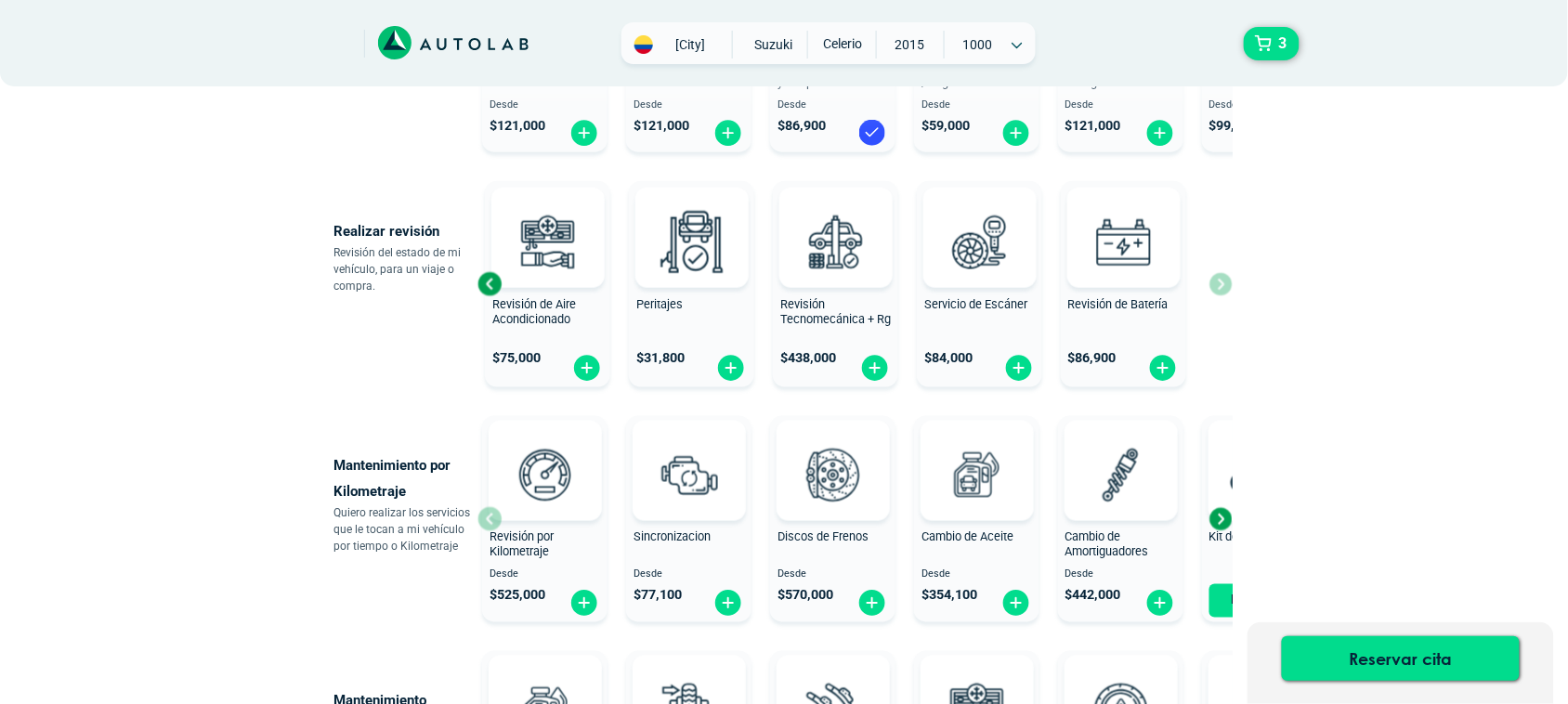 click at bounding box center (1221, 519) 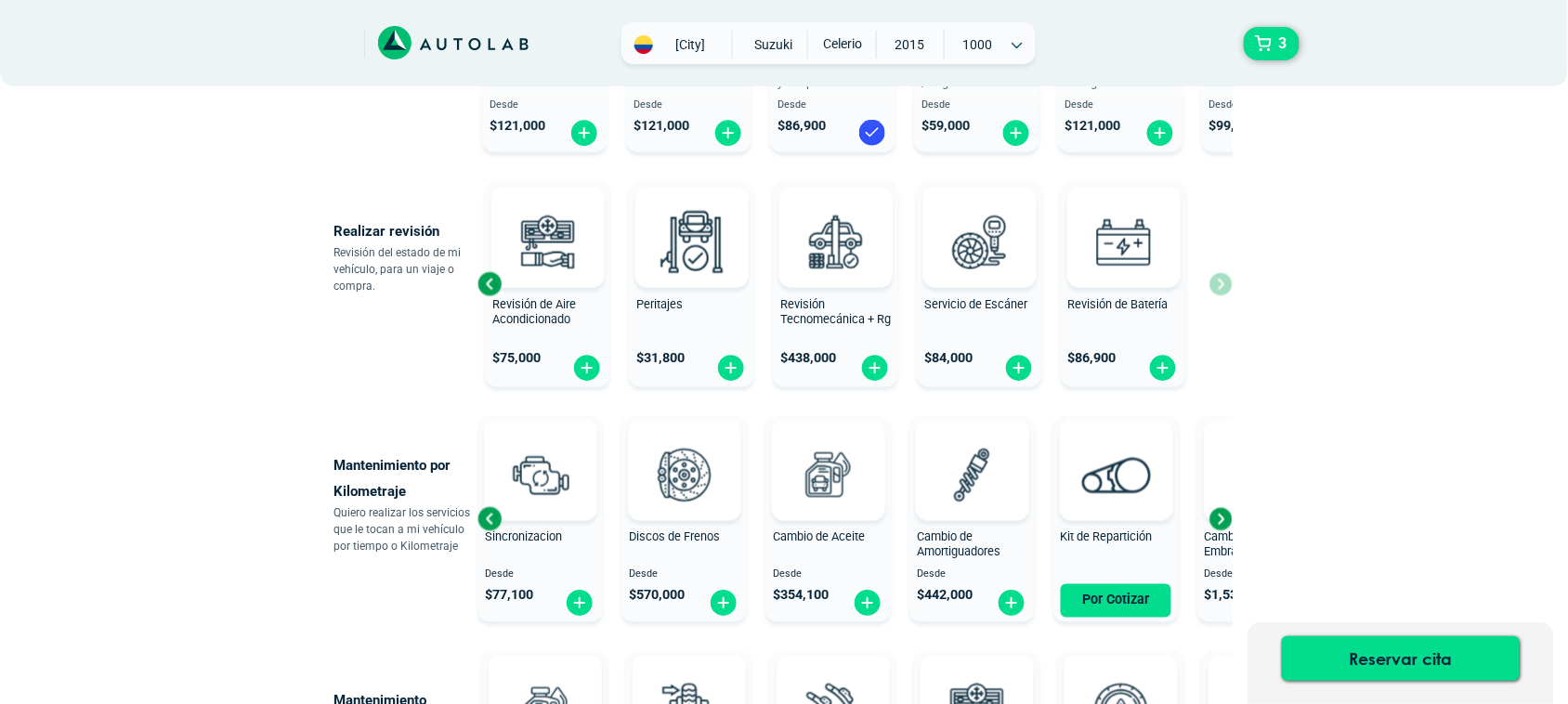 click at bounding box center (1221, 519) 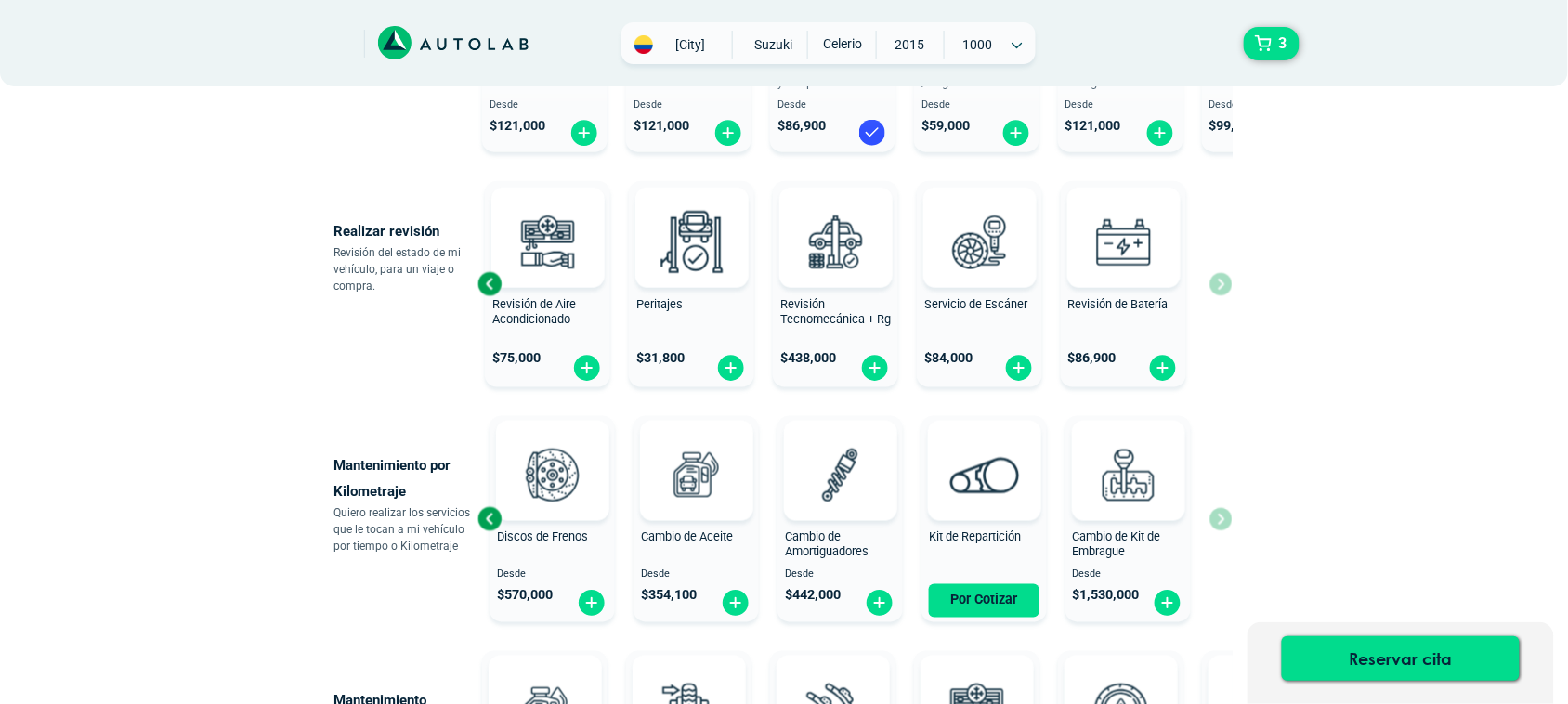 click on "Revisión por Kilometraje
Desde
$ 525,000
Sincronizacion
Desde
$ 77,100
Discos de Frenos
Desde
$ 570,000
Cambio de Aceite" at bounding box center (855, 519) 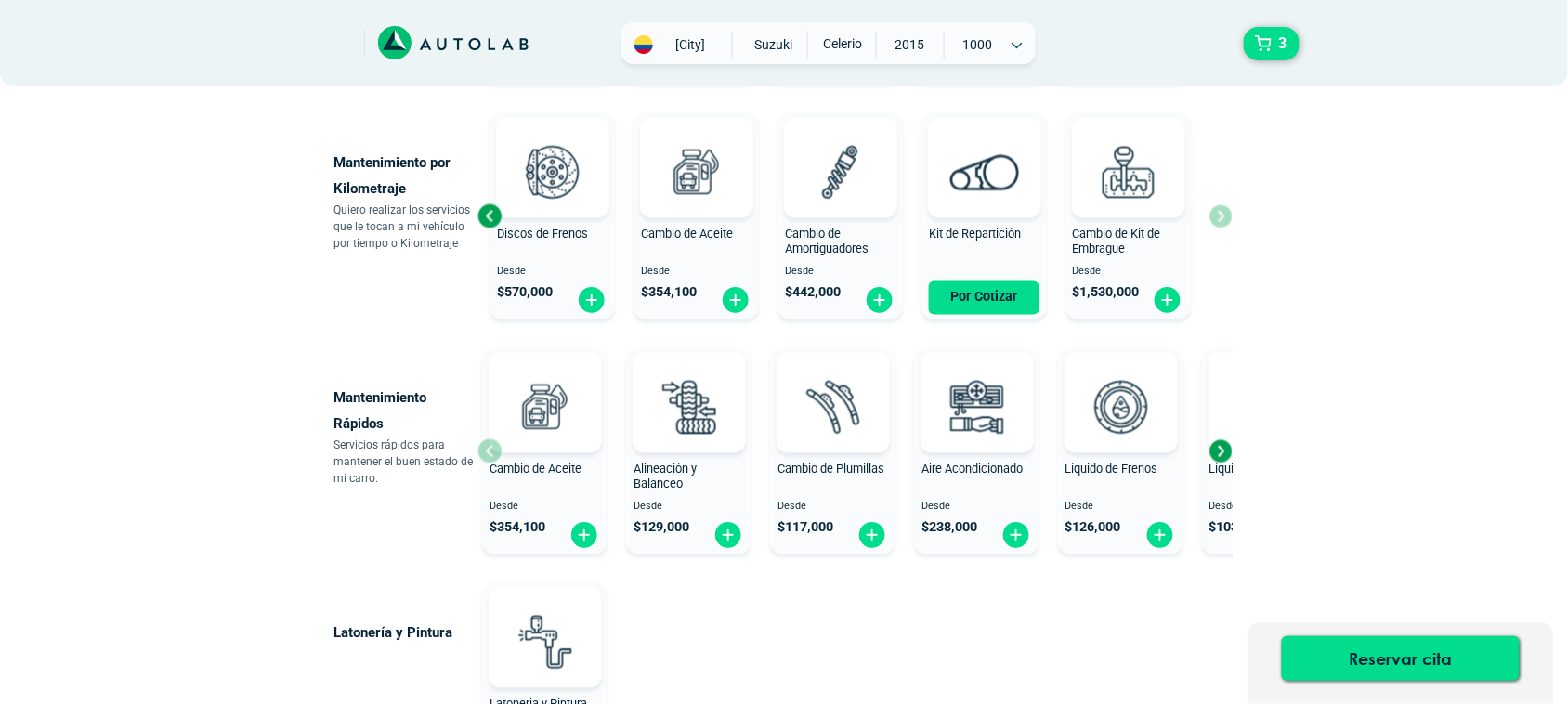 scroll, scrollTop: 902, scrollLeft: 0, axis: vertical 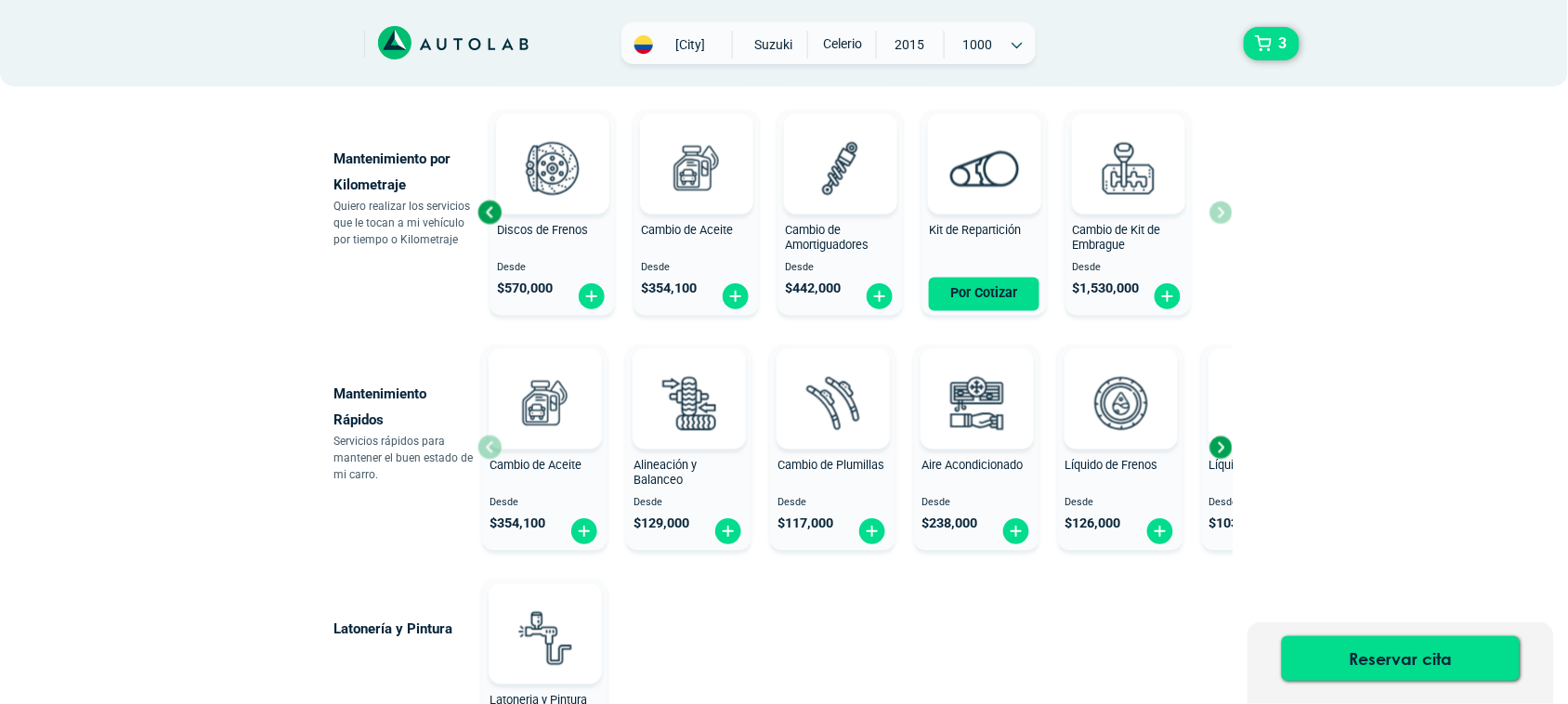 click on "Cambio de Aceite
Desde
$ 354,100" at bounding box center [544, 448] 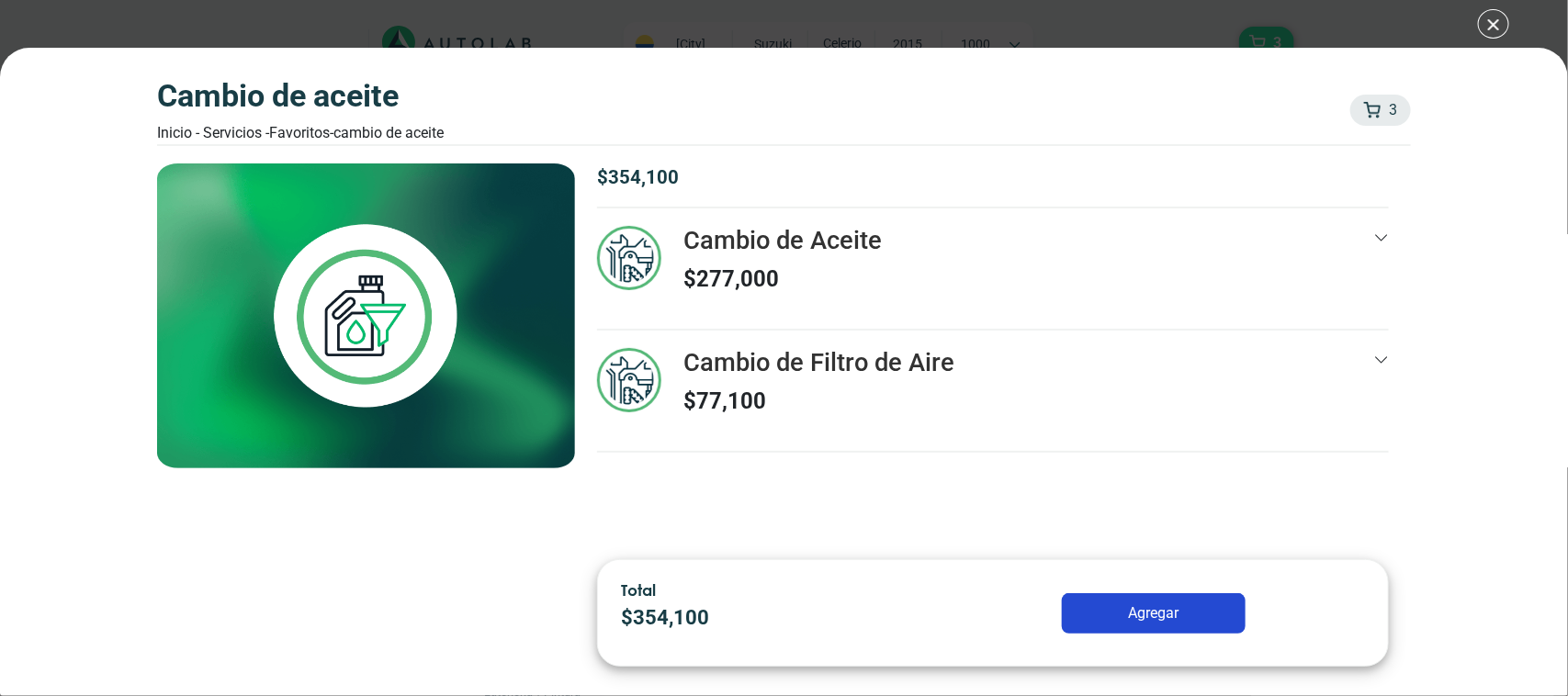 click on "Cambio de Aceite
Inicio - Servicios -  Favoritos  -  Cambio de Aceite
3
3
Cambio de Aceite" at bounding box center (784, 348) 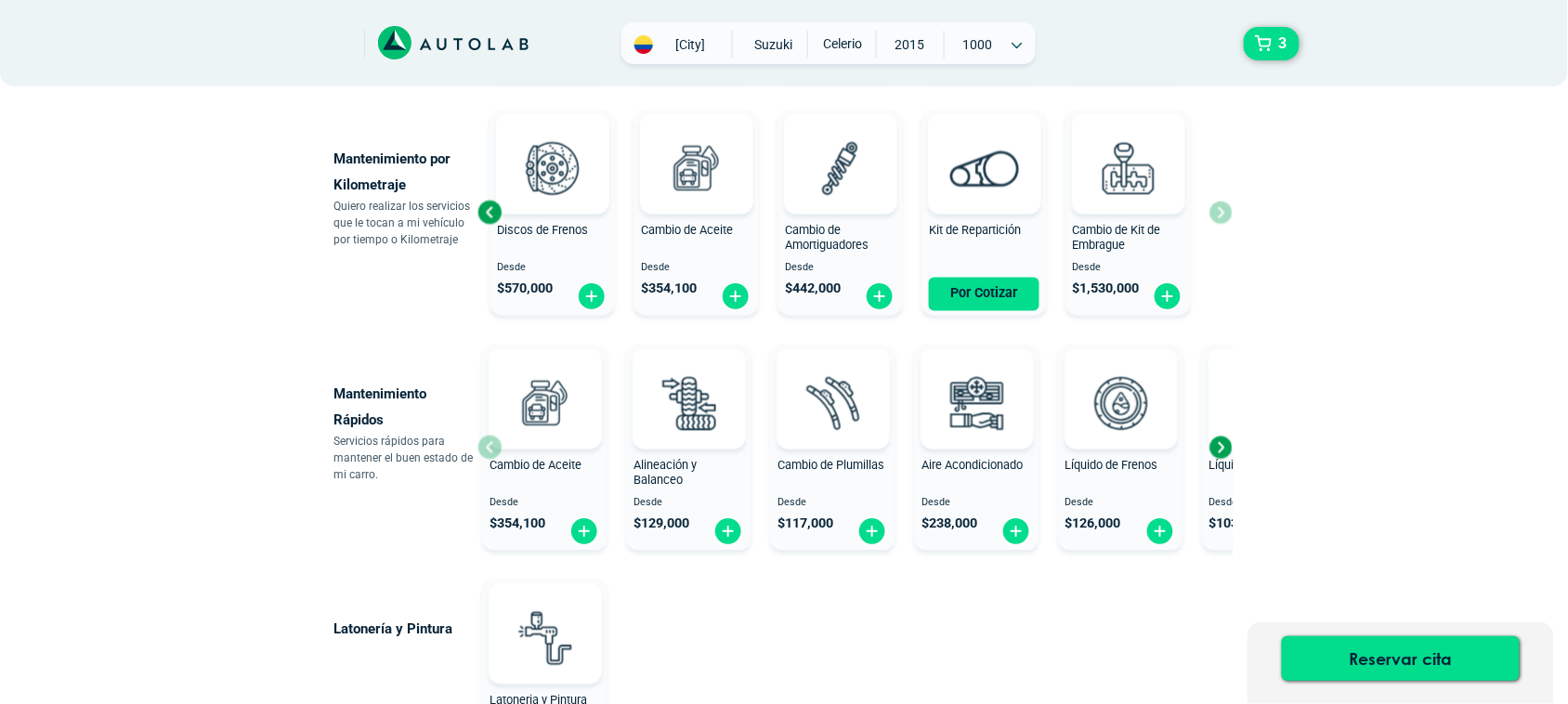 click at bounding box center [1221, 448] 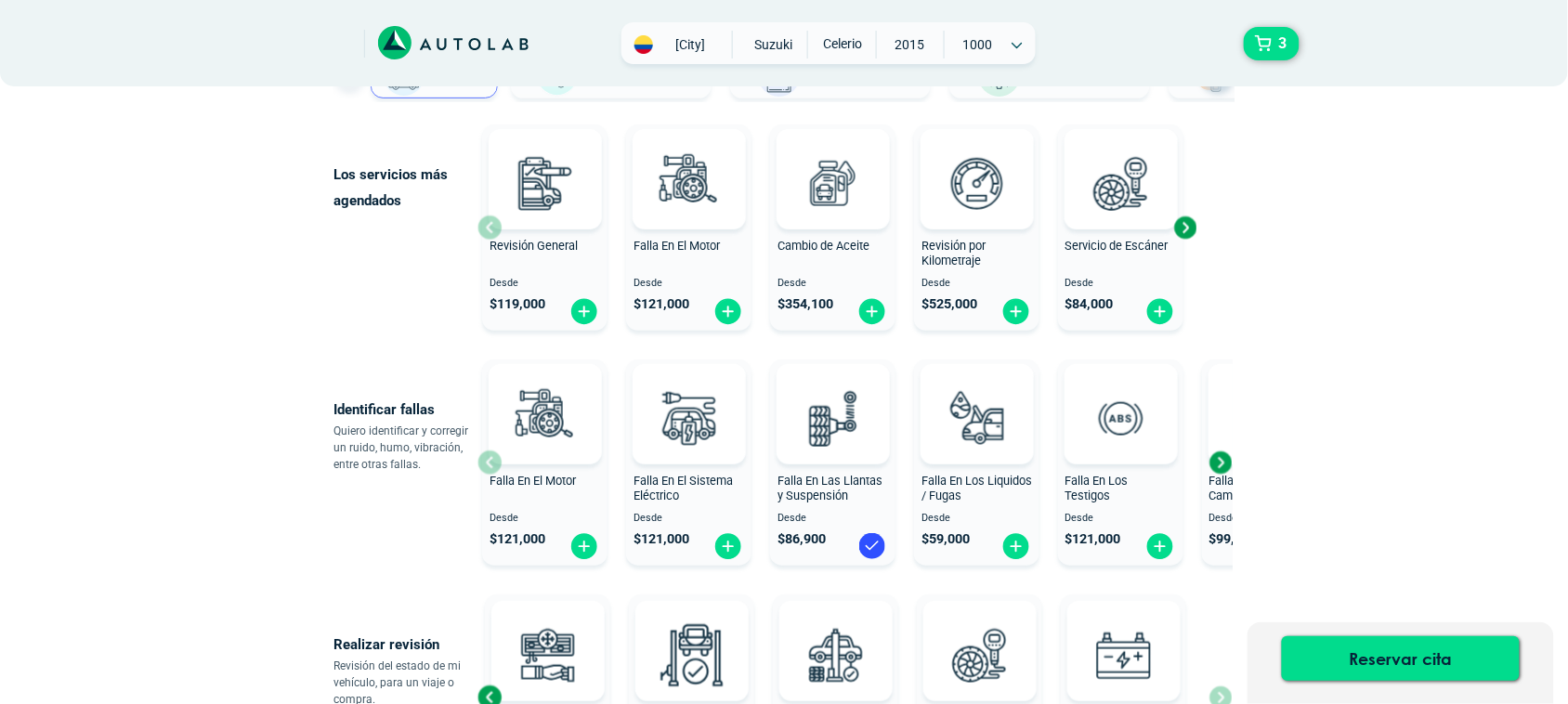 scroll, scrollTop: 173, scrollLeft: 0, axis: vertical 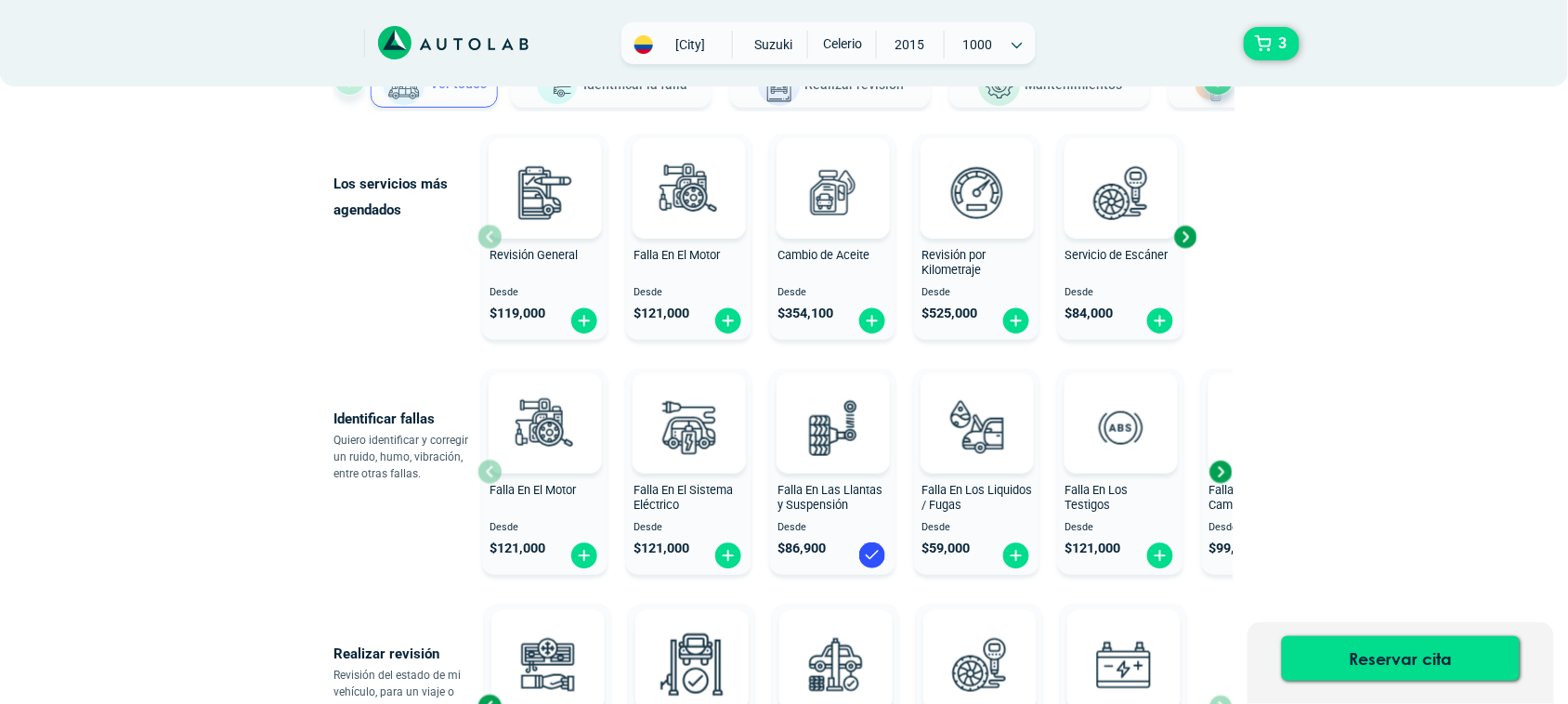 click at bounding box center [1185, 237] 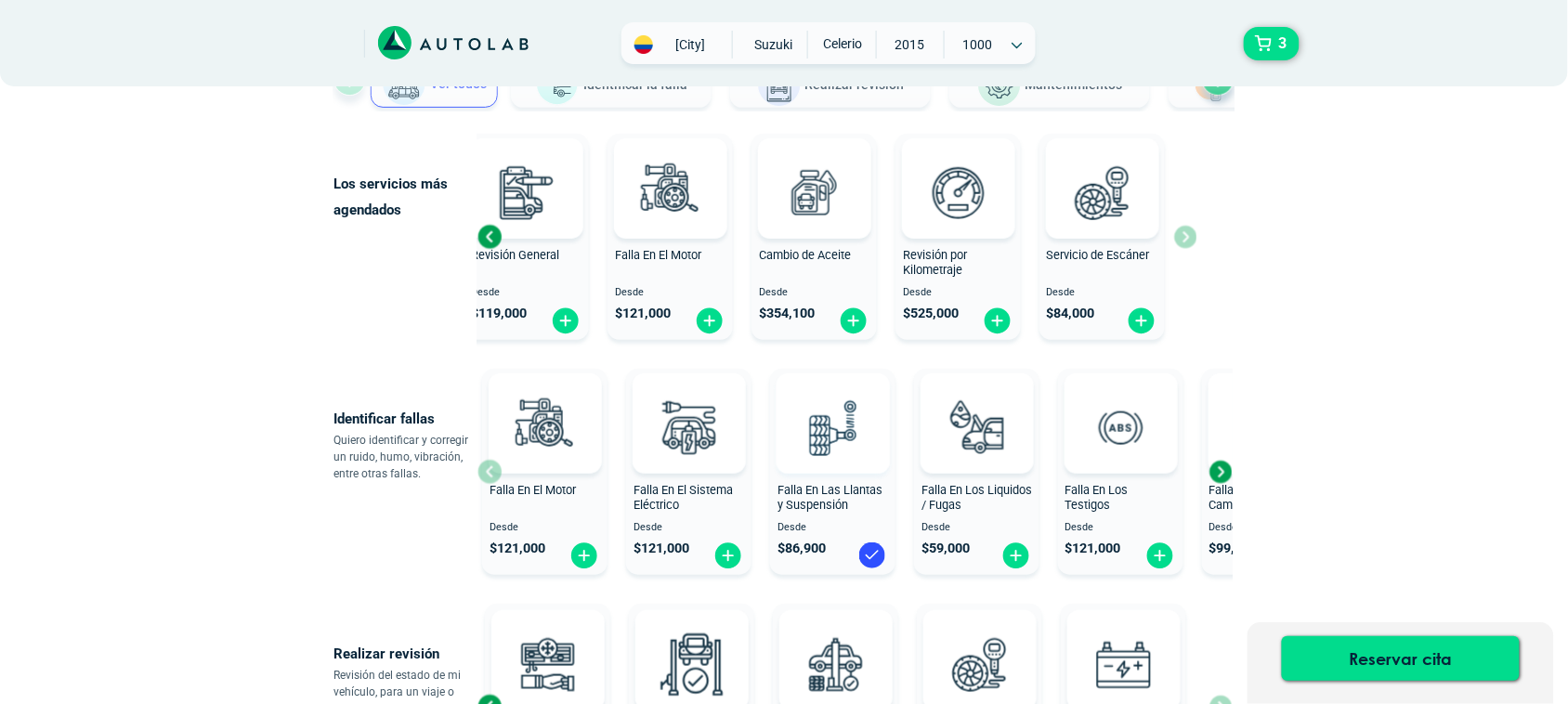 click at bounding box center (832, 427) 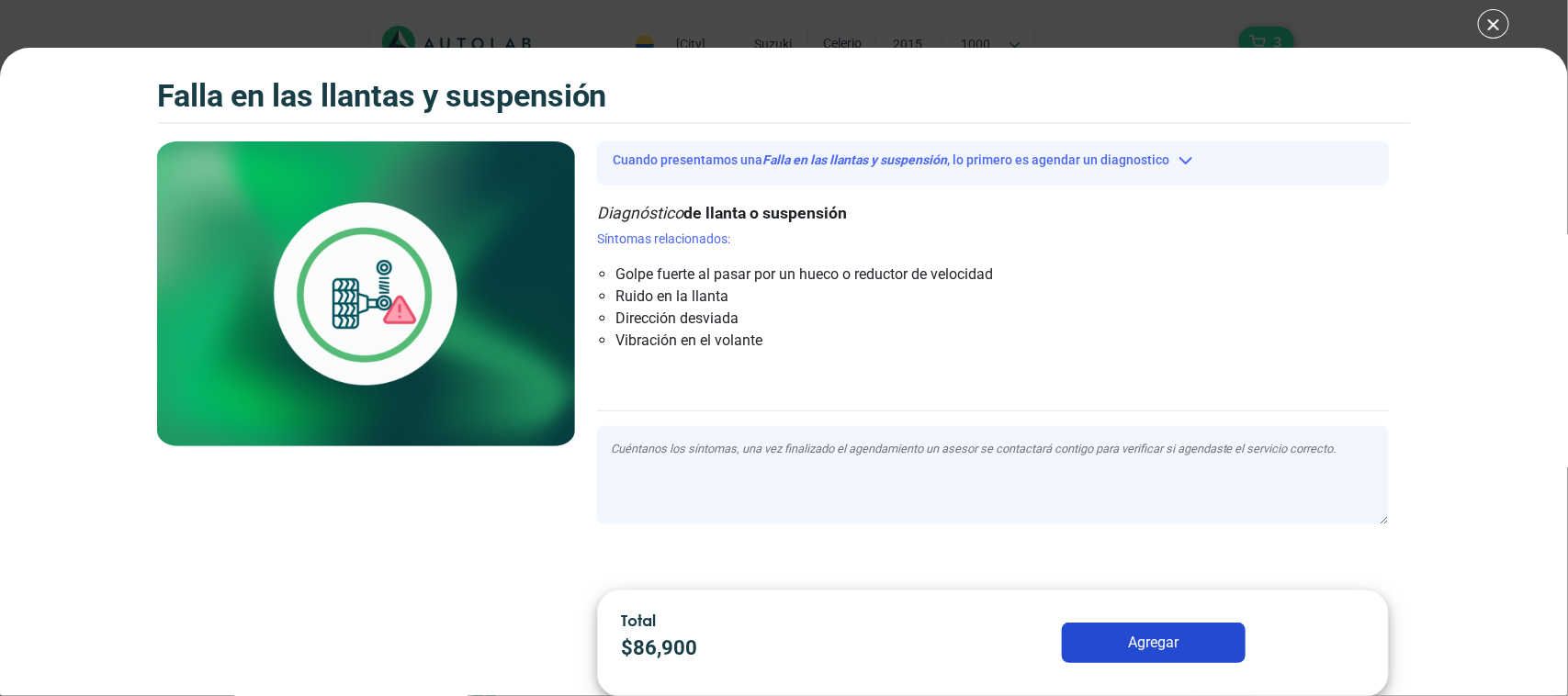 click on "Falla en las llantas y suspensión
3
Falla en las llantas y suspensión" at bounding box center [784, 348] 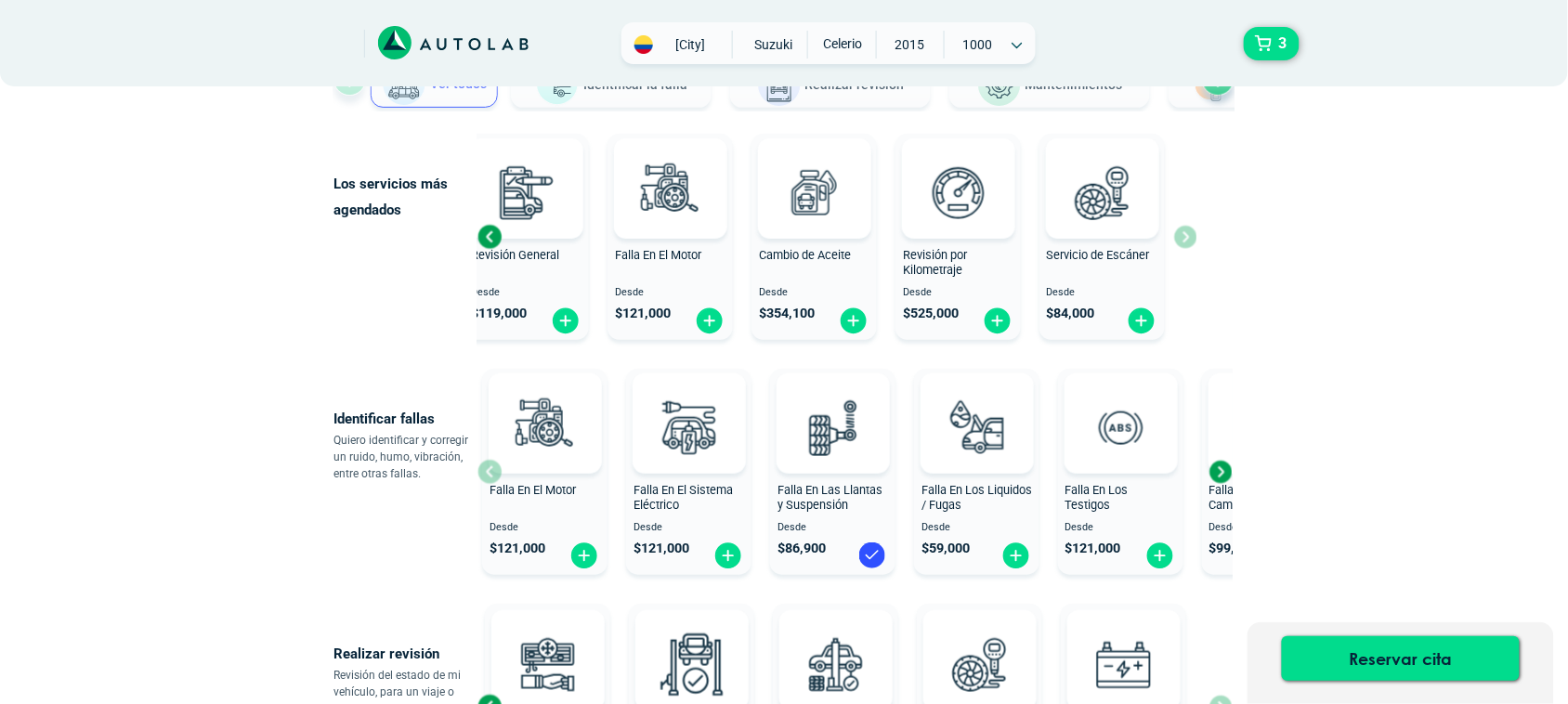 click at bounding box center (1221, 472) 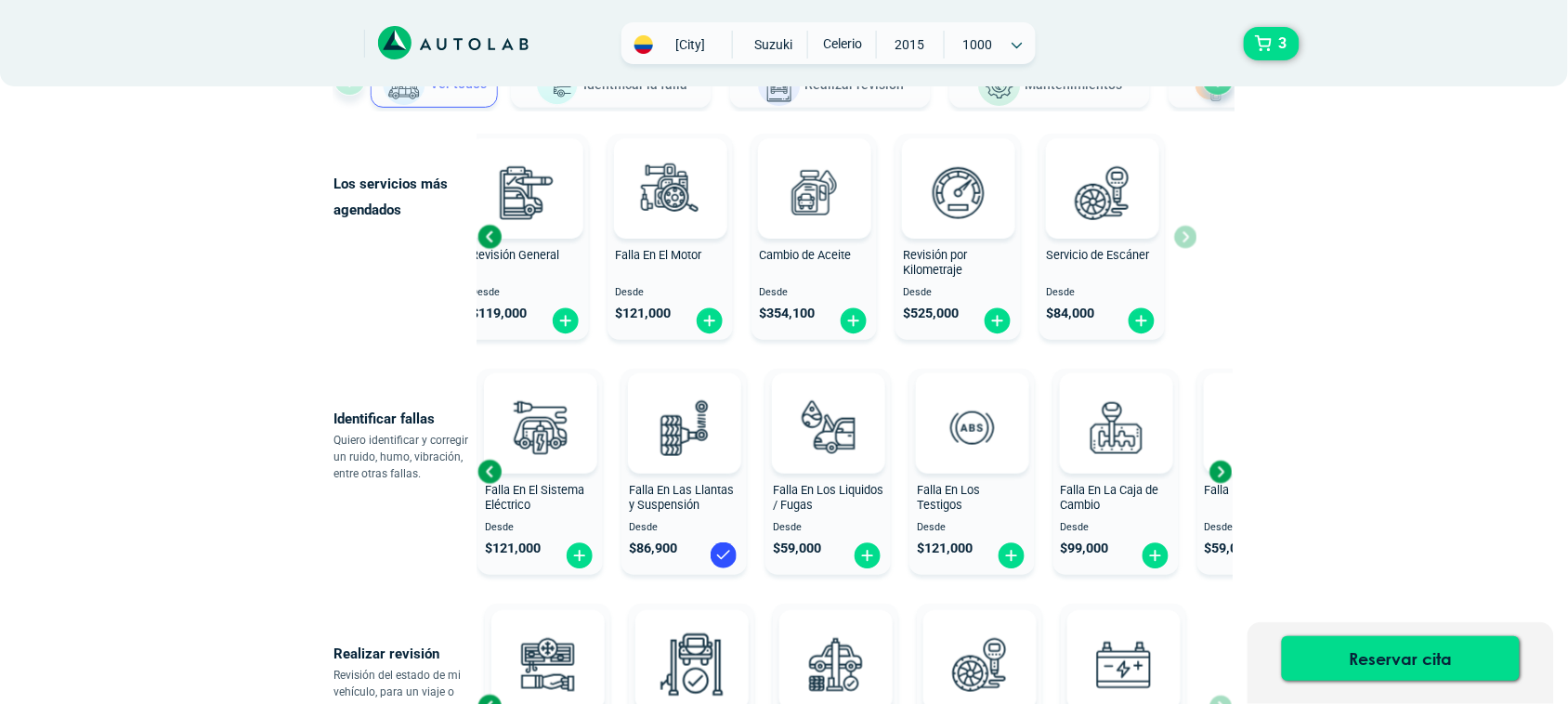 click at bounding box center (1221, 472) 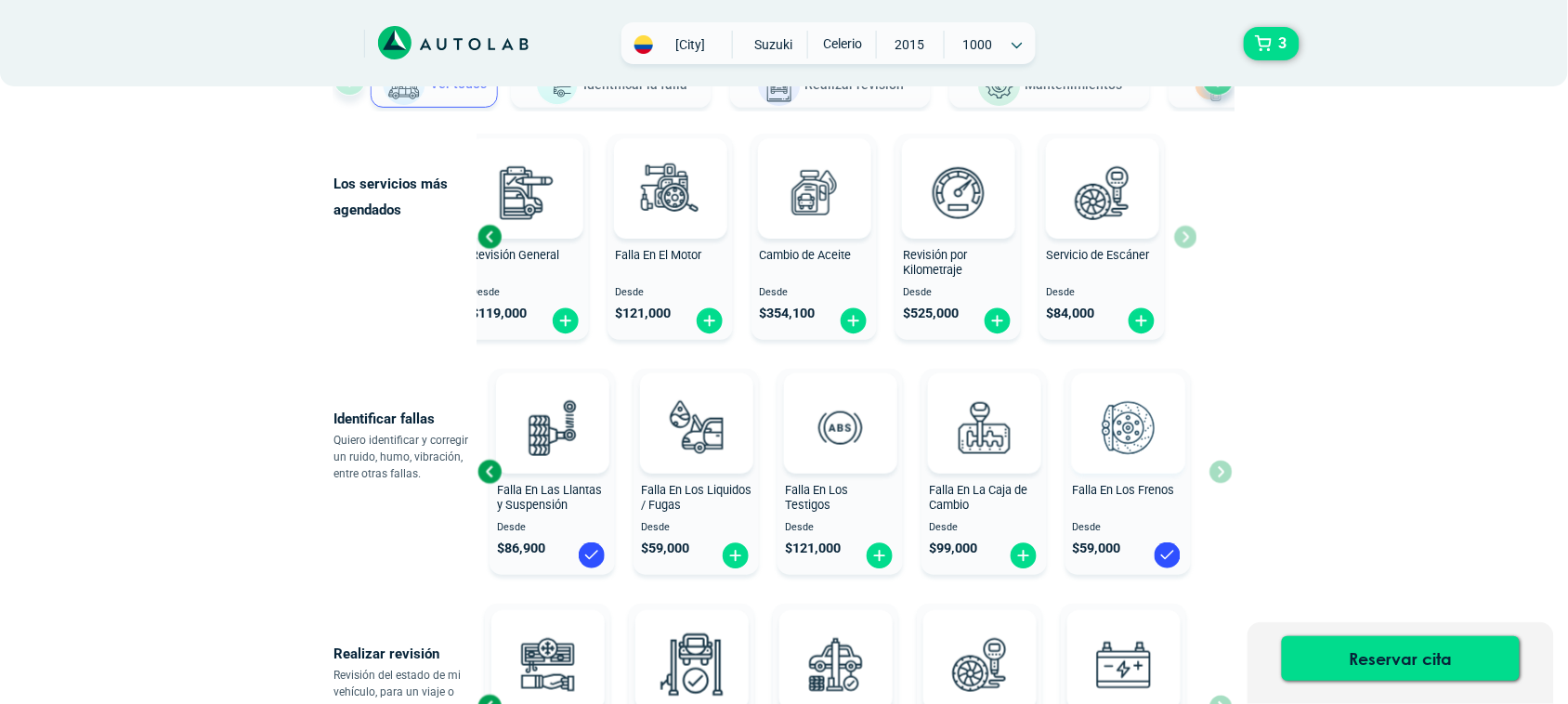 click at bounding box center [1128, 427] 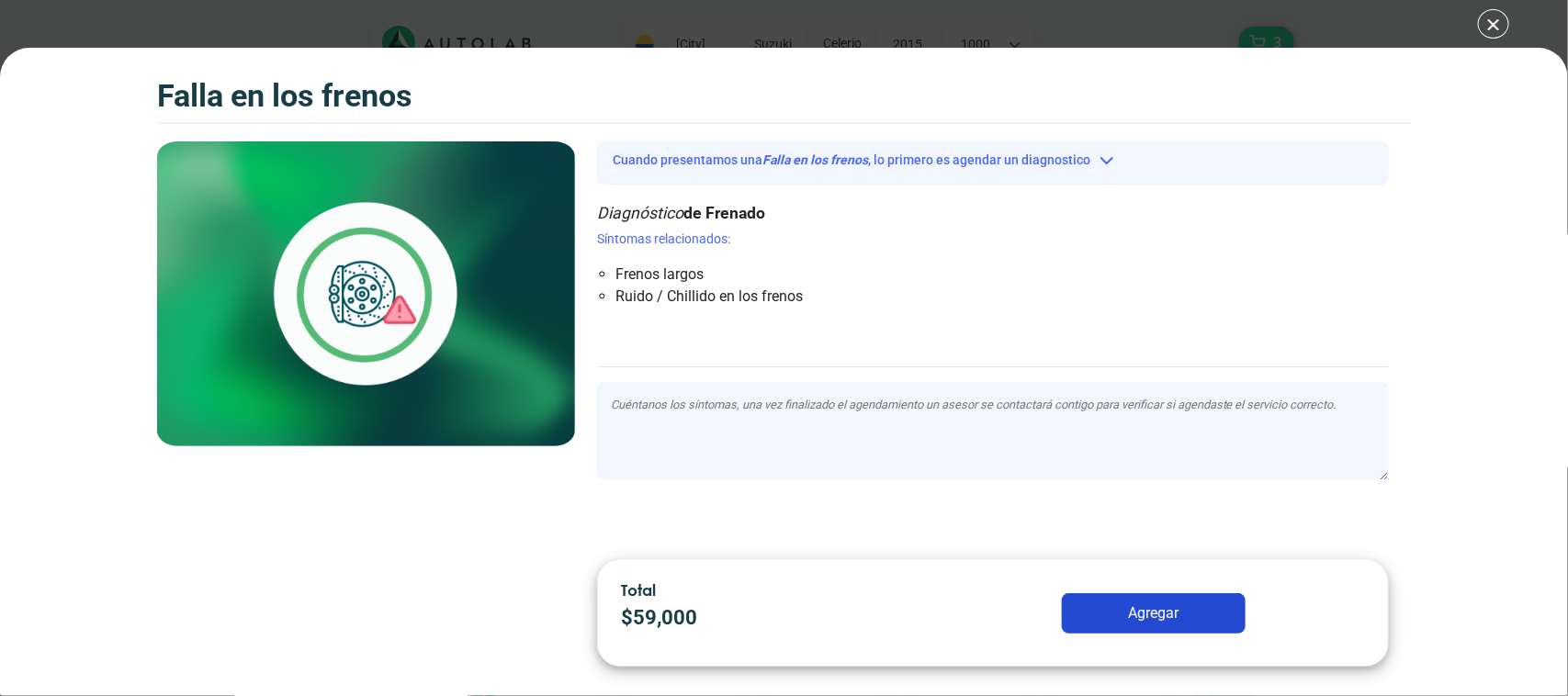 click on "Falla en los frenos
3
Falla en los frenos
Cuando presentamos una" at bounding box center [784, 348] 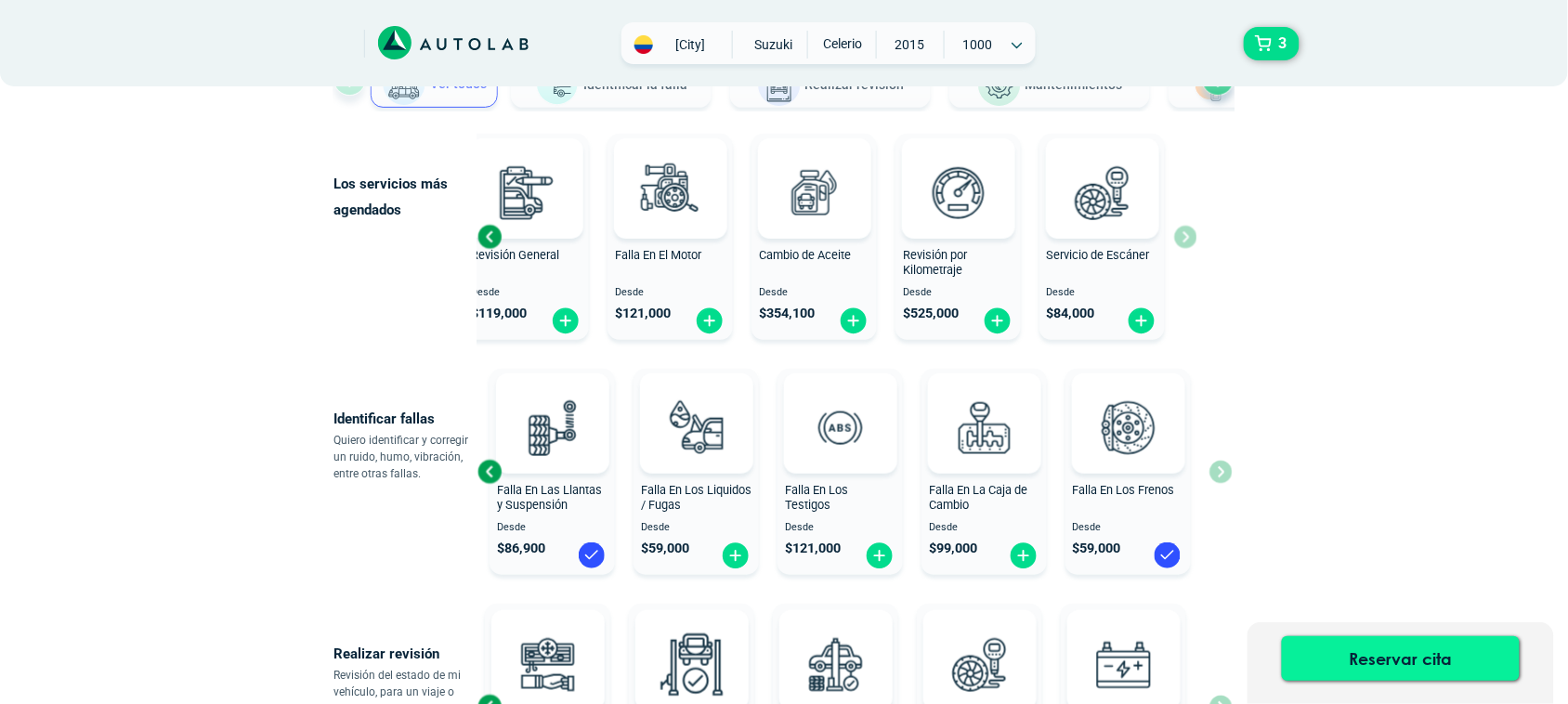 click on "Reservar cita" at bounding box center (1401, 658) 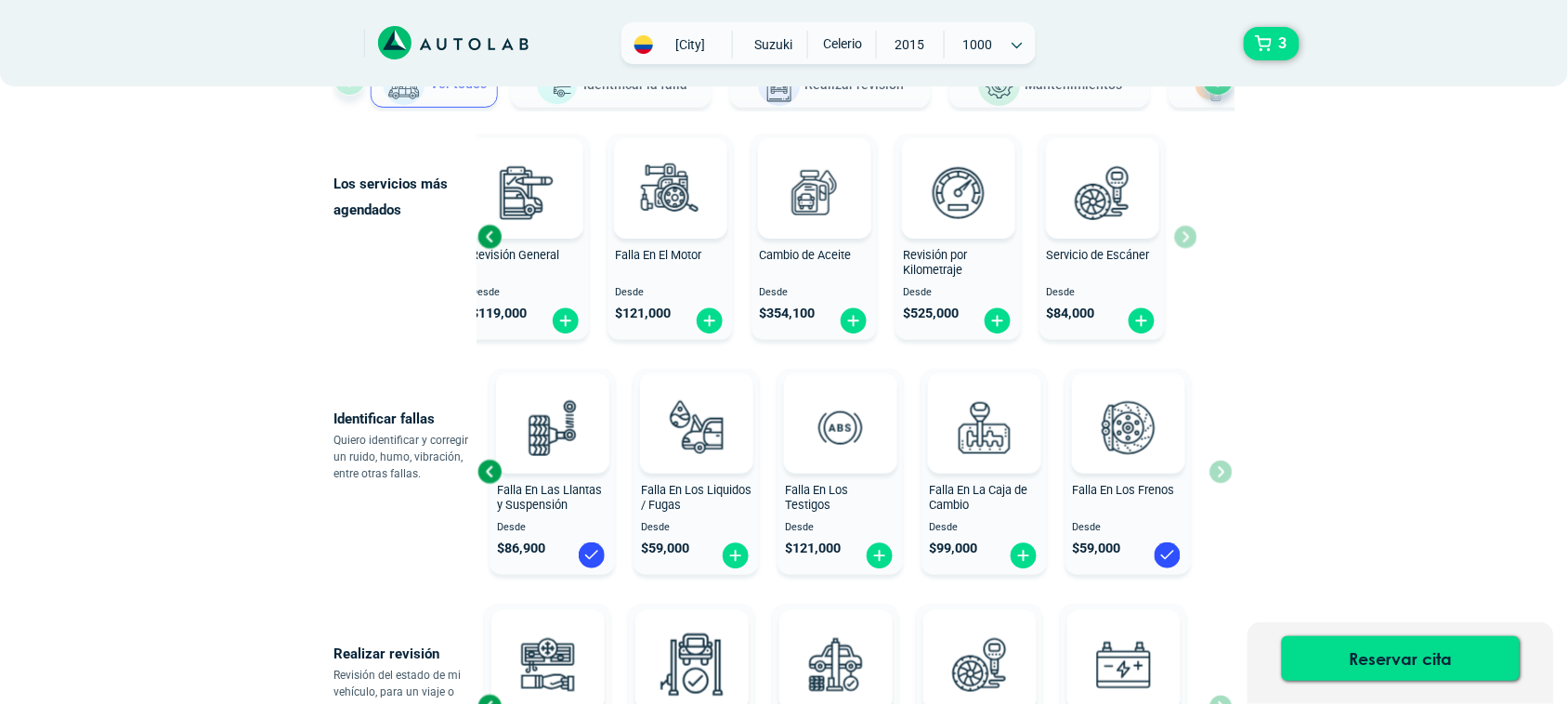 scroll, scrollTop: 0, scrollLeft: 0, axis: both 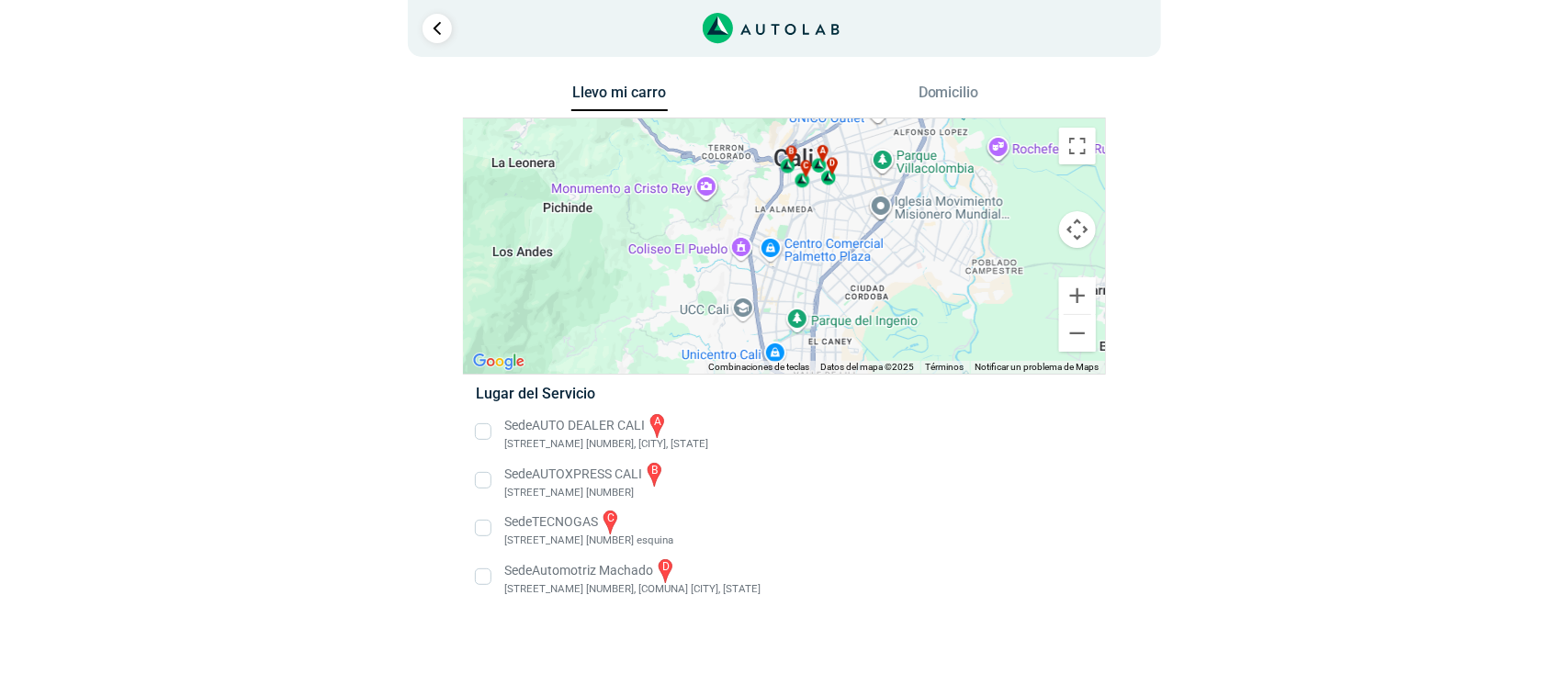 click on "Sede  AUTO DEALER CALI
a
Cra. 15 # 22A-17, Cali, Valle del Cauca" at bounding box center [784, 432] 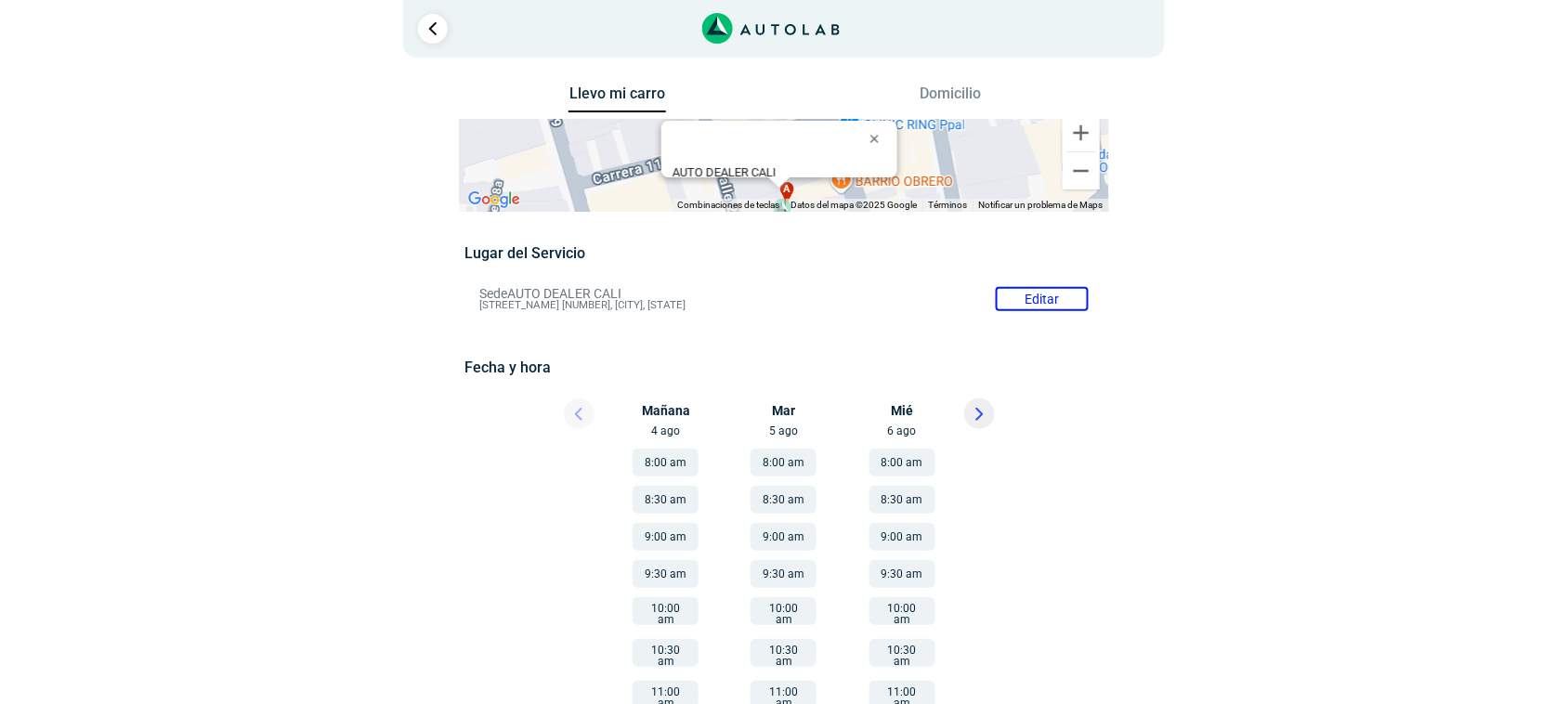 click on "8:00 am" at bounding box center [665, 463] 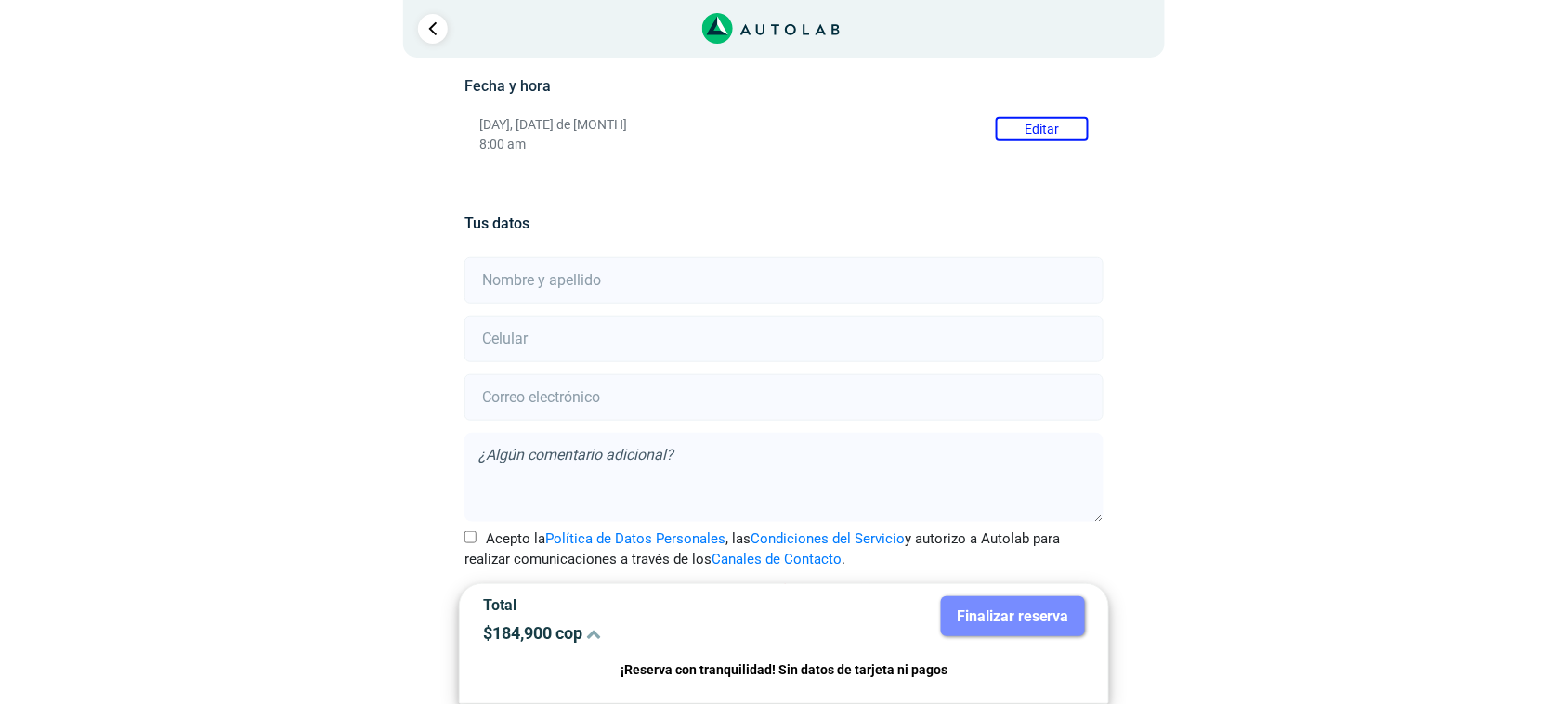 scroll, scrollTop: 305, scrollLeft: 0, axis: vertical 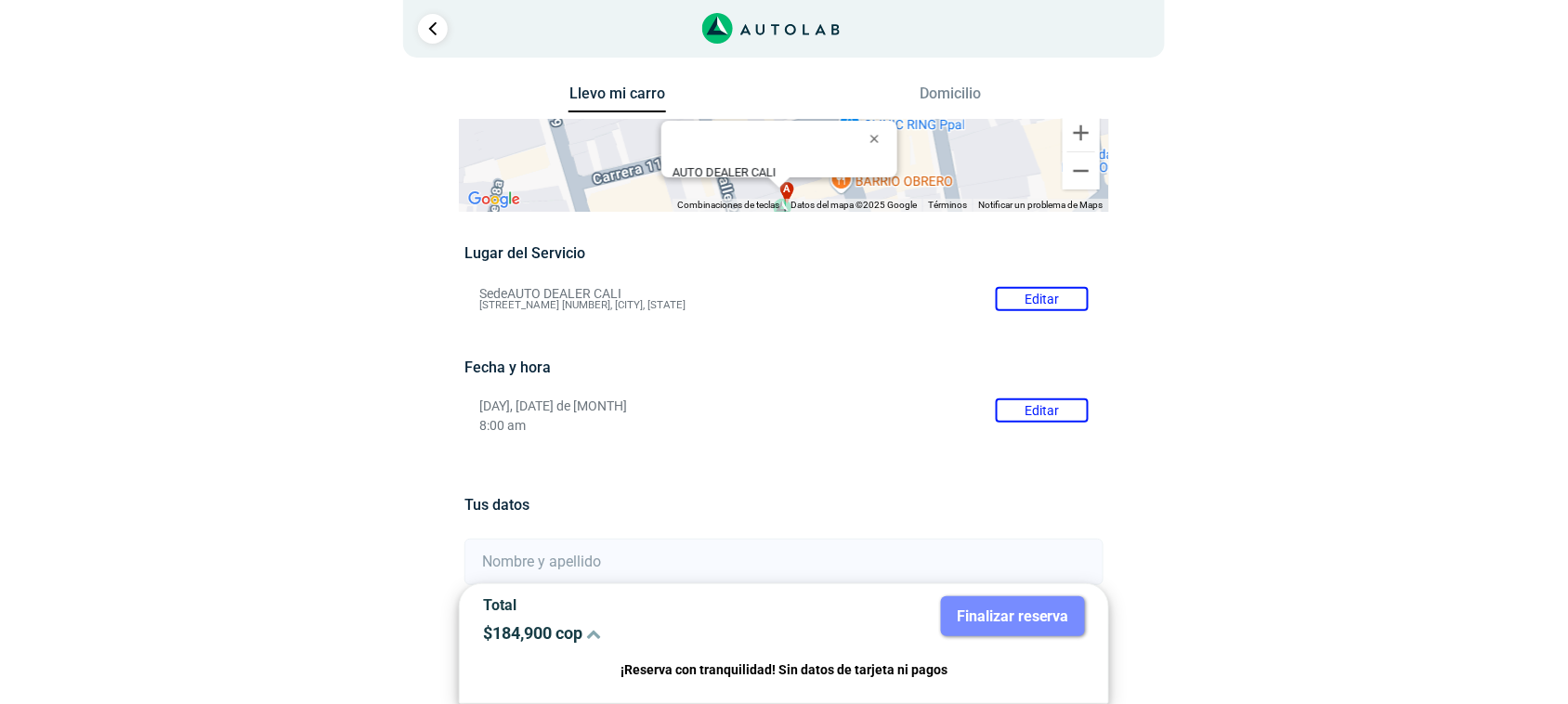 click on "Domicilio" at bounding box center [950, 98] 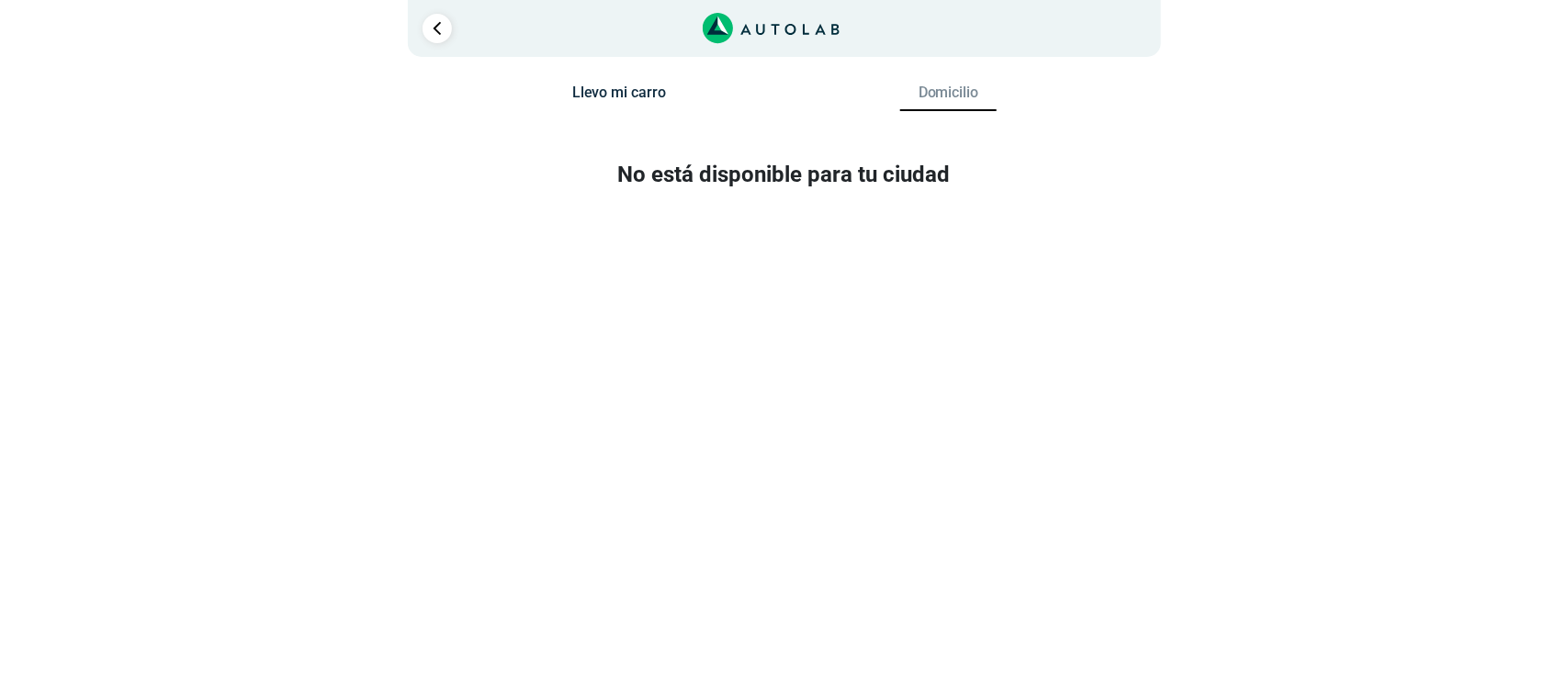 click on "Llevo mi carro" at bounding box center [619, 96] 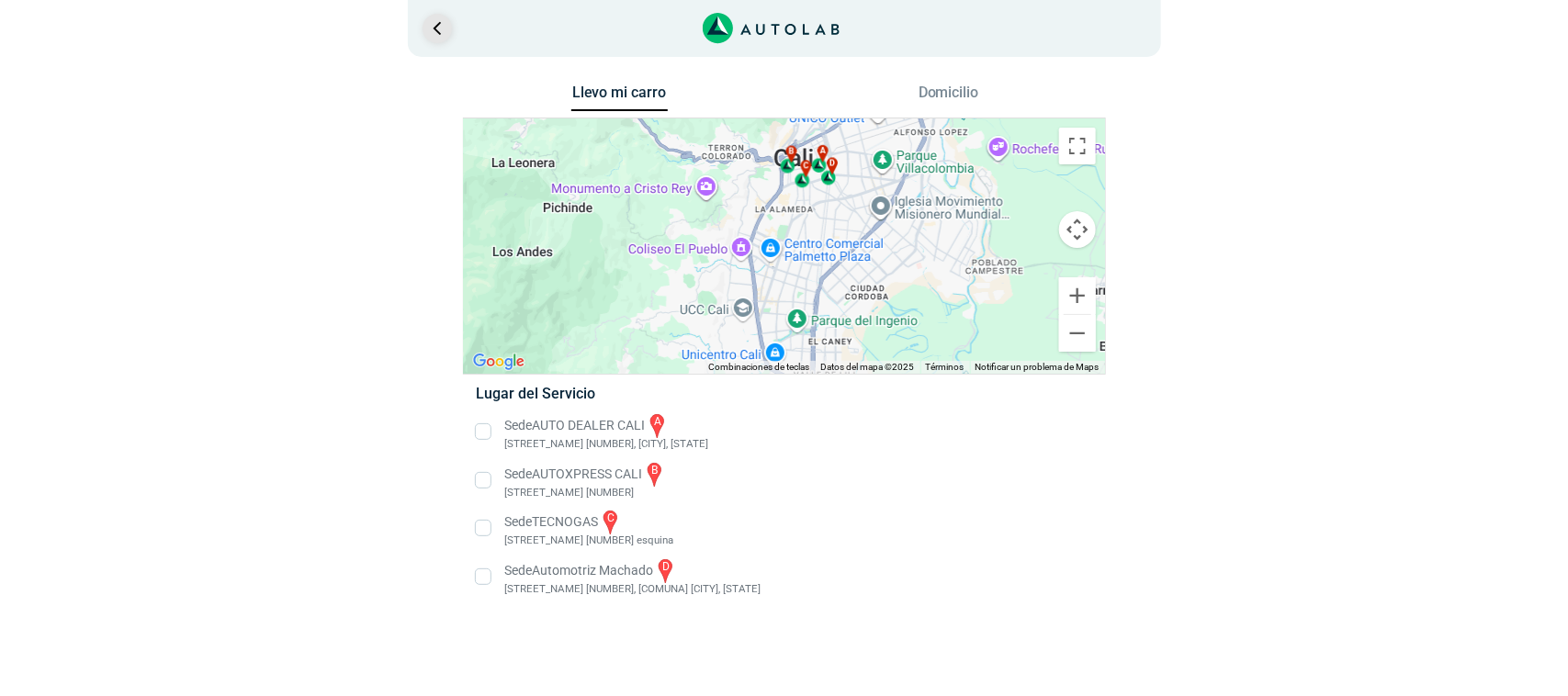 click at bounding box center [437, 28] 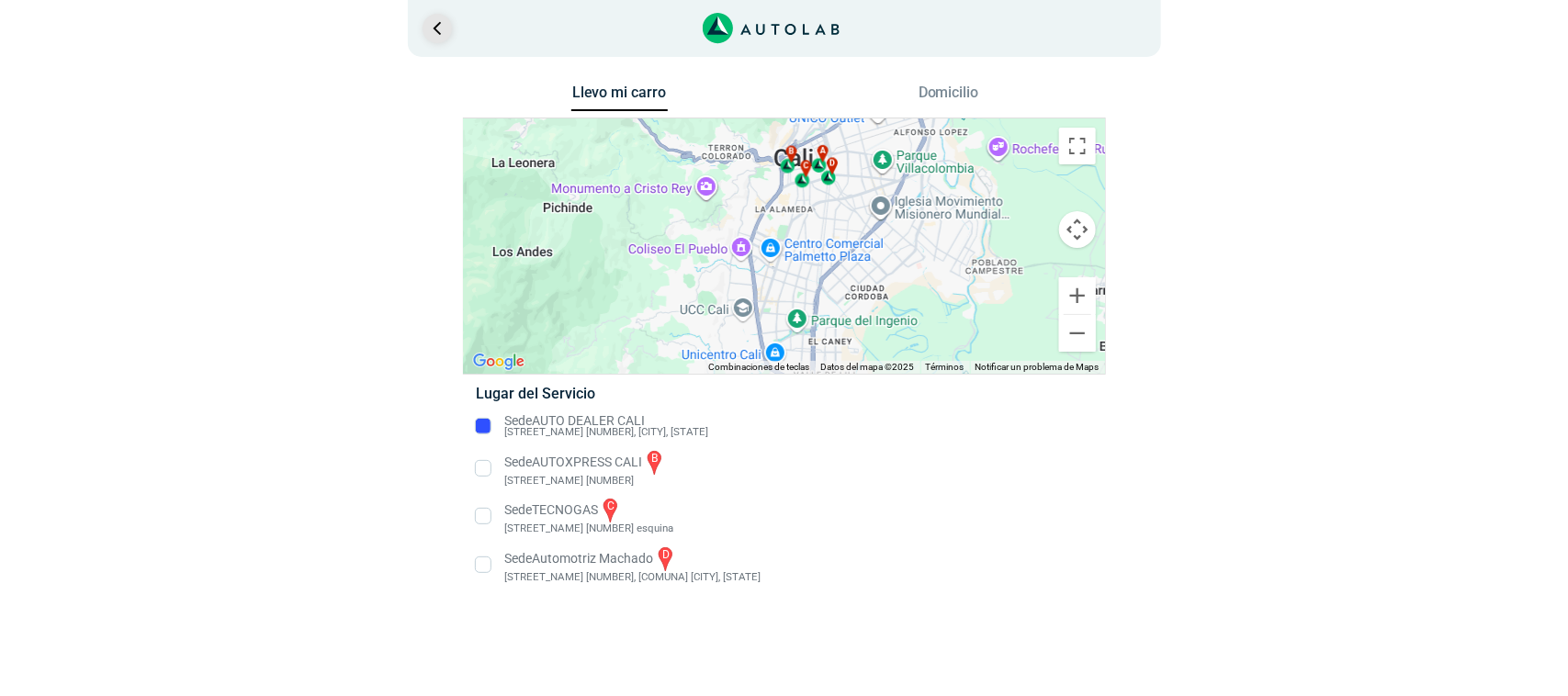 click at bounding box center [437, 28] 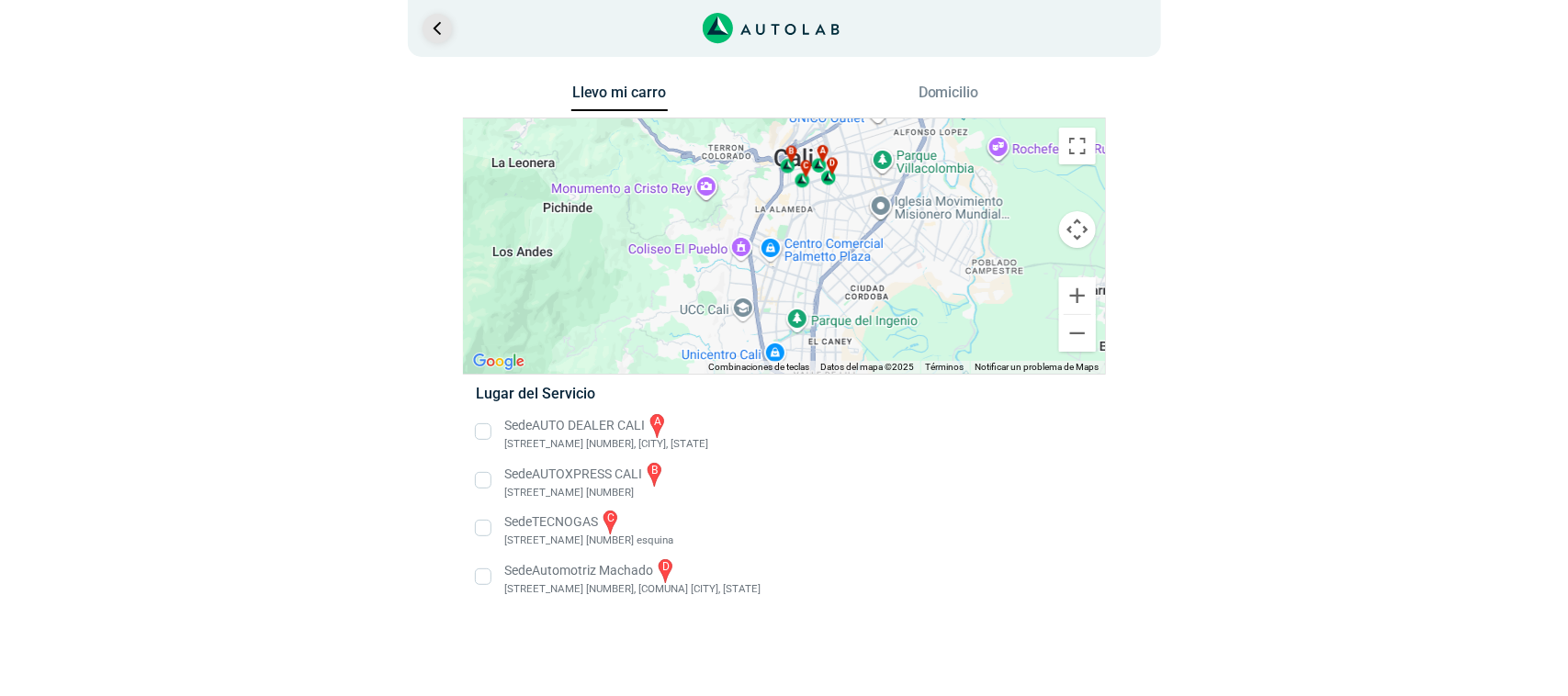 click at bounding box center (437, 28) 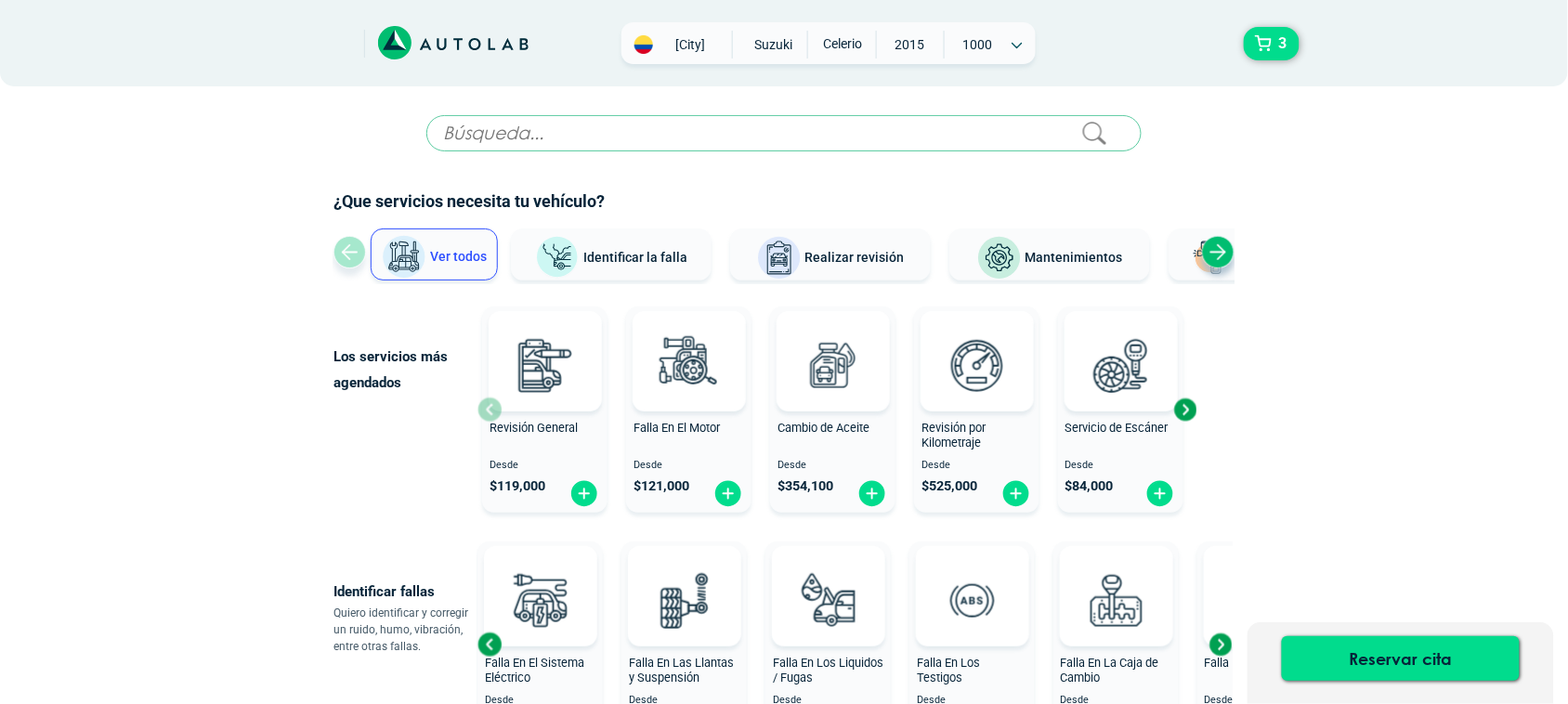 click on "×
¡Reserva tranquilo!   Sin datos de tarjeta ni pagos
Aquí puedes ver tus servicios agregados.
OK
.aex,.bex{fill:none!important;stroke:#50c478!important;stroke-miterlimit:10;}.aex{stroke-width:4px;}.bex{stroke-width:3px;}
Aquí, puedes modificar la ciudad.
OK
.aex,.bex{fill:none!important;stroke:#50c478!important;stroke-miterlimit:10;}.aex{stroke-width:4px;}.bex{stroke-width:3px;}" at bounding box center (784, 929) 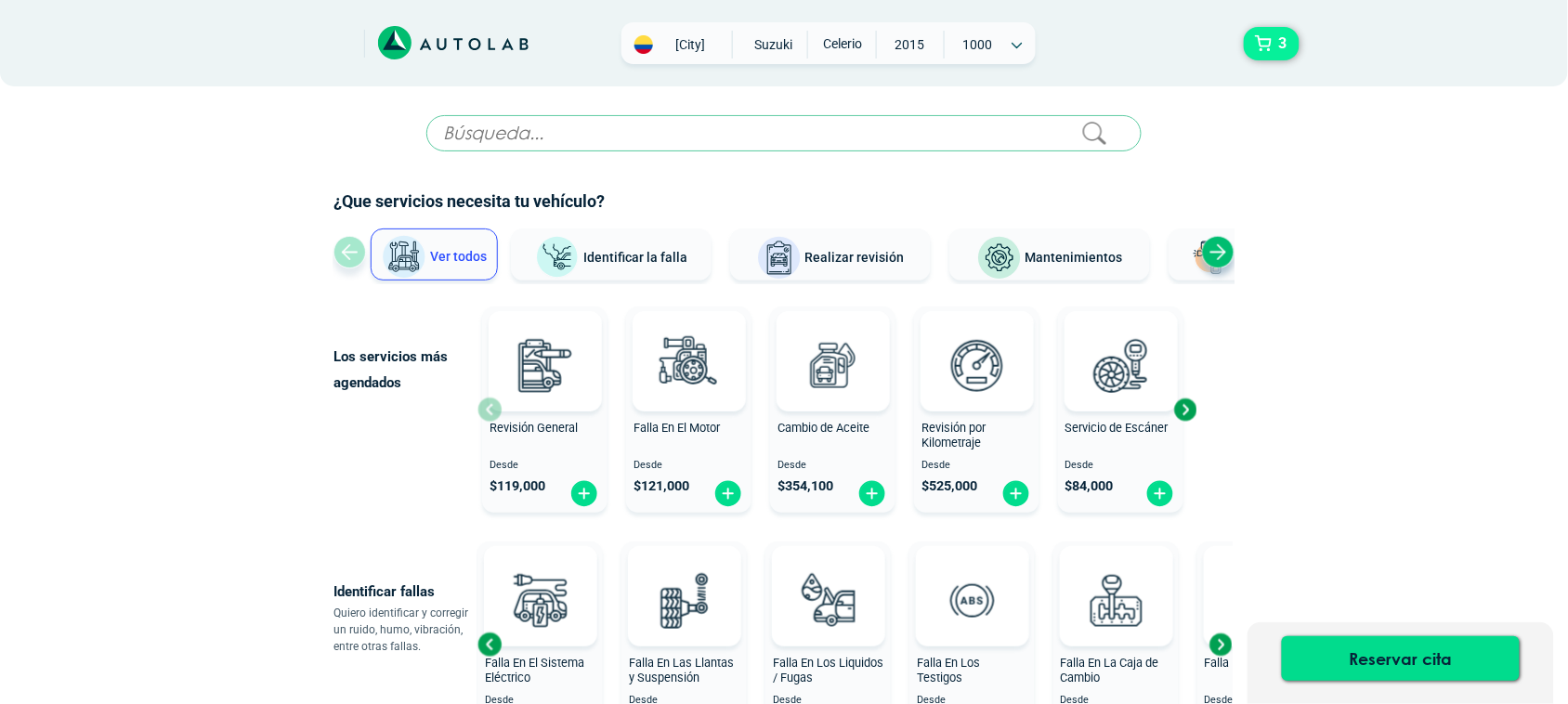 click on "3" at bounding box center [1283, 44] 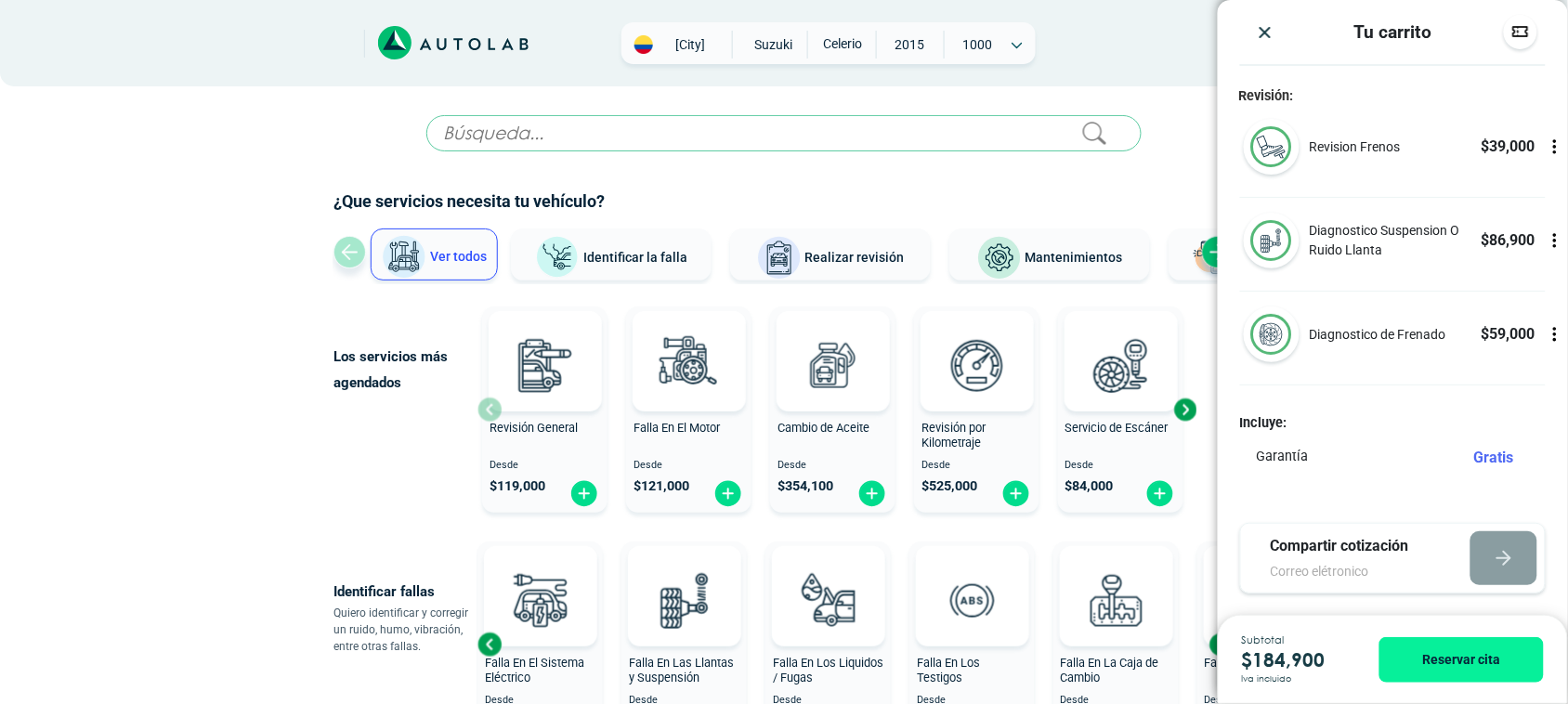 click on "Diagnostico de Frenado" at bounding box center [1377, 334] 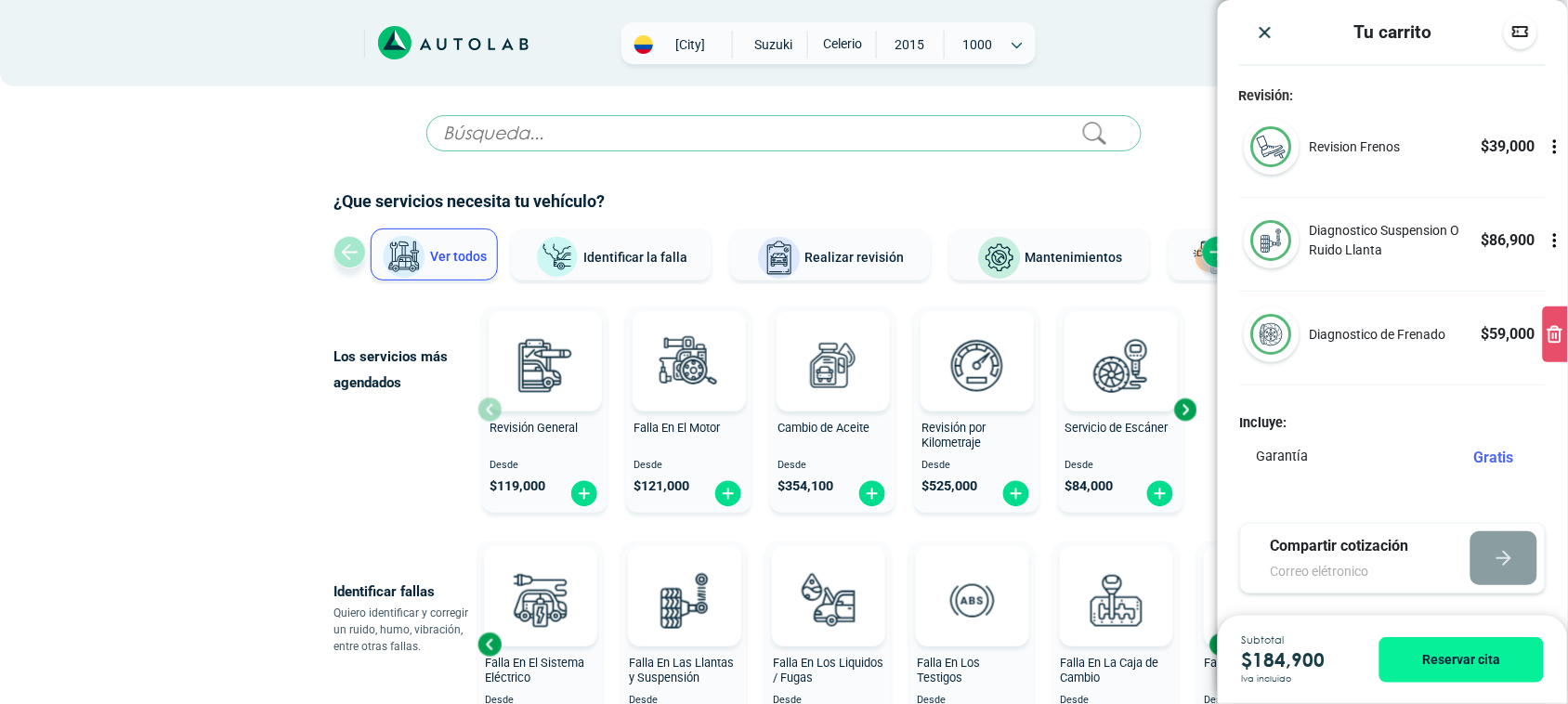 click on "Diagnostico de Frenado
$ 59,000" at bounding box center (1421, 334) 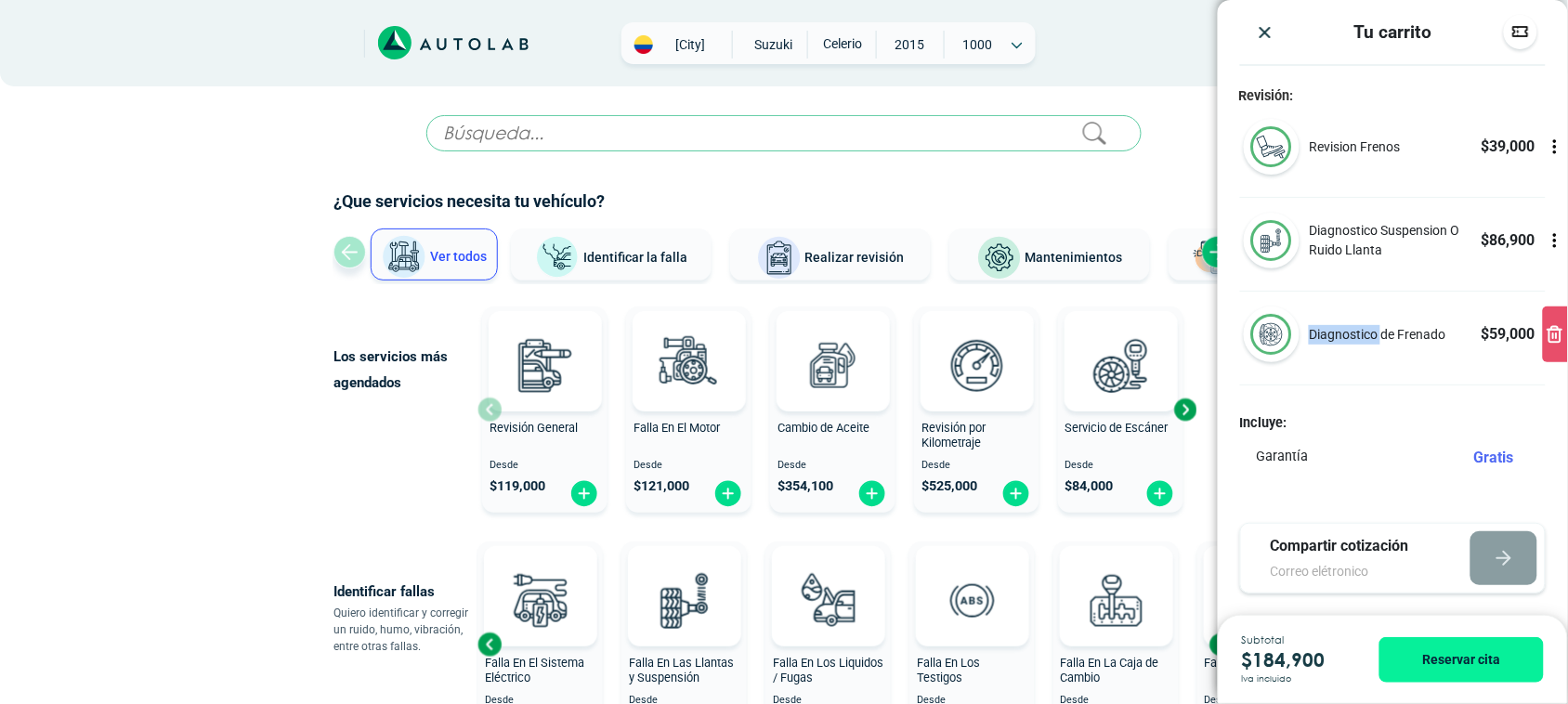 click on "Diagnostico de Frenado" at bounding box center (1377, 334) 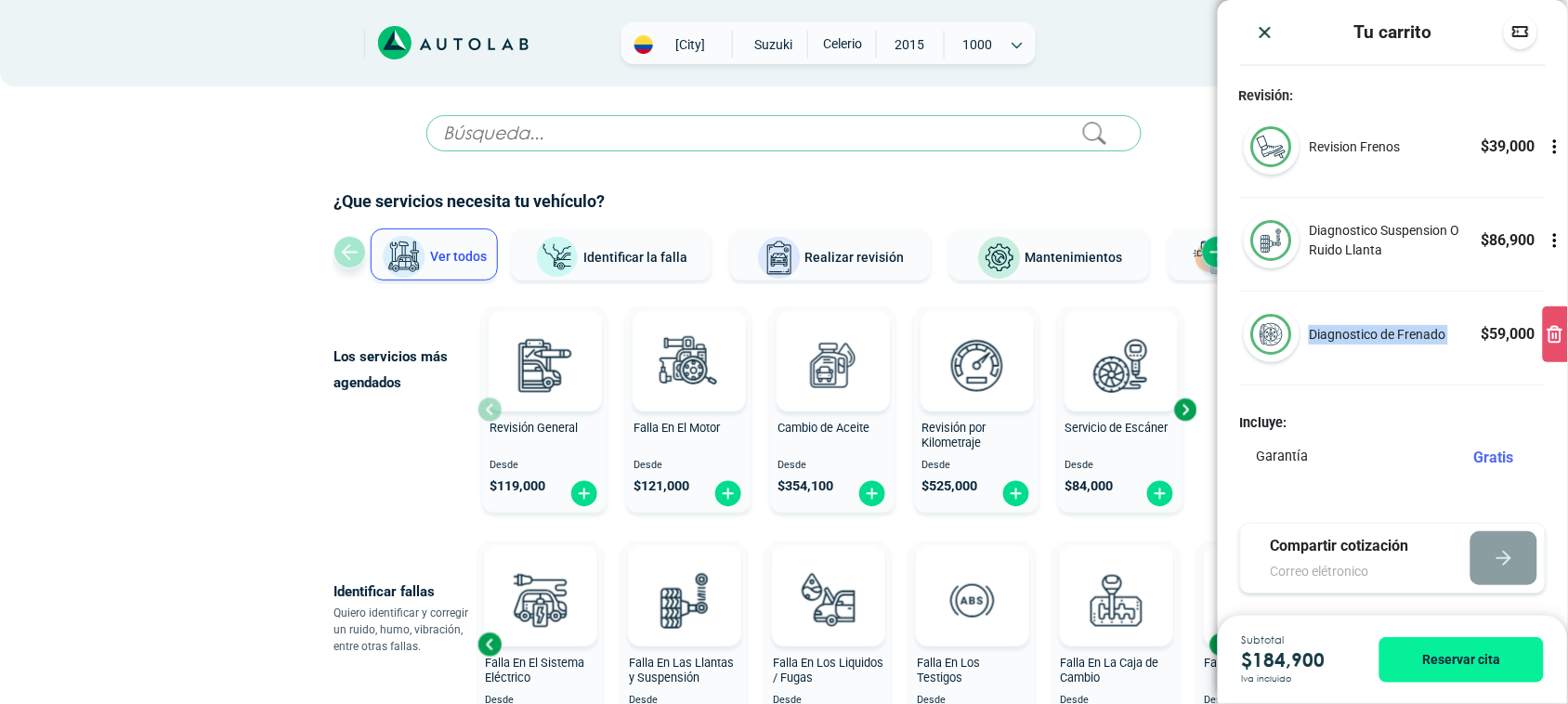click on "Diagnostico de Frenado" at bounding box center (1377, 334) 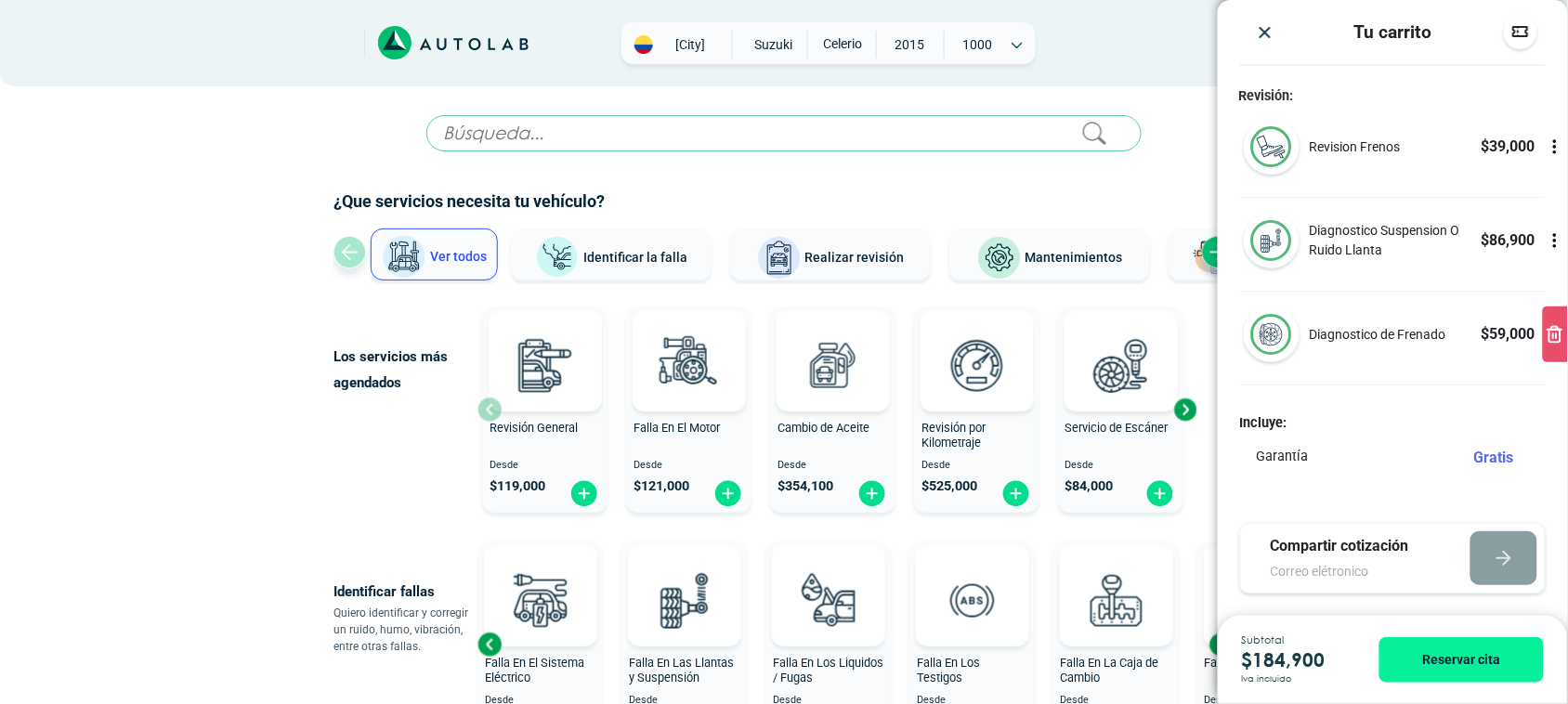 click at bounding box center (1272, 334) 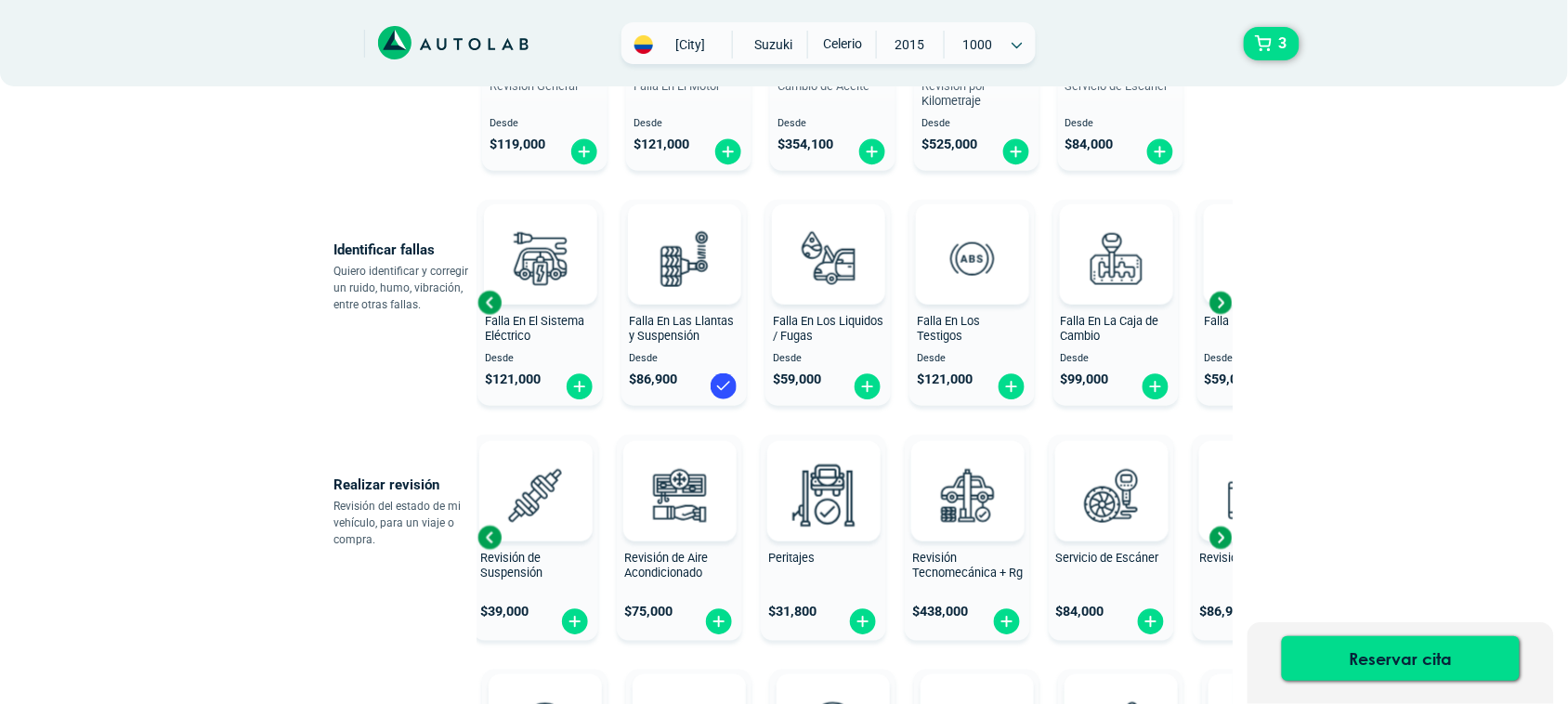scroll, scrollTop: 348, scrollLeft: 0, axis: vertical 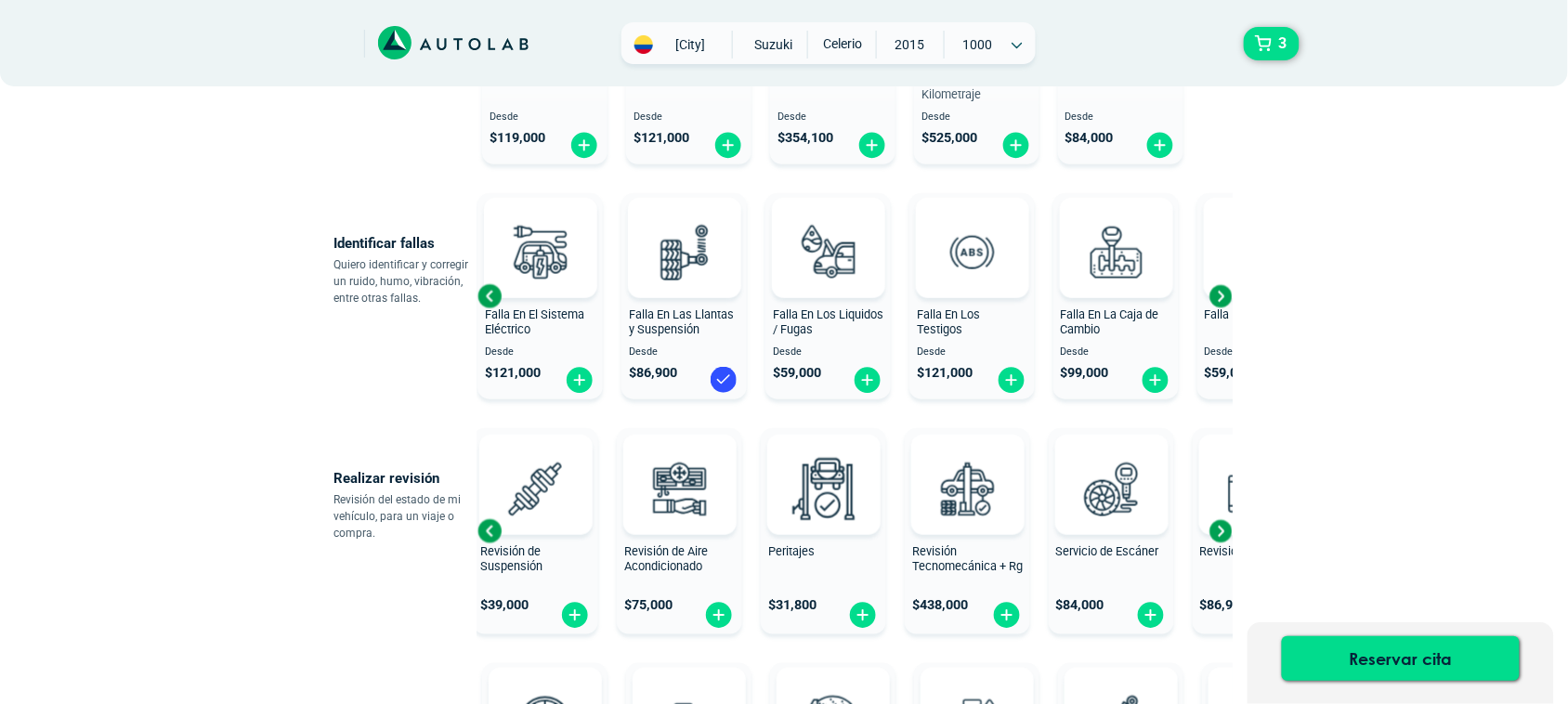 click at bounding box center (1221, 296) 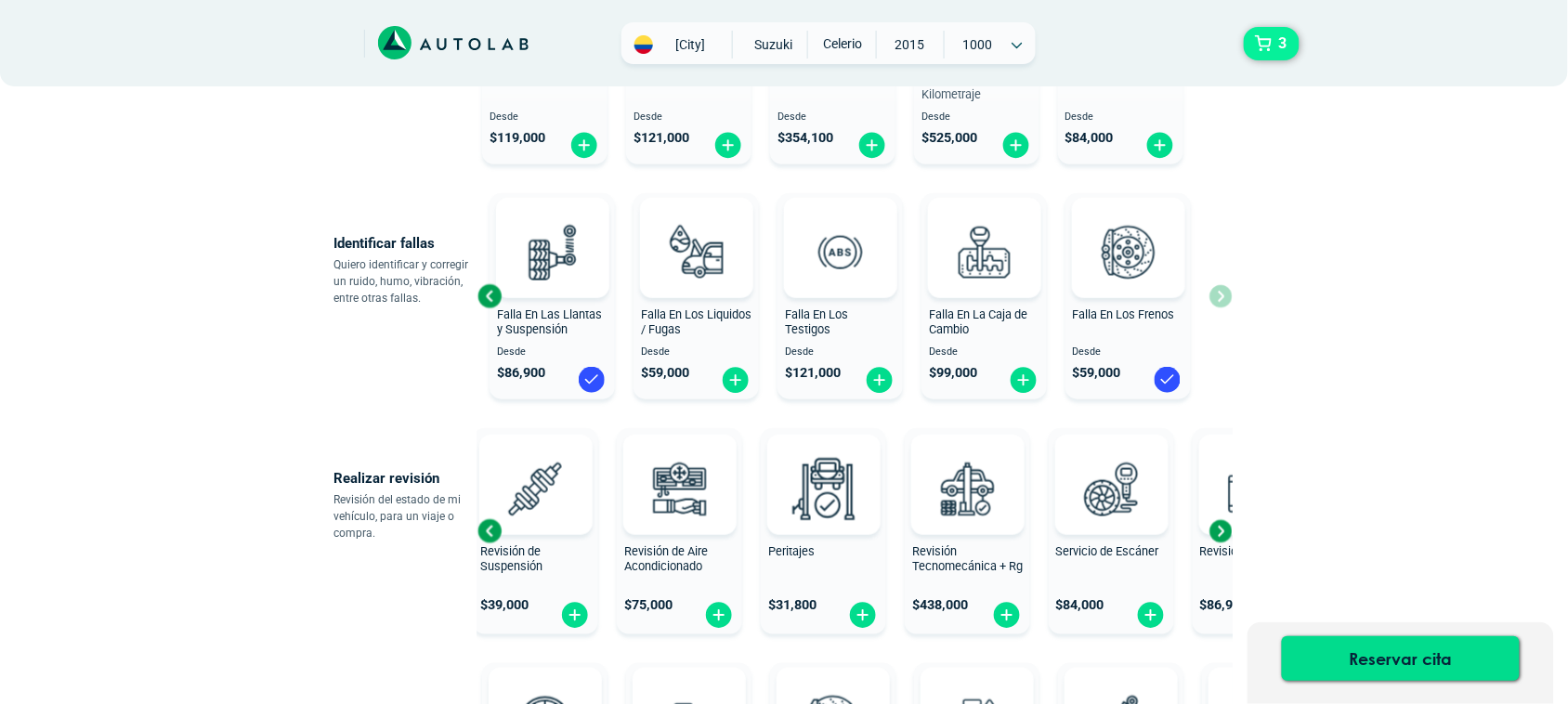 click on "3" at bounding box center [1283, 44] 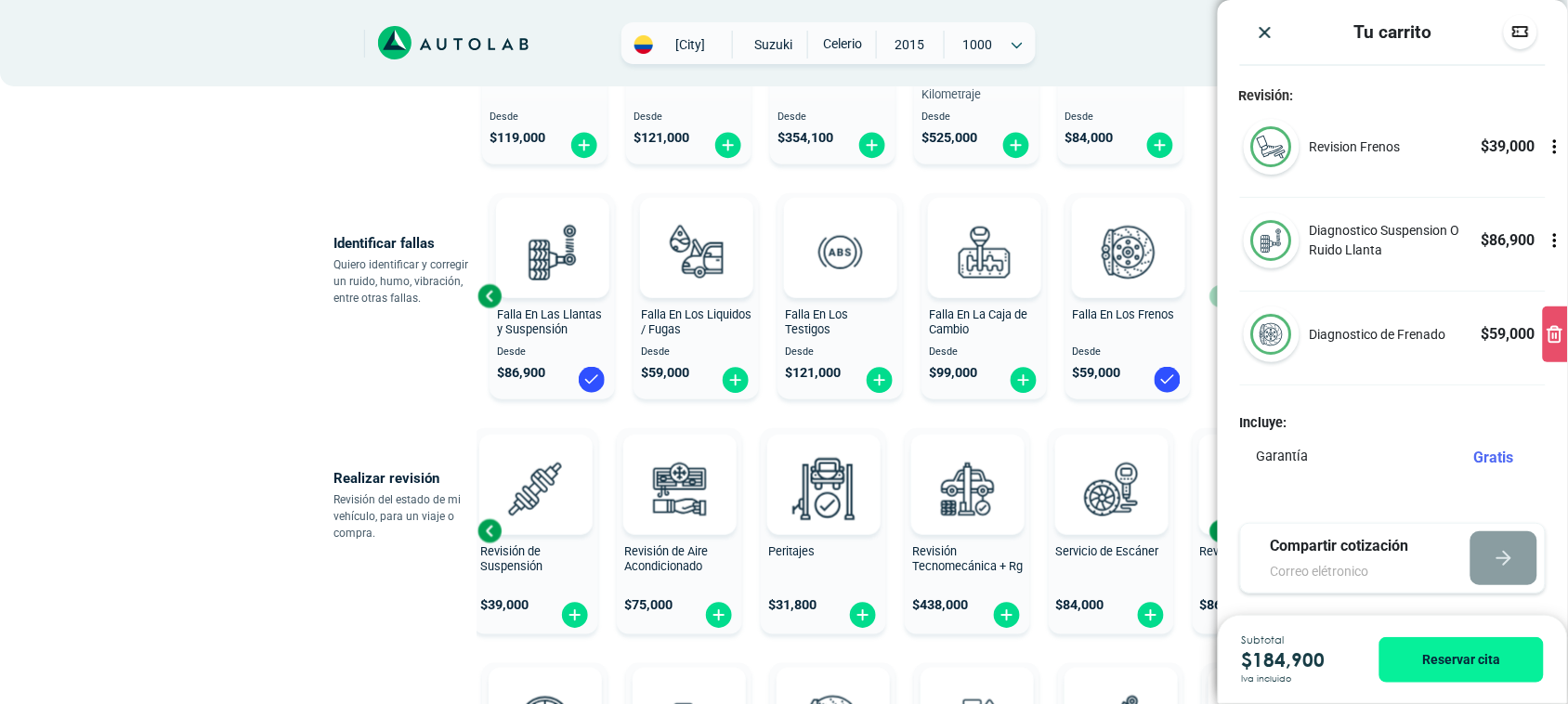 click at bounding box center [1265, 33] 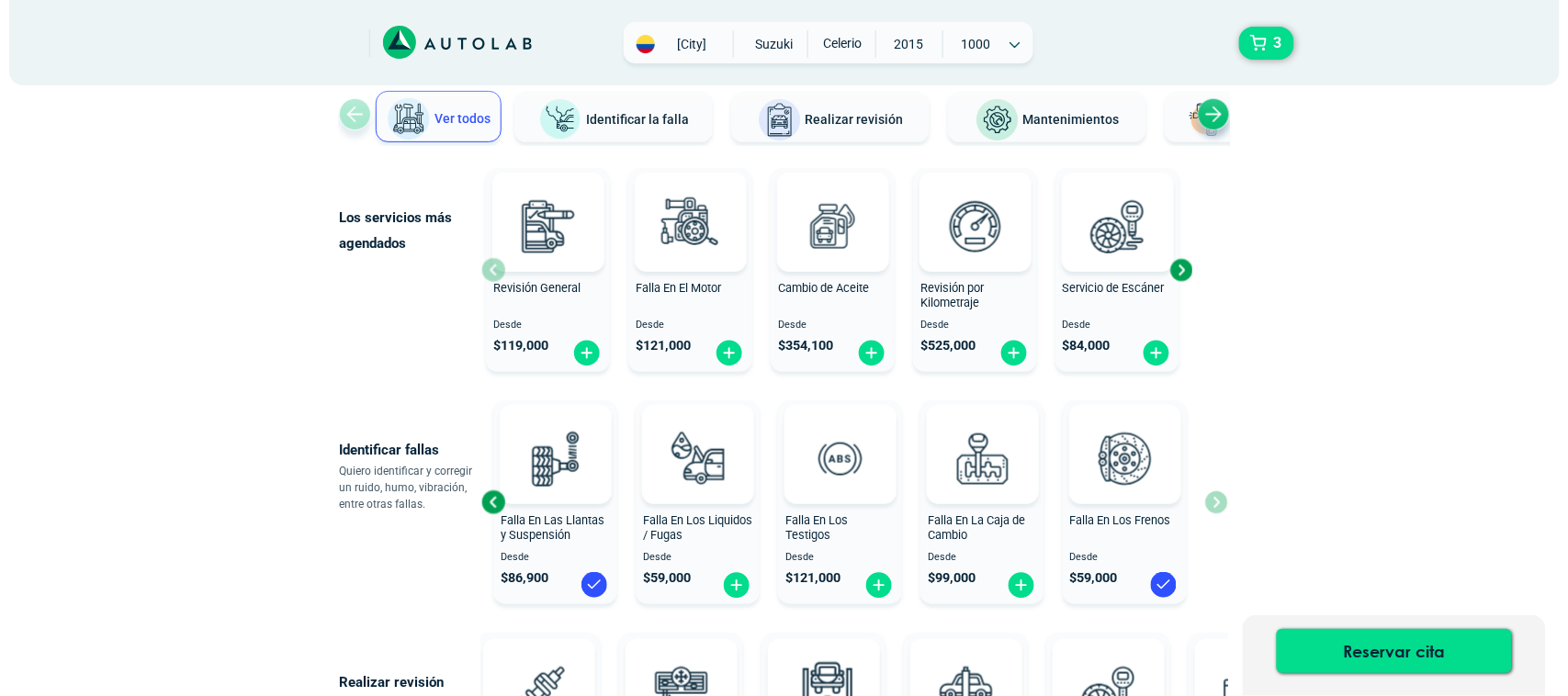 scroll, scrollTop: 0, scrollLeft: 0, axis: both 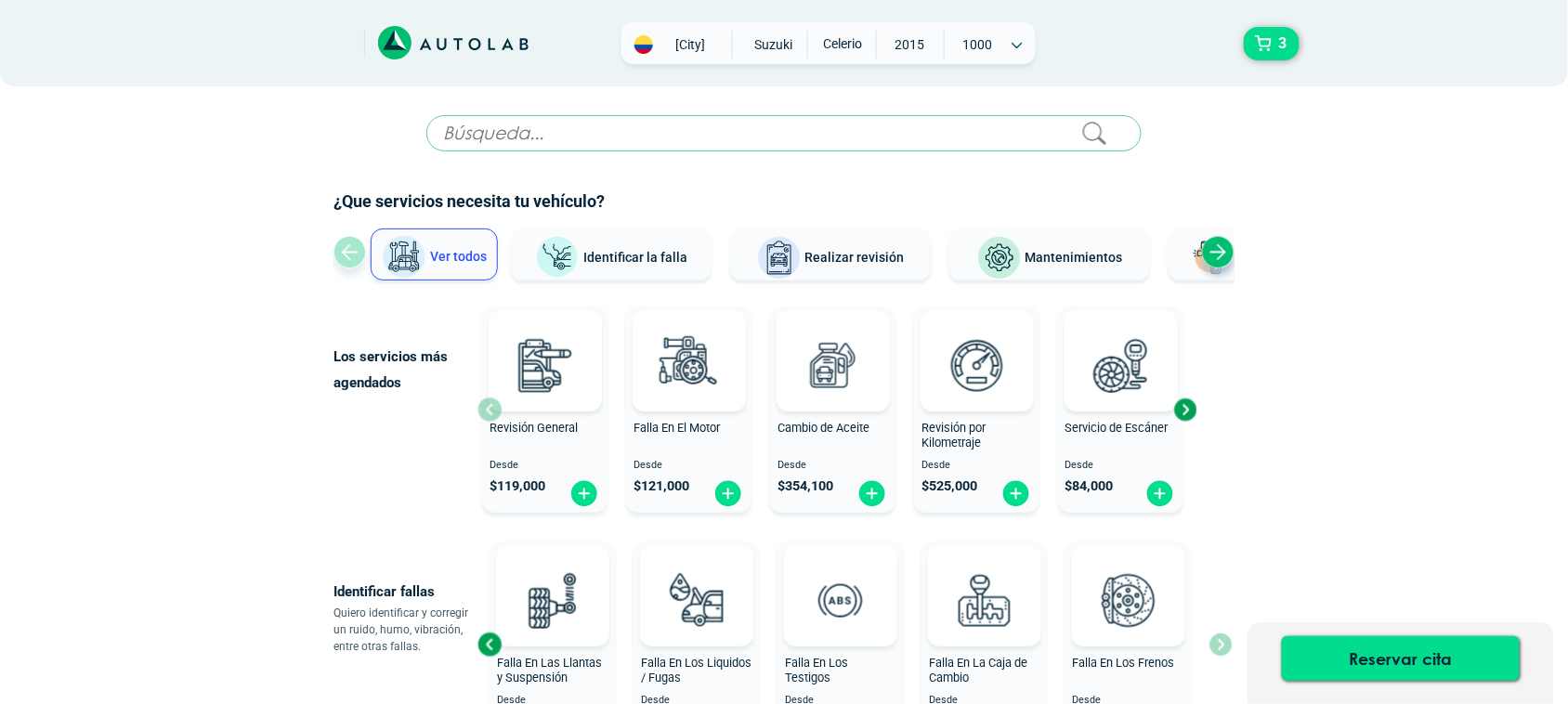 click at bounding box center [1185, 410] 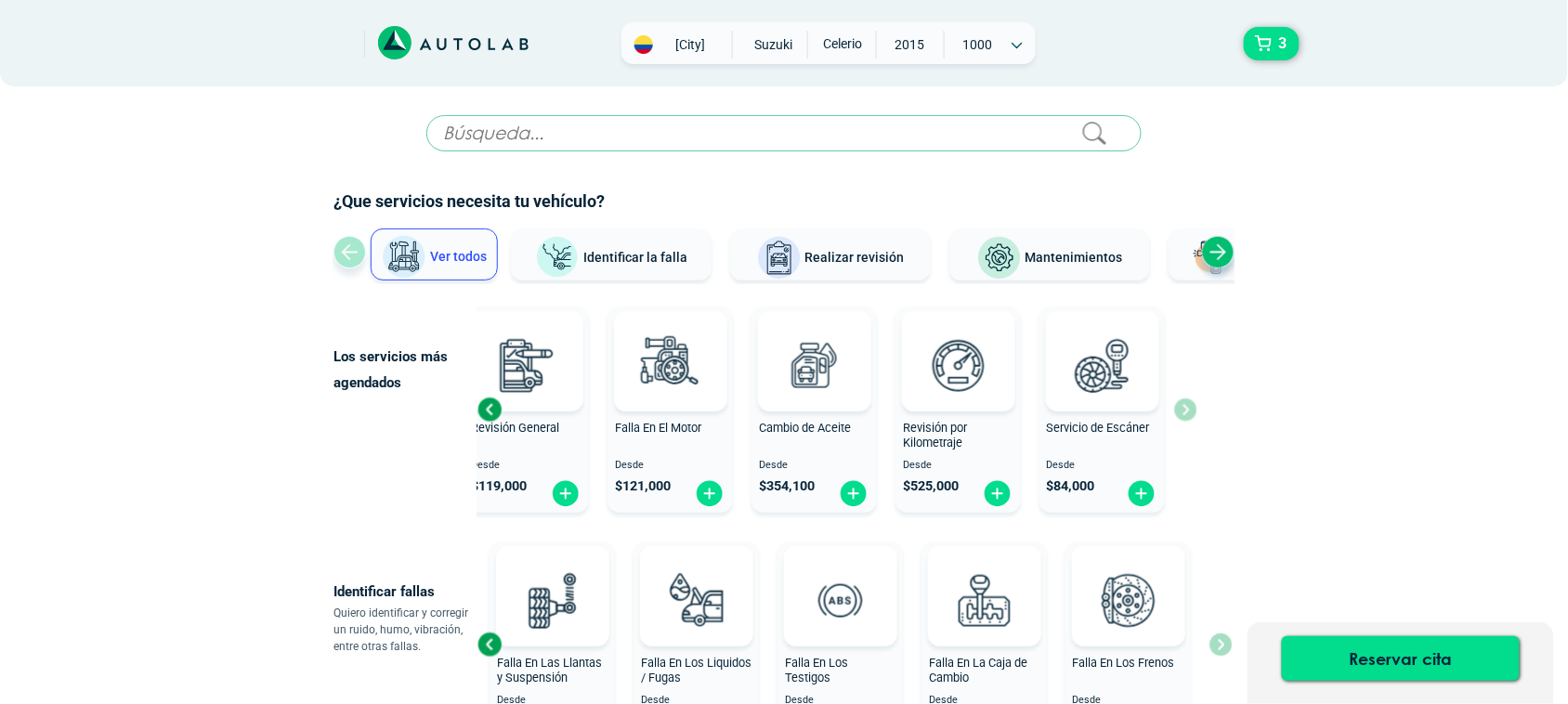 click on "Revisión General
Desde
$ 119,000
Falla En El Motor
Desde
$ 121,000
Cambio de Aceite
Desde
$ 354,100
Revisión por Kilometraje" at bounding box center (837, 410) 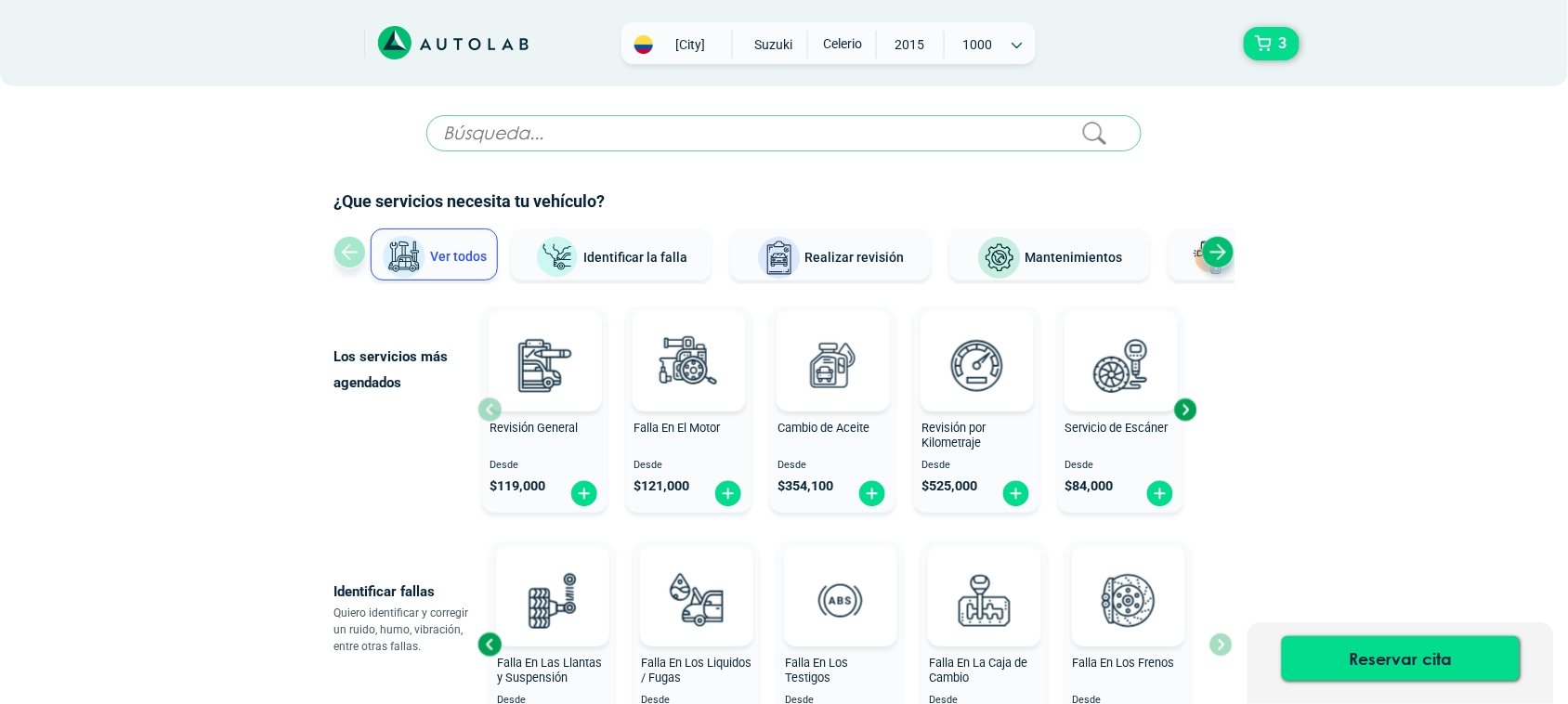 click on "Revisión General
Desde
$ 119,000" at bounding box center [544, 410] 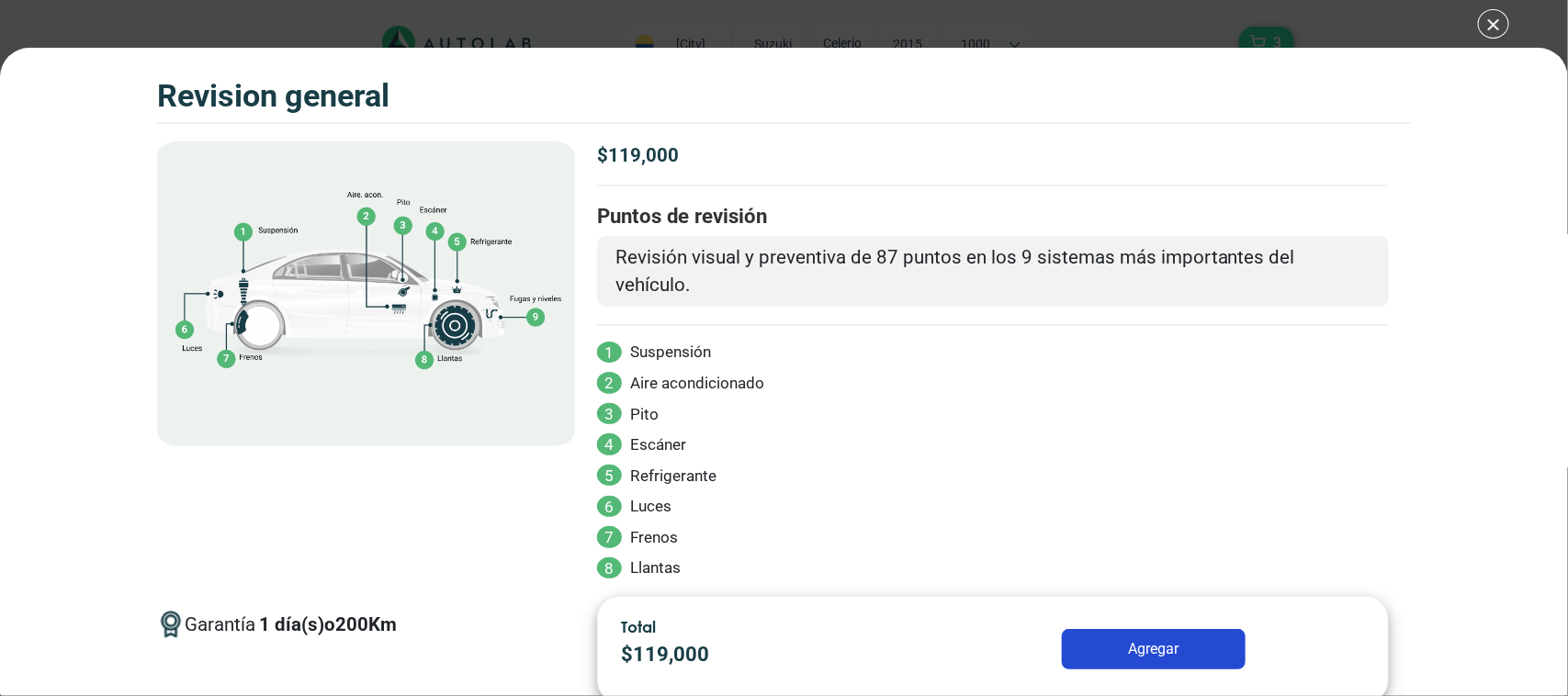 drag, startPoint x: 1393, startPoint y: 292, endPoint x: 1389, endPoint y: 321, distance: 29.27456 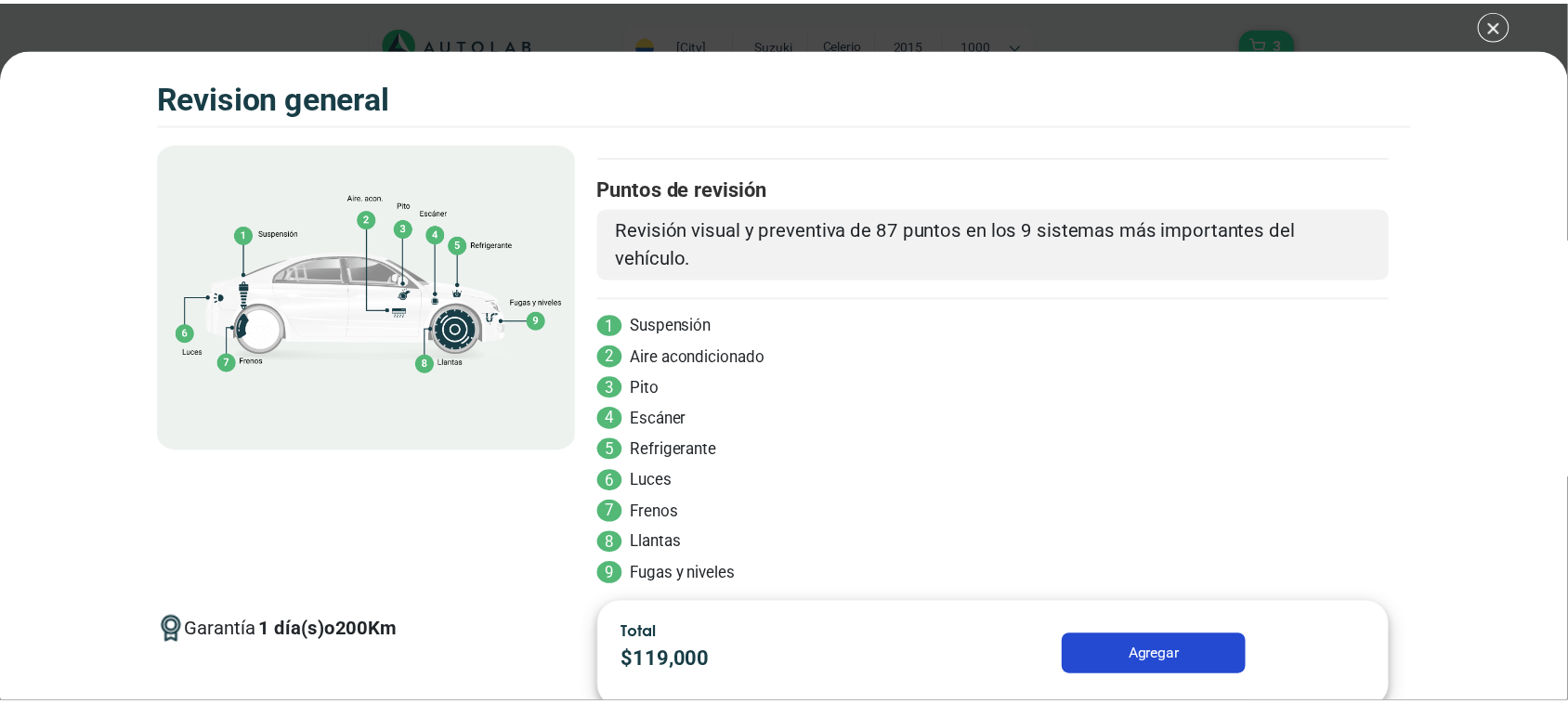 scroll, scrollTop: 65, scrollLeft: 0, axis: vertical 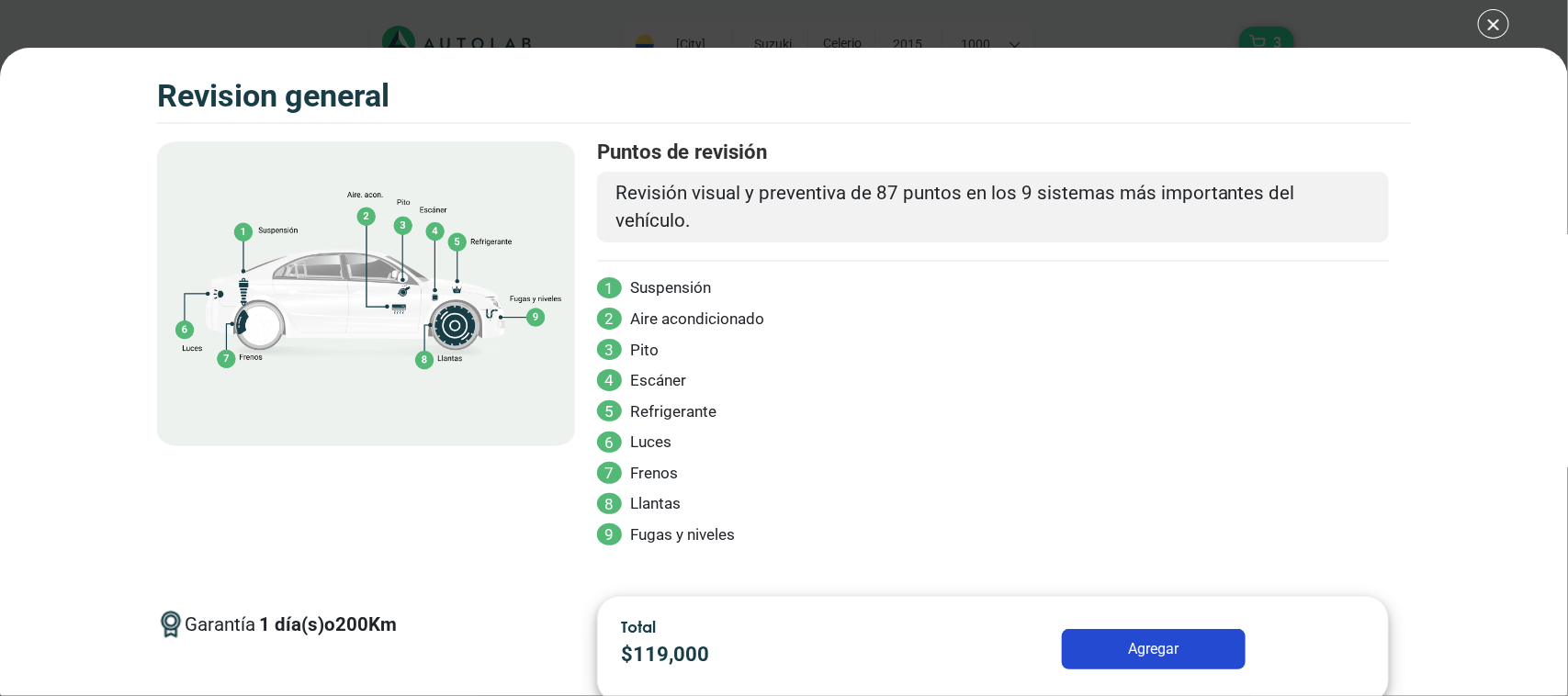 click at bounding box center [366, 294] 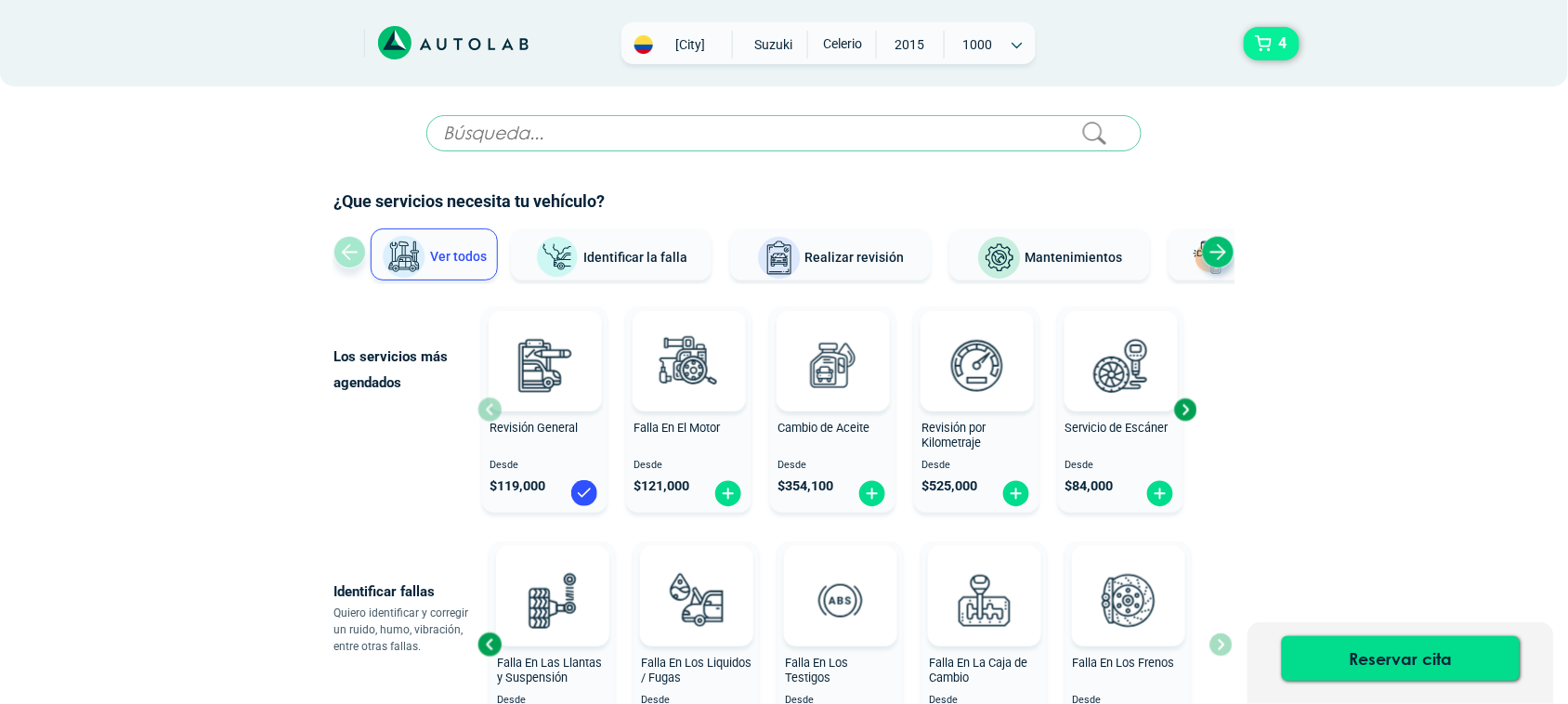 click on "4" at bounding box center (1272, 44) 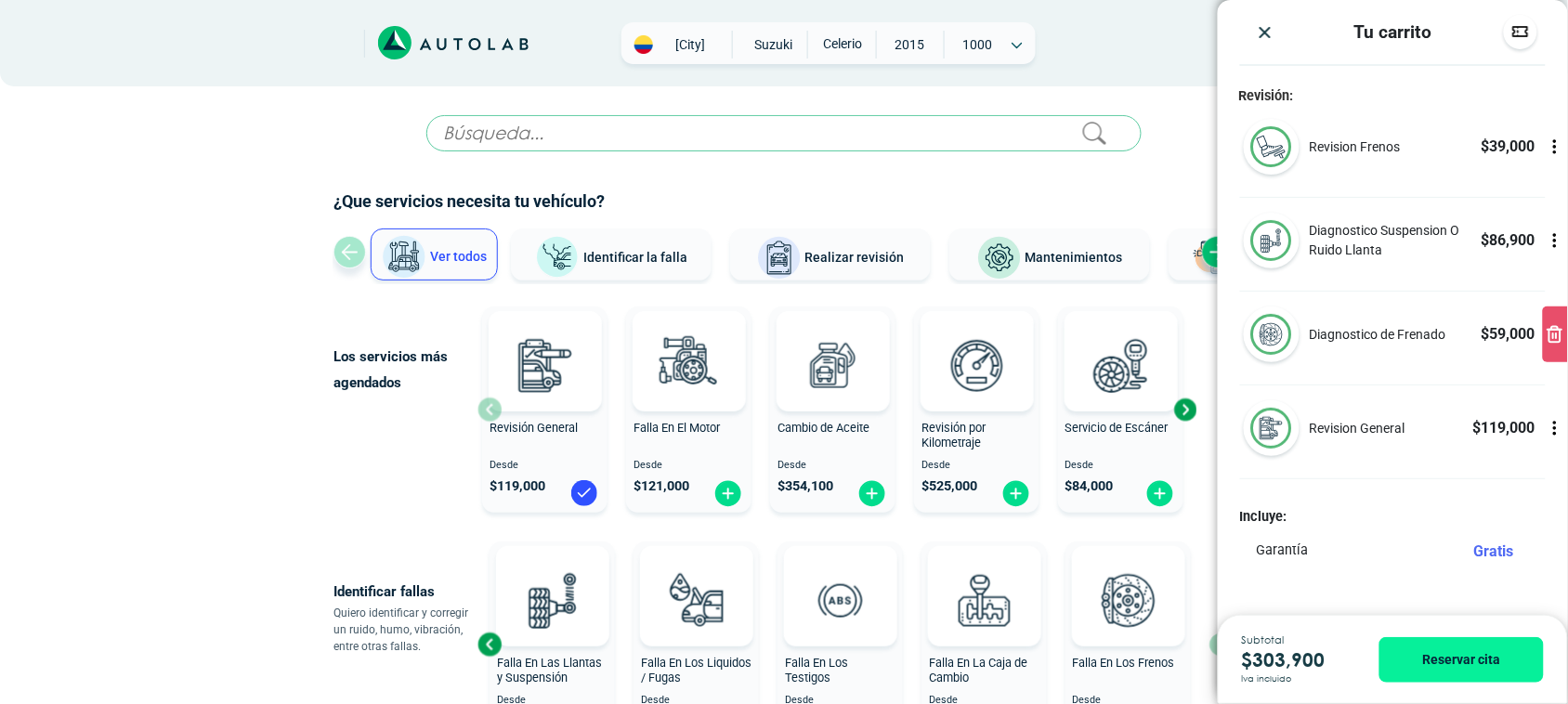click 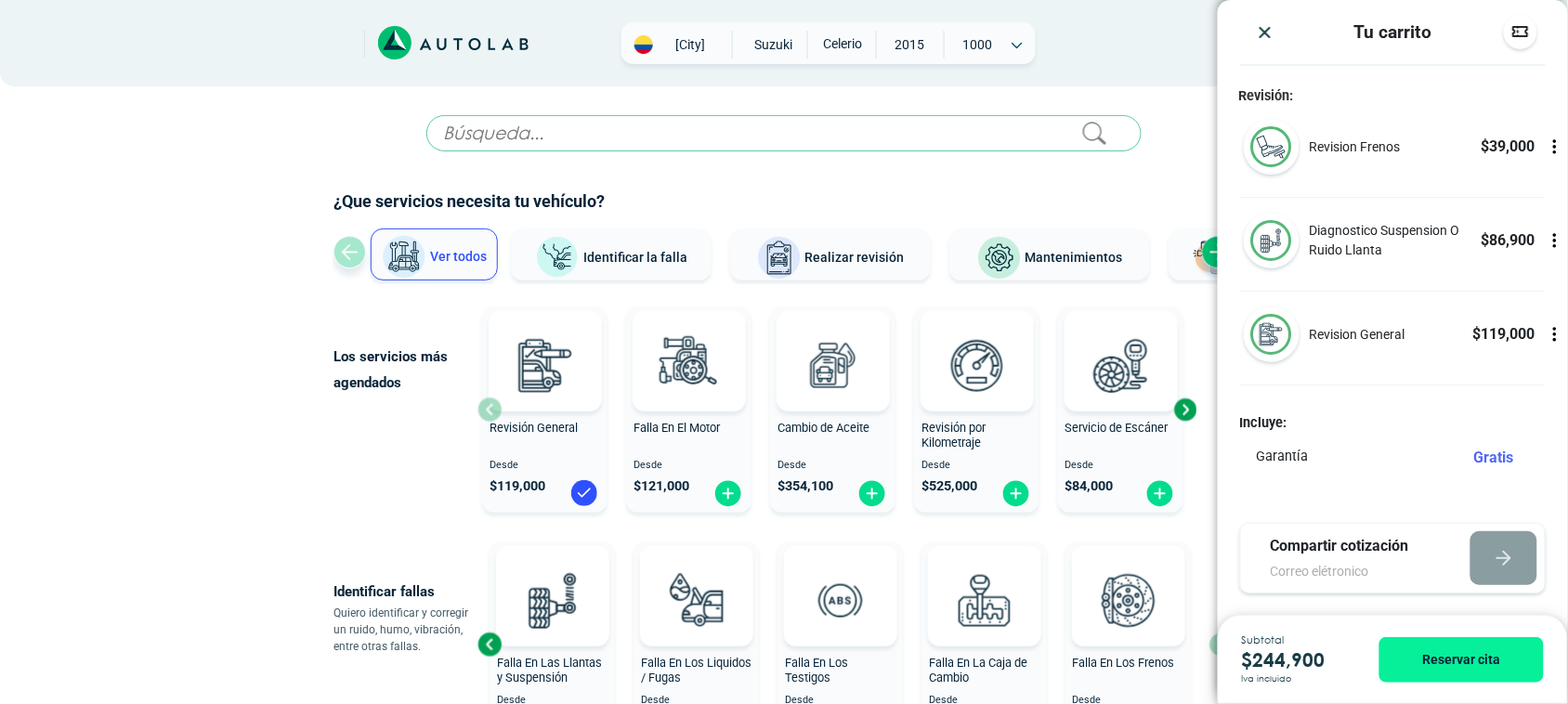 click 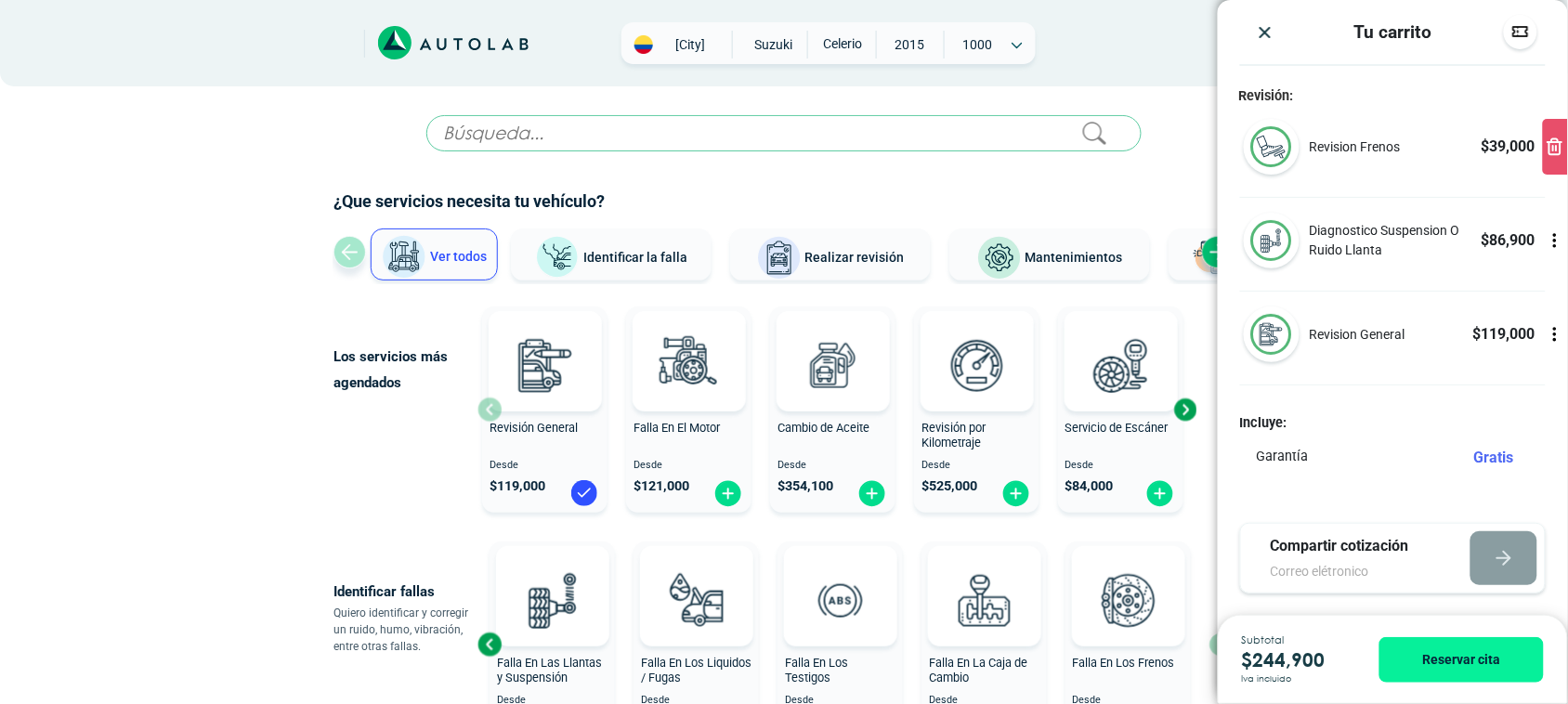 click 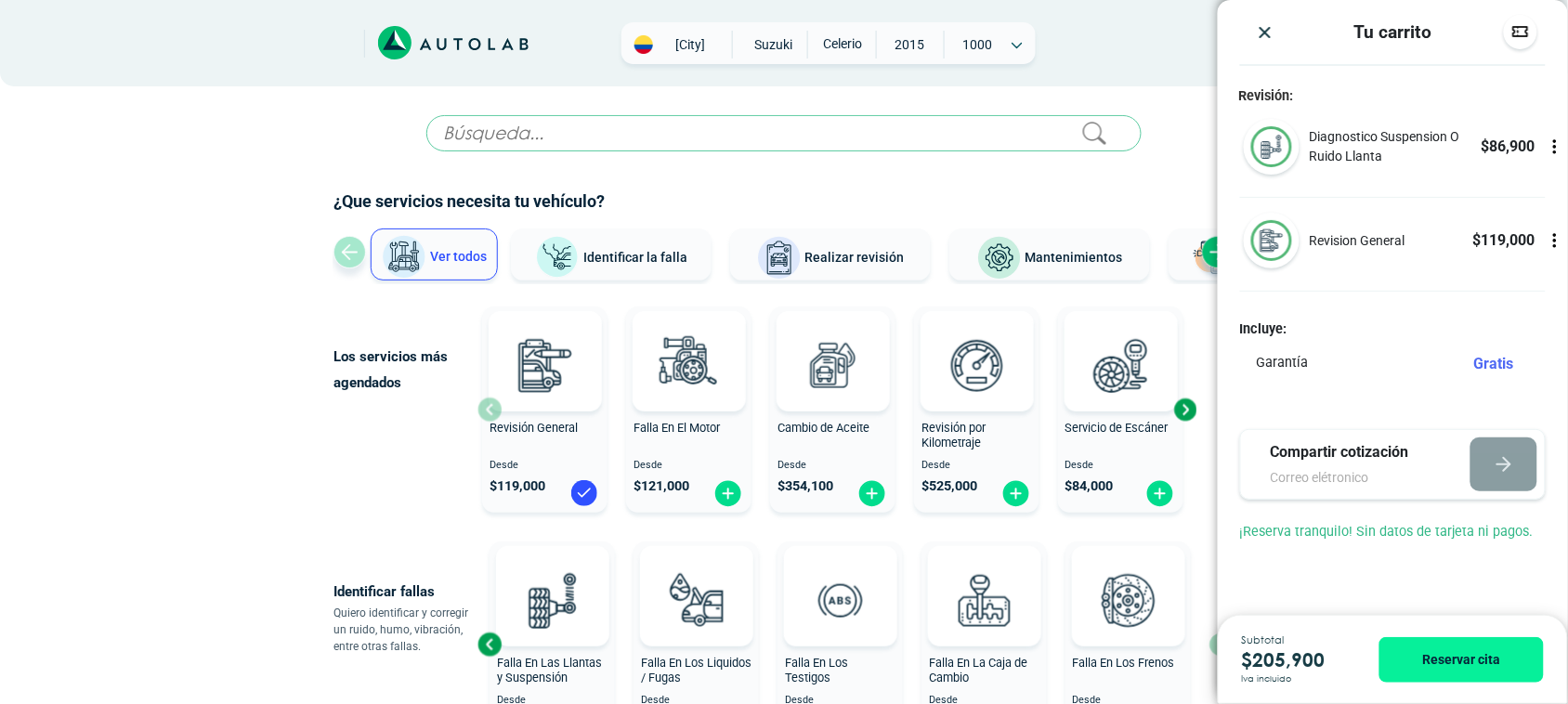 click 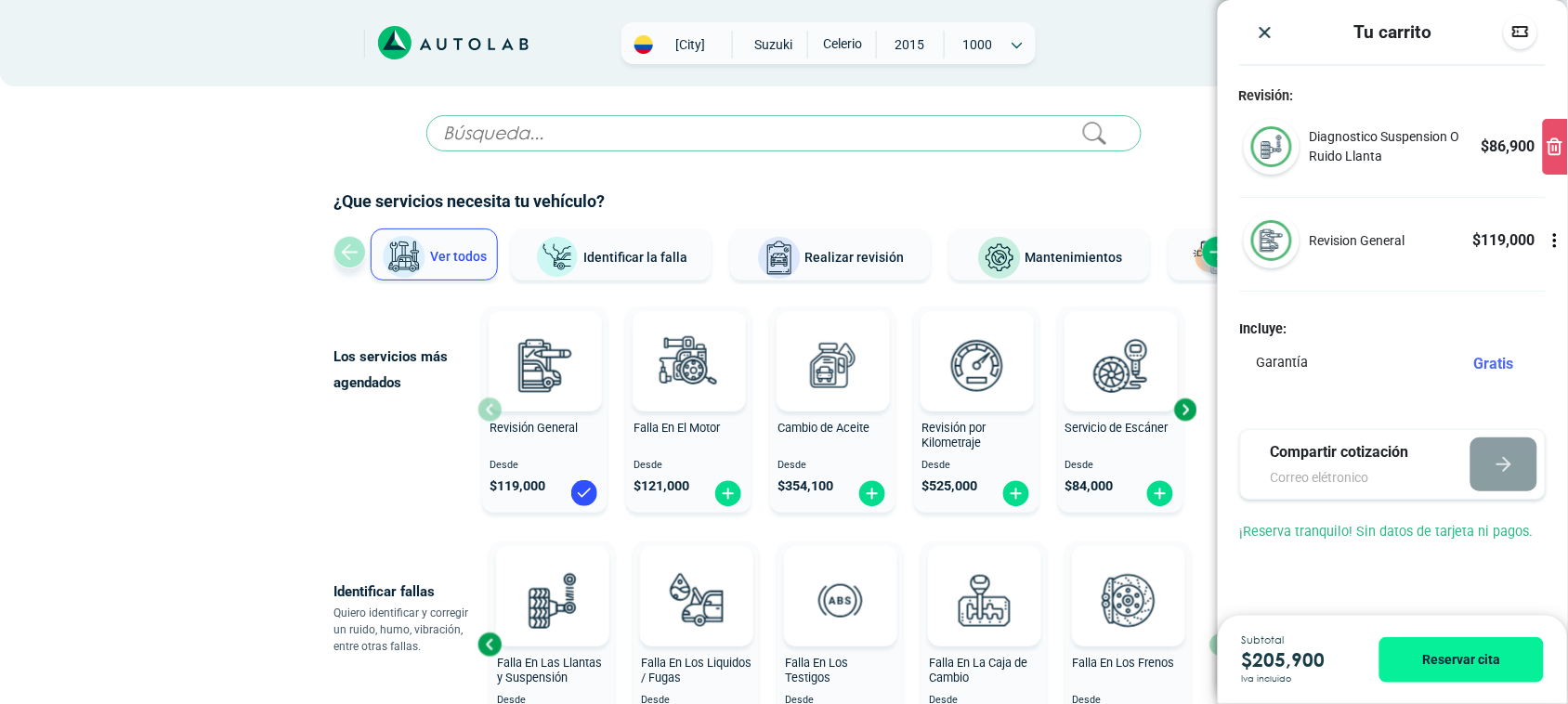 click 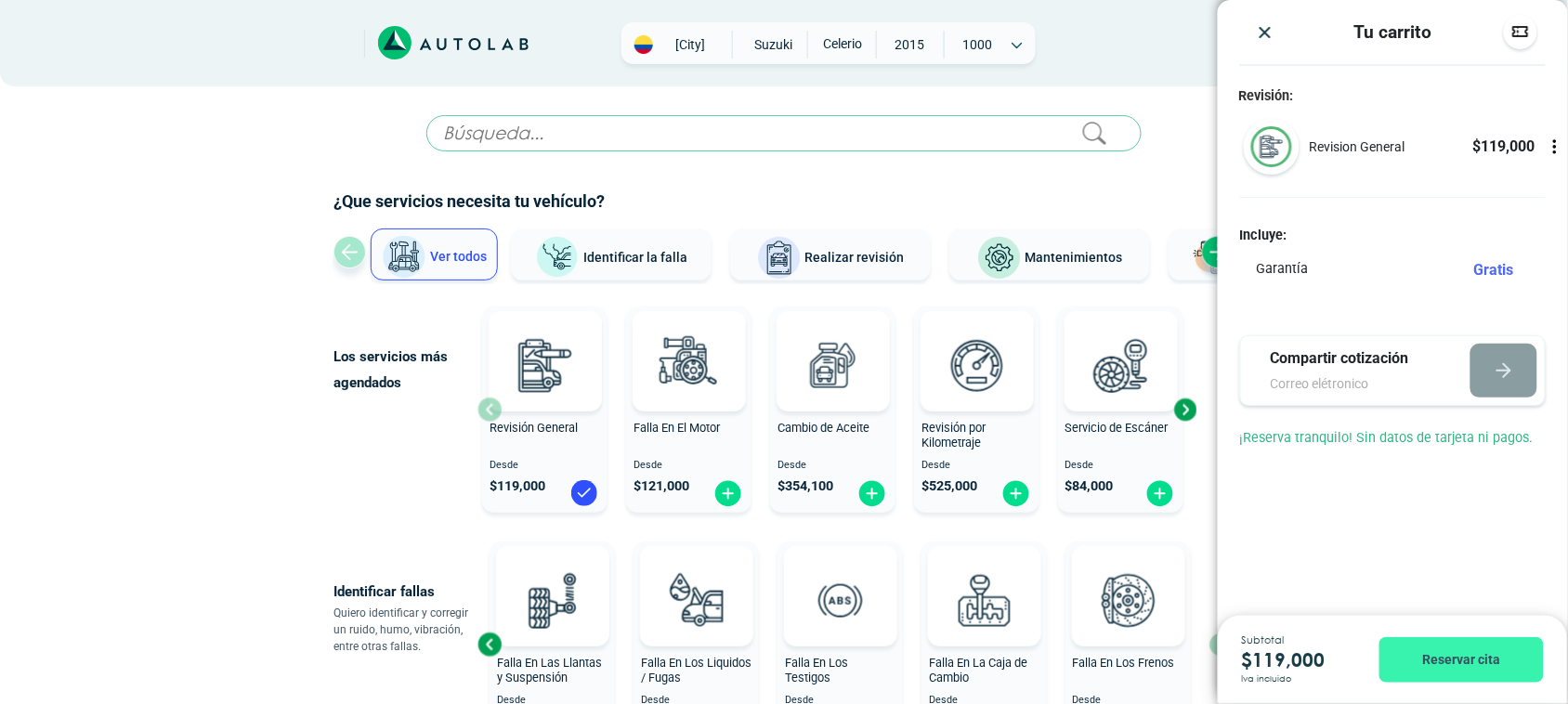 click on "Reservar cita" at bounding box center [1461, 659] 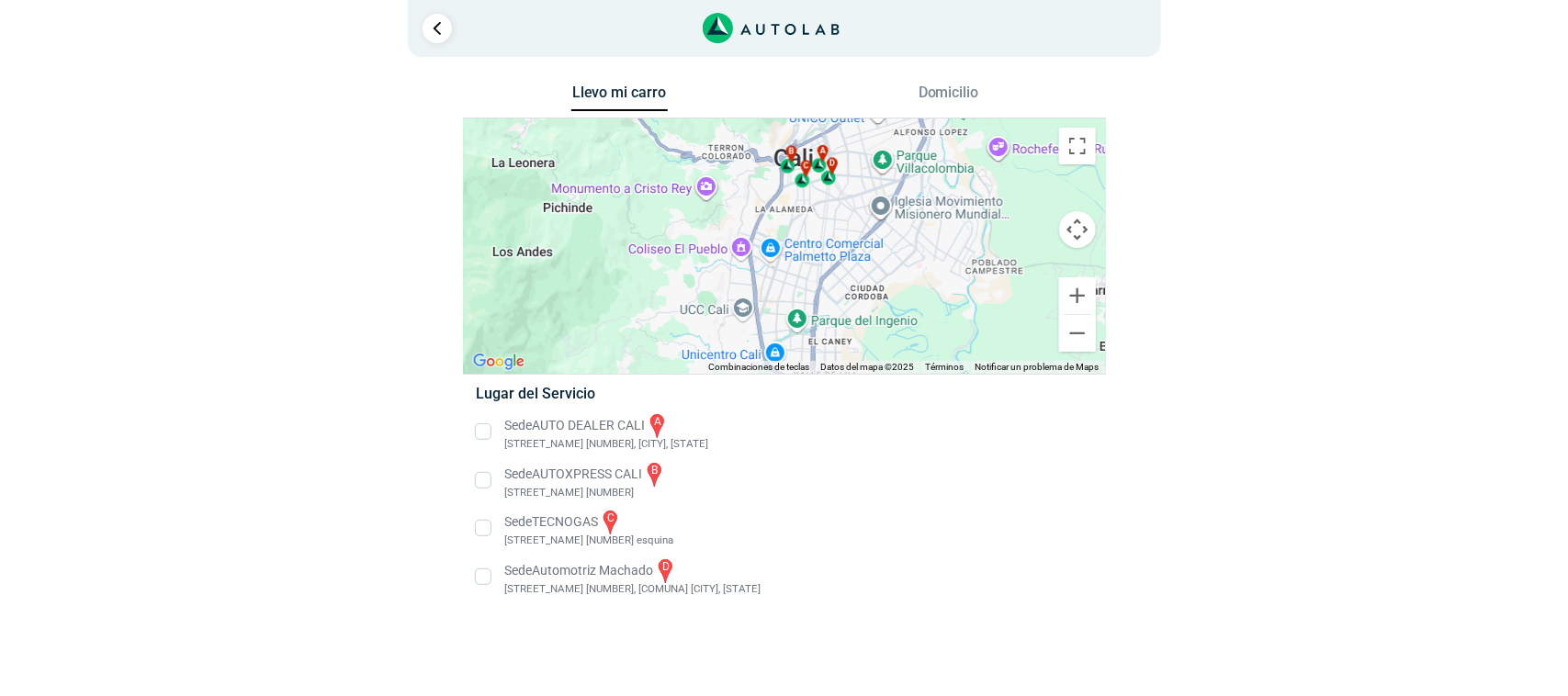 click on "Sede  AUTO DEALER CALI
a
Cra. 15 # 22A-17, Cali, Valle del Cauca" at bounding box center (784, 432) 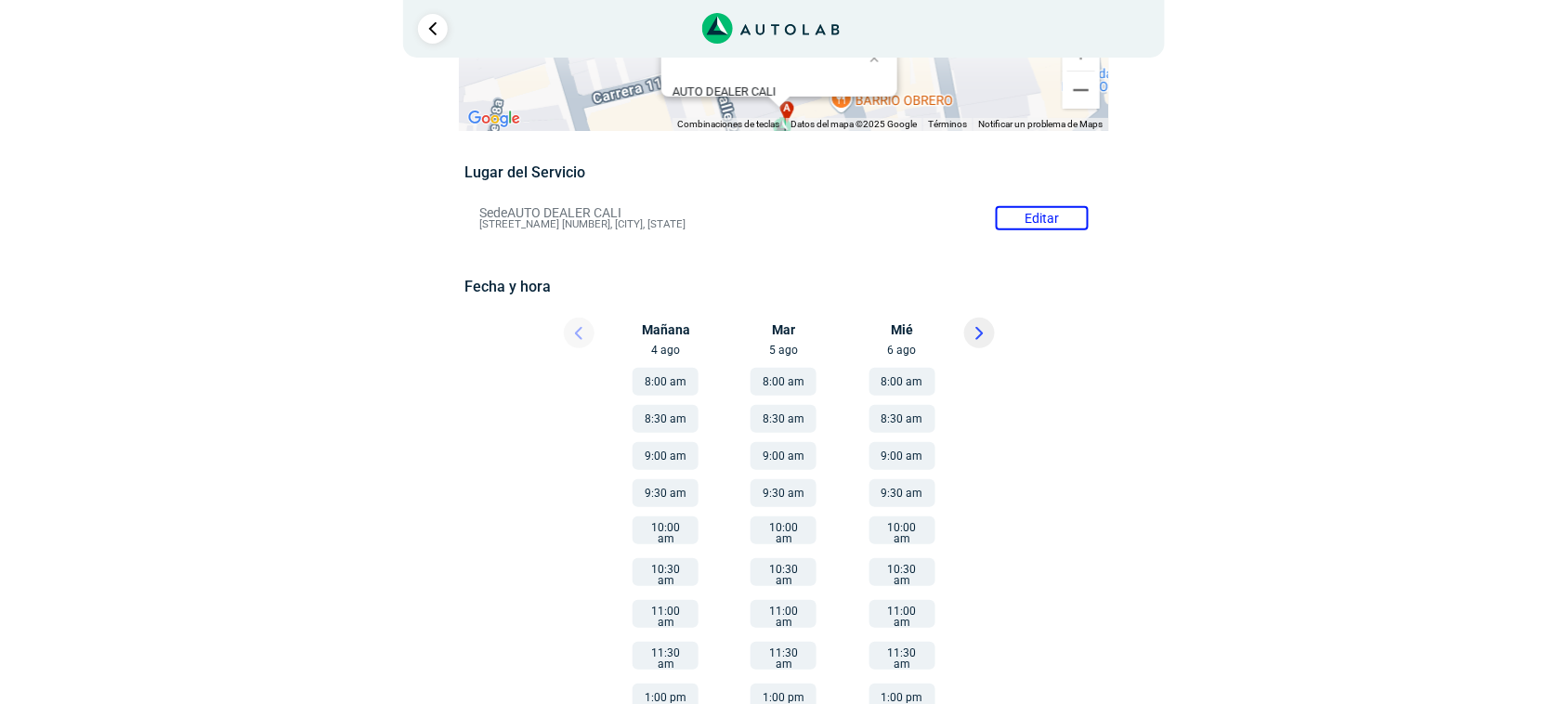 scroll, scrollTop: 130, scrollLeft: 0, axis: vertical 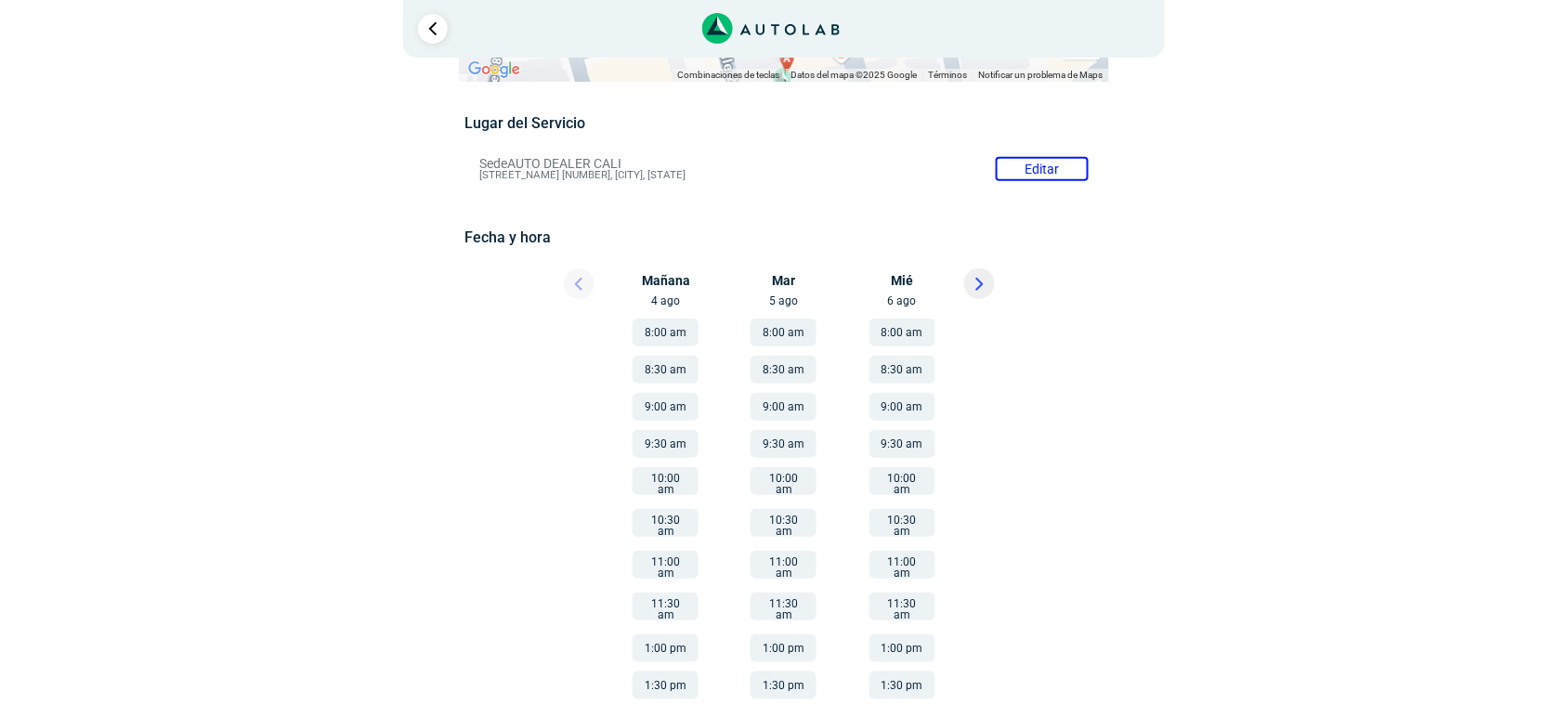 drag, startPoint x: 674, startPoint y: 365, endPoint x: 695, endPoint y: 372, distance: 22.135944 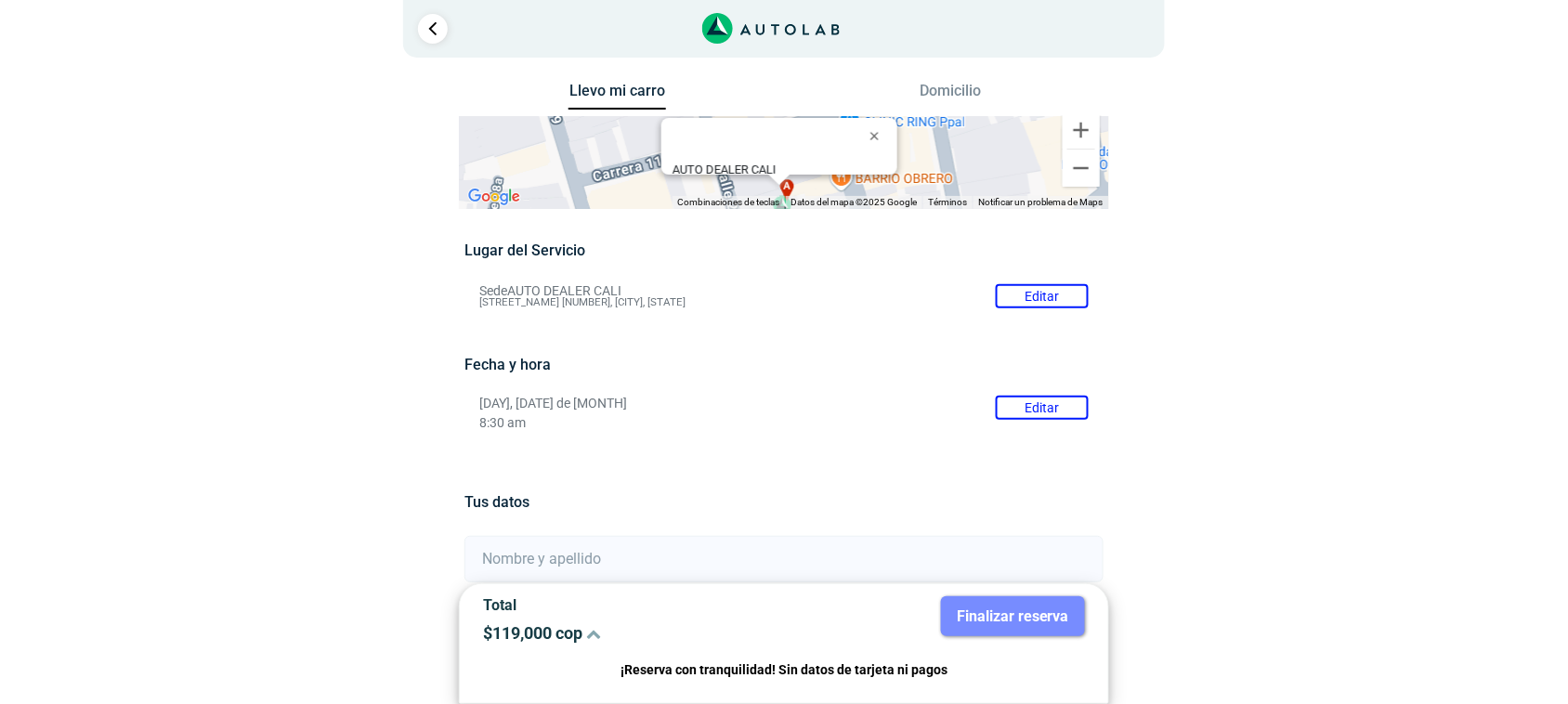 scroll, scrollTop: 0, scrollLeft: 0, axis: both 